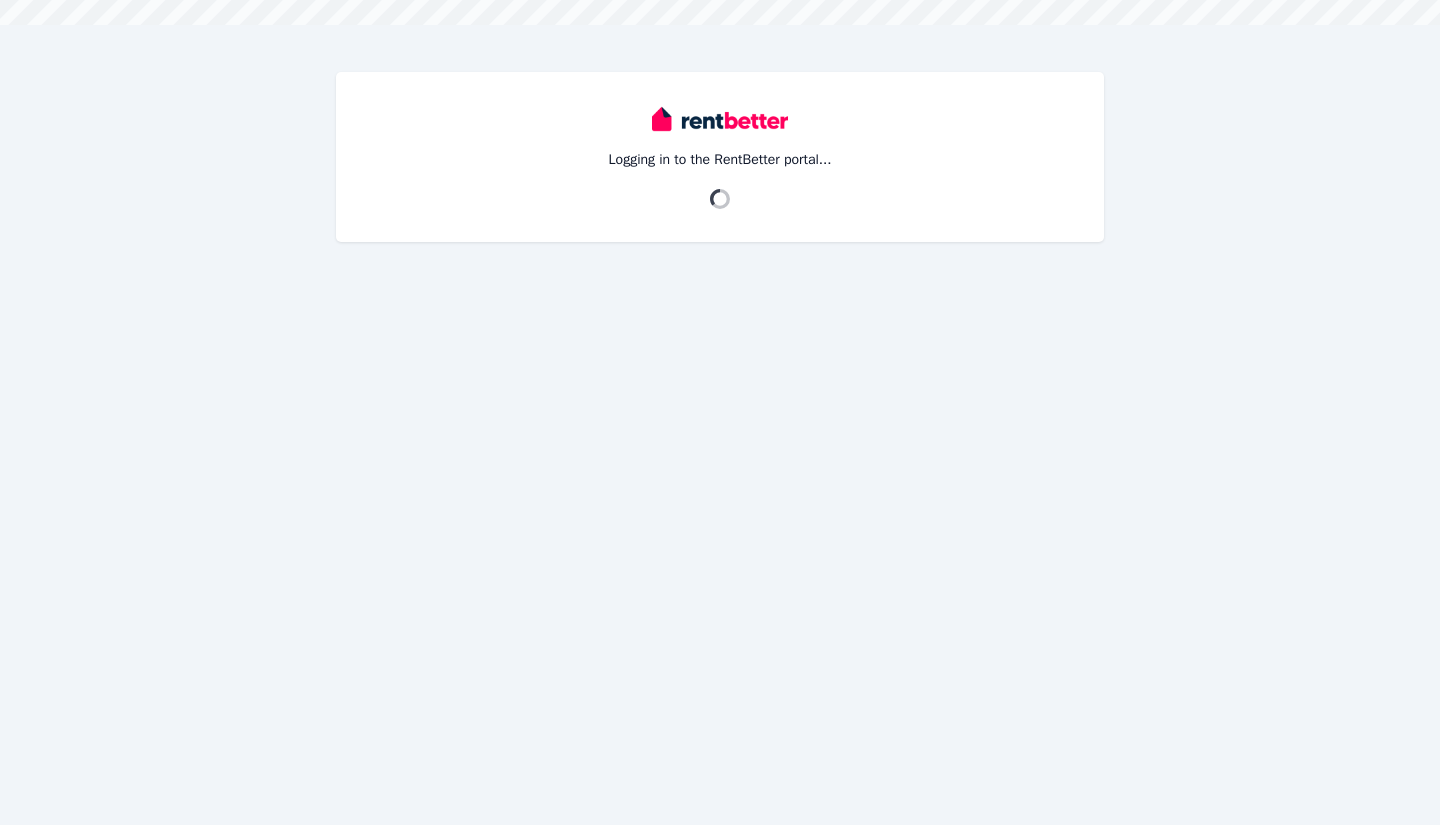 scroll, scrollTop: 0, scrollLeft: 0, axis: both 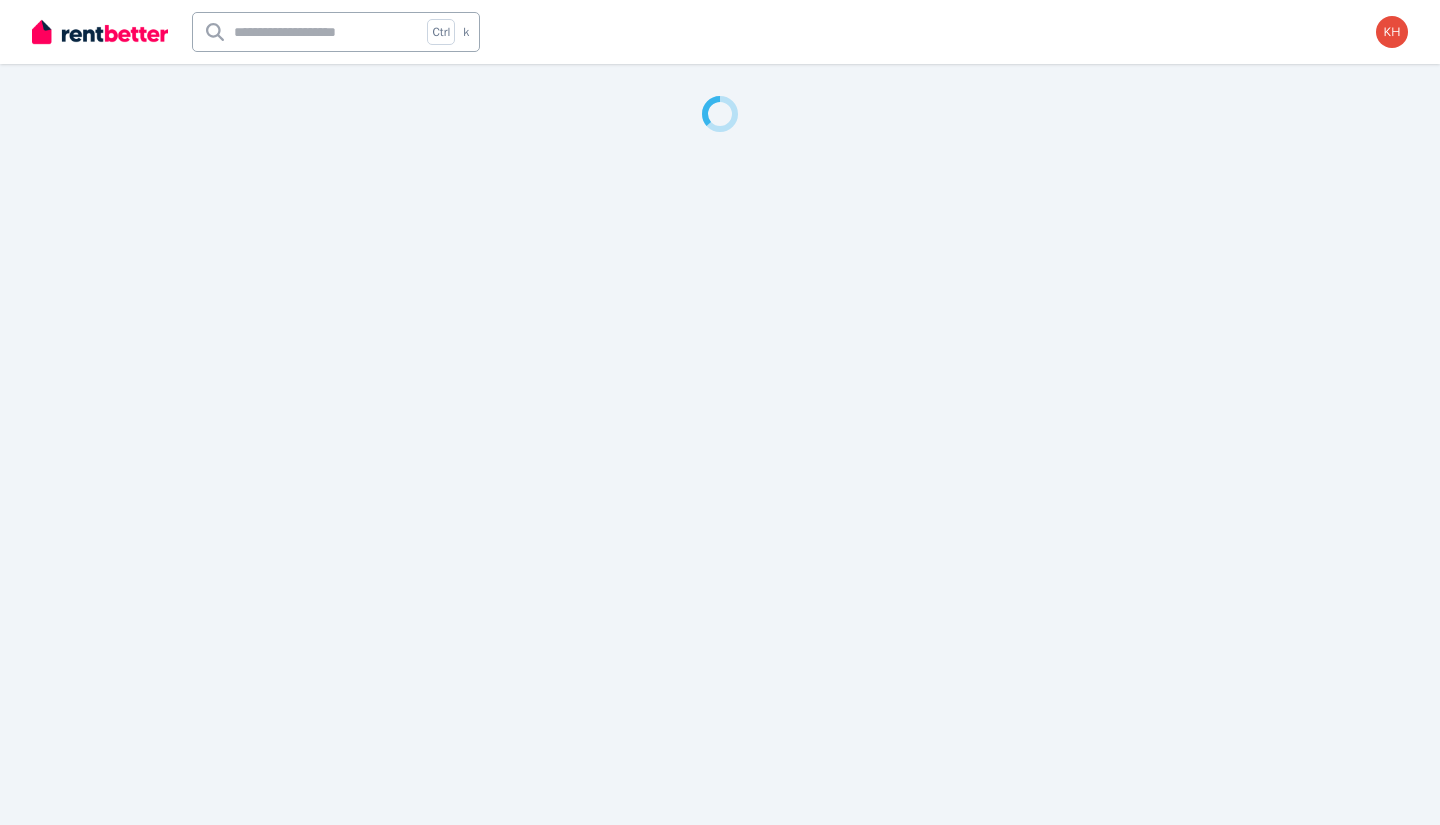 select on "**********" 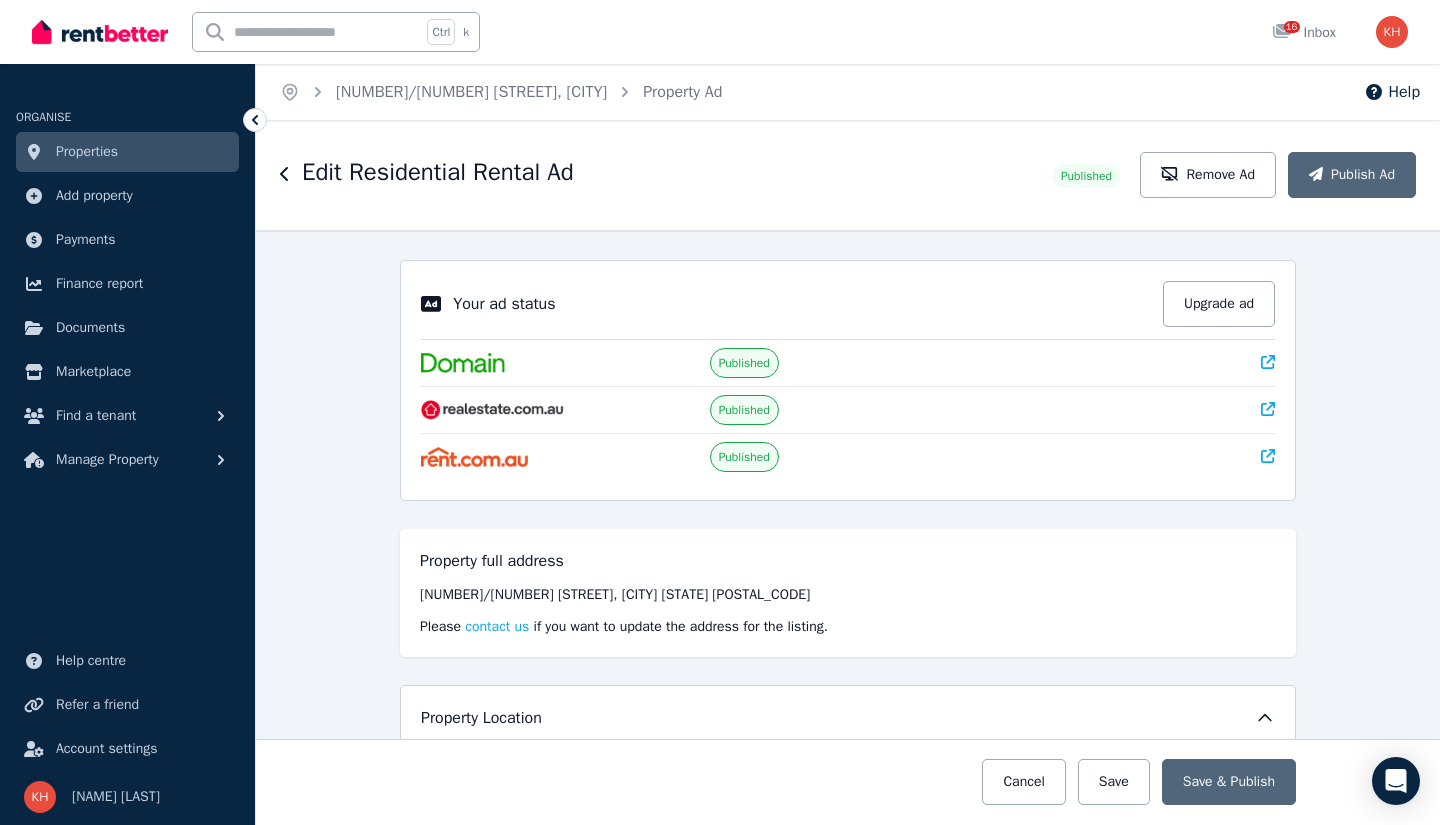 click on "Properties" at bounding box center (87, 152) 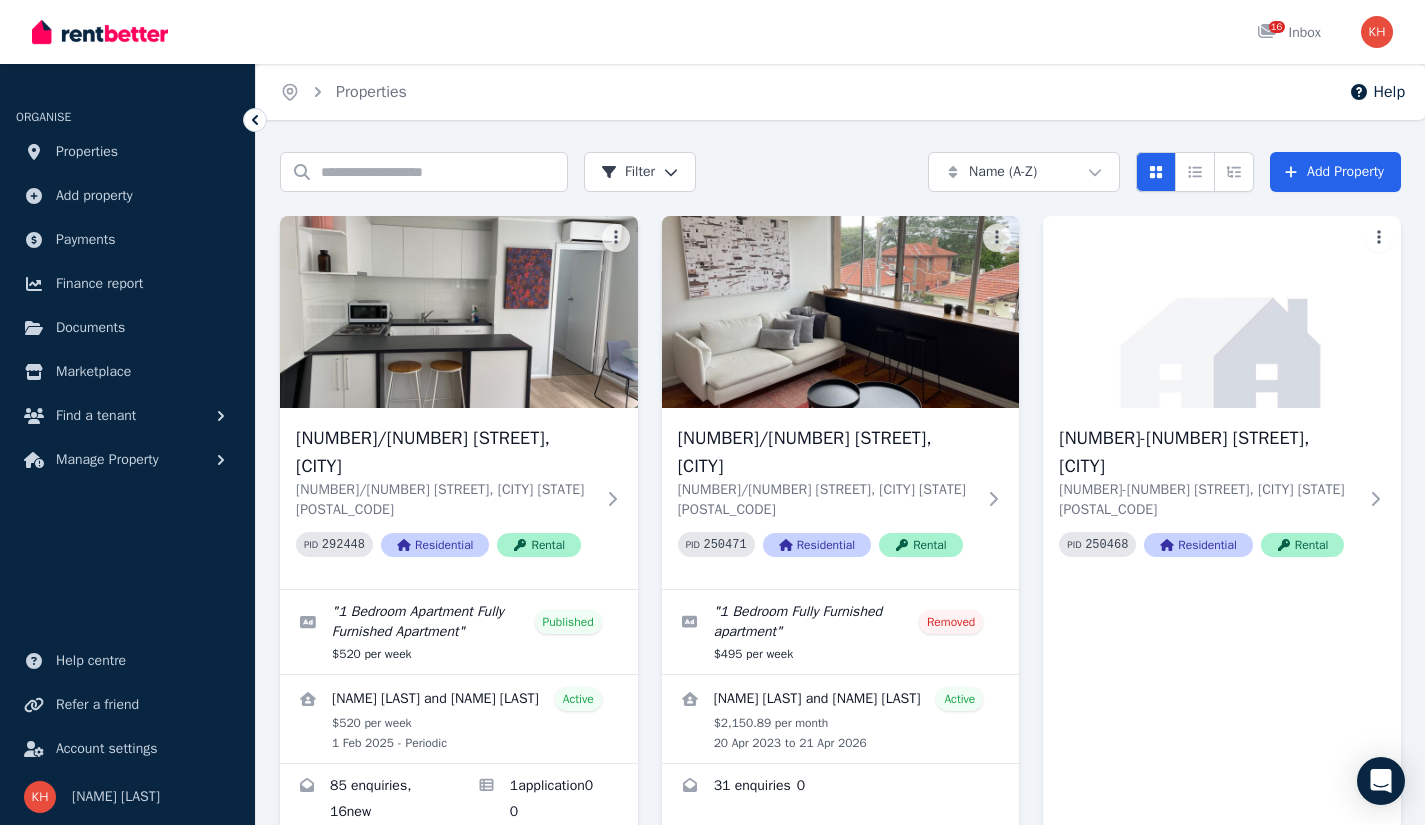 click at bounding box center (459, 312) 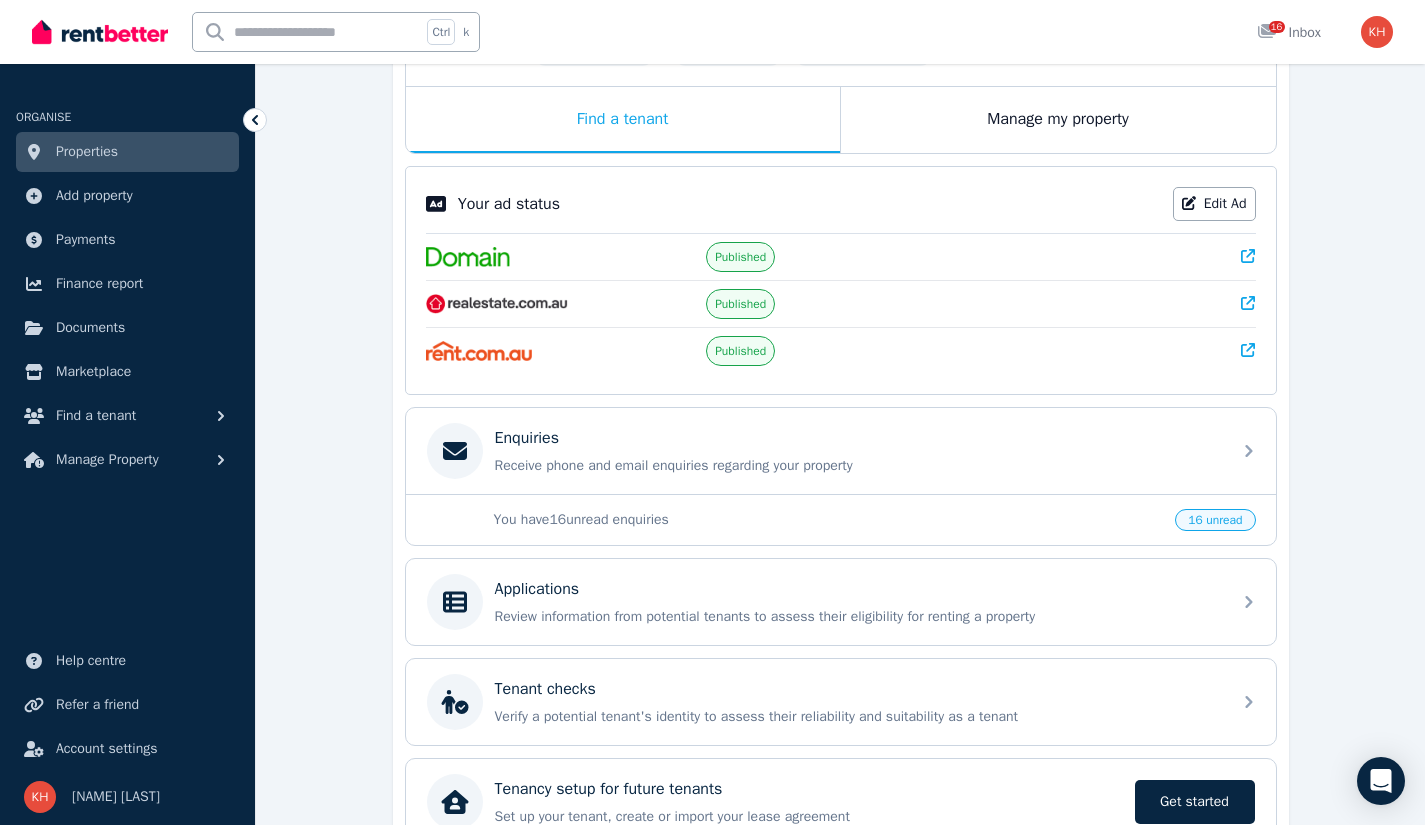 scroll, scrollTop: 308, scrollLeft: 0, axis: vertical 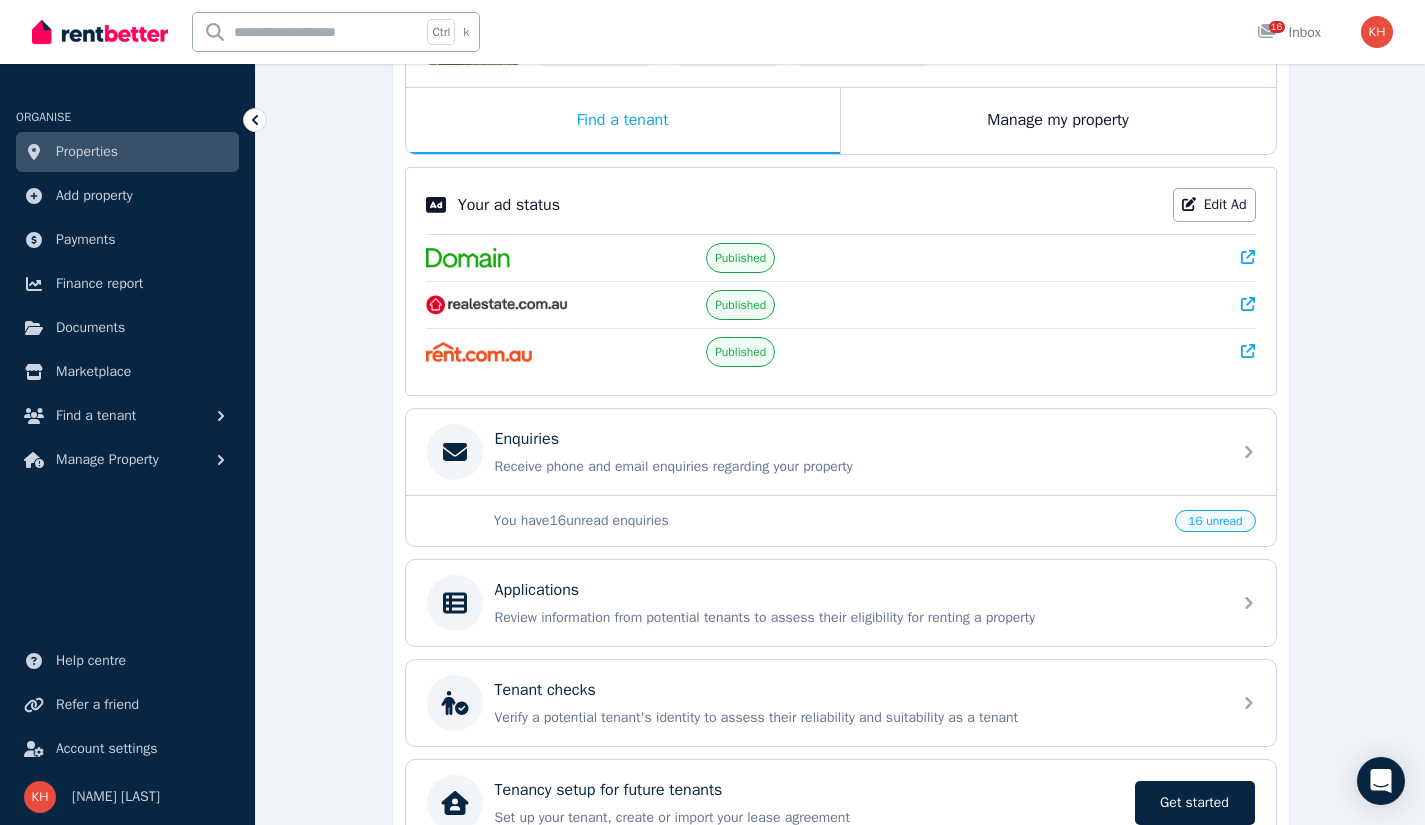 click on "Applications" at bounding box center [857, 590] 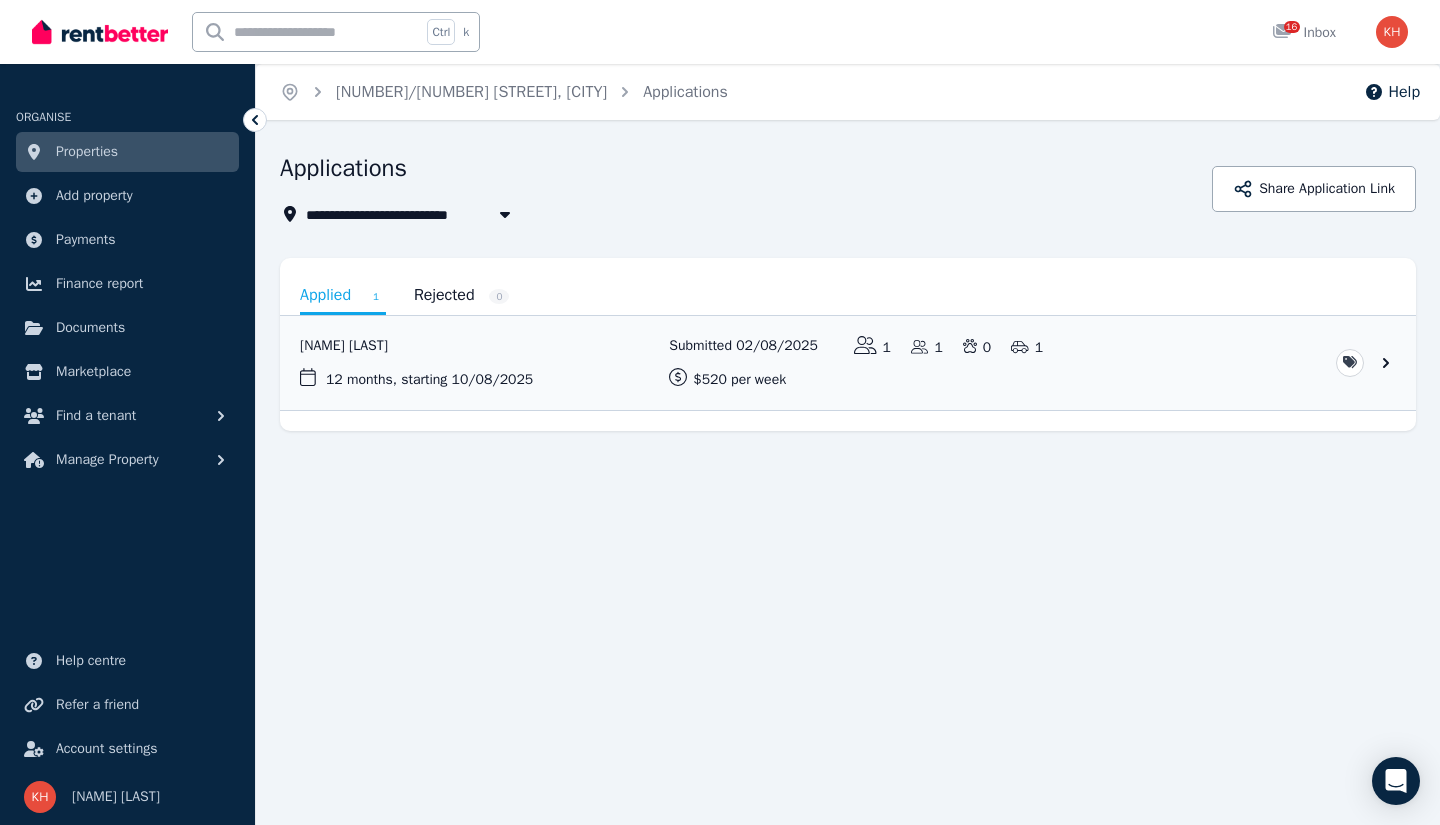 click at bounding box center [848, 363] 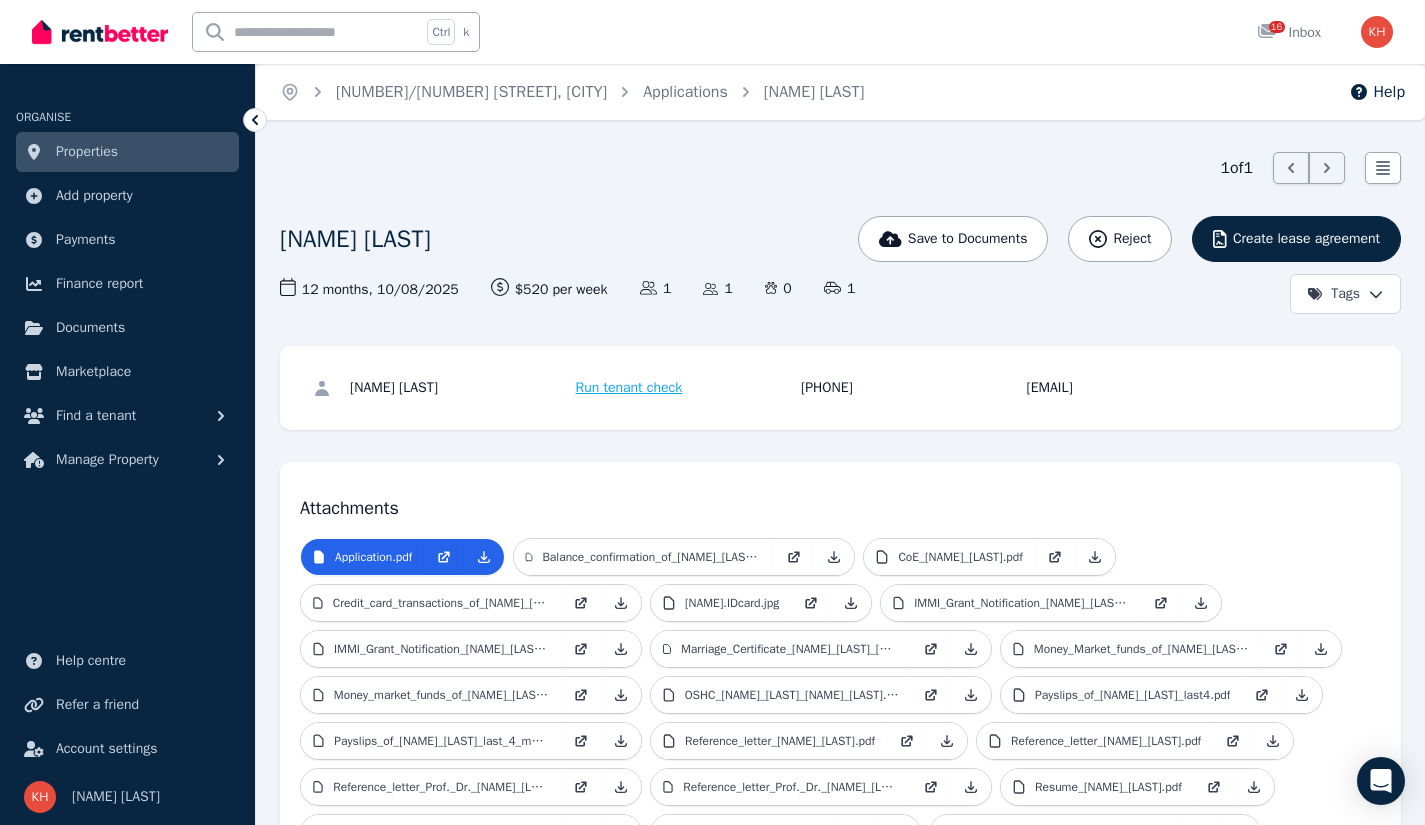 click on "Create lease agreement" at bounding box center [1306, 239] 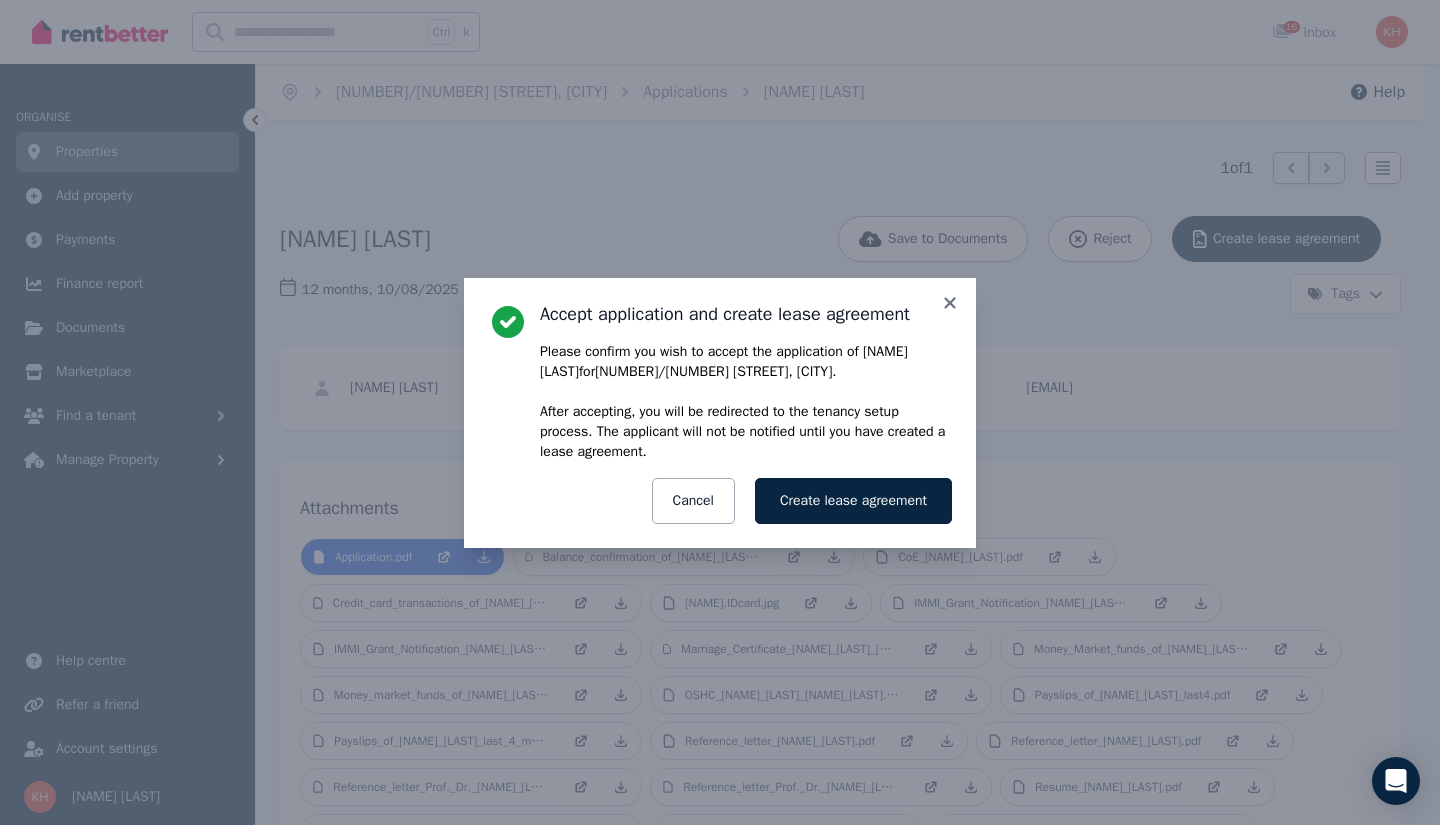 click on "Create lease agreement" at bounding box center [853, 501] 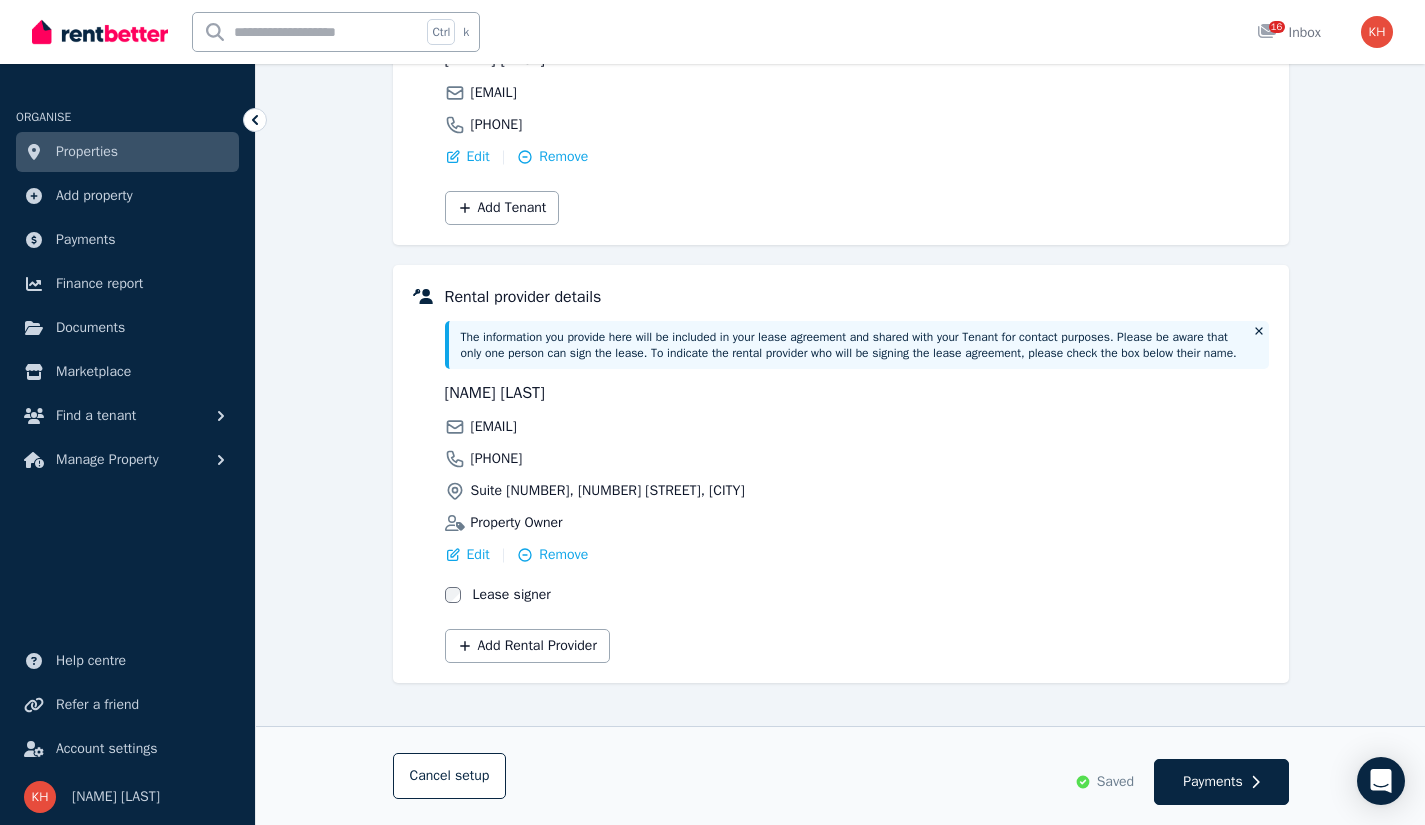 scroll, scrollTop: 338, scrollLeft: 0, axis: vertical 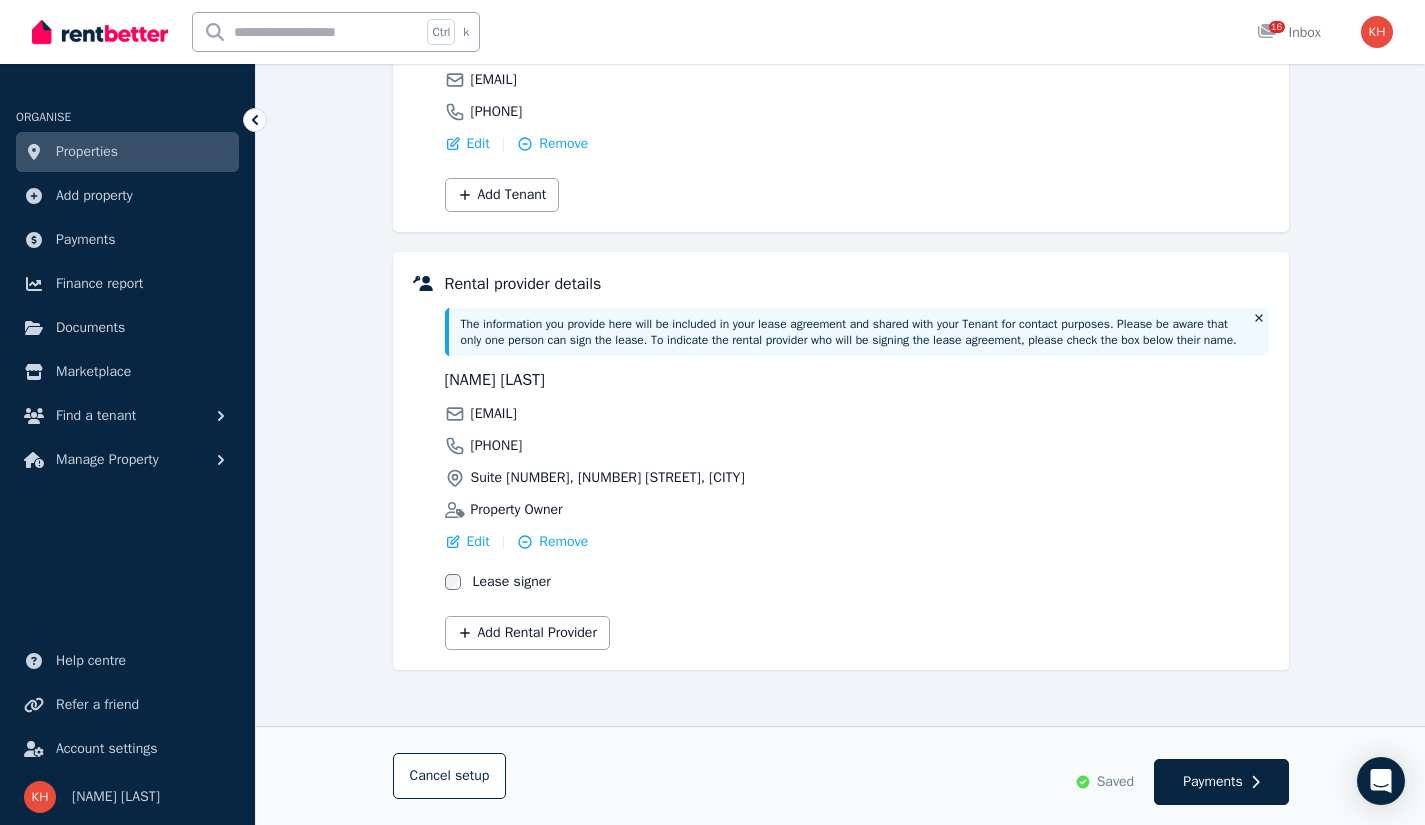 click on "Payments" at bounding box center [1213, 782] 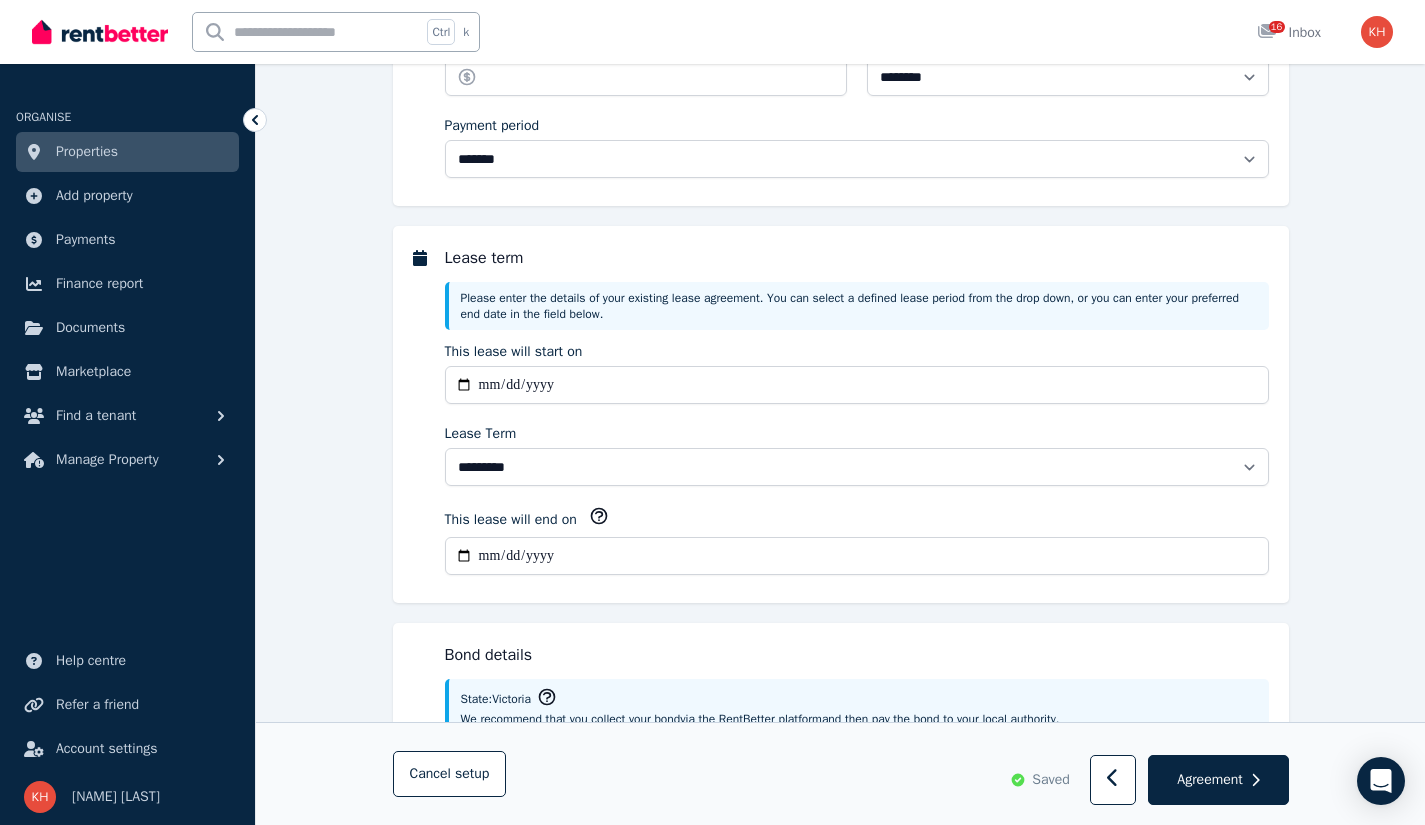 scroll, scrollTop: 0, scrollLeft: 0, axis: both 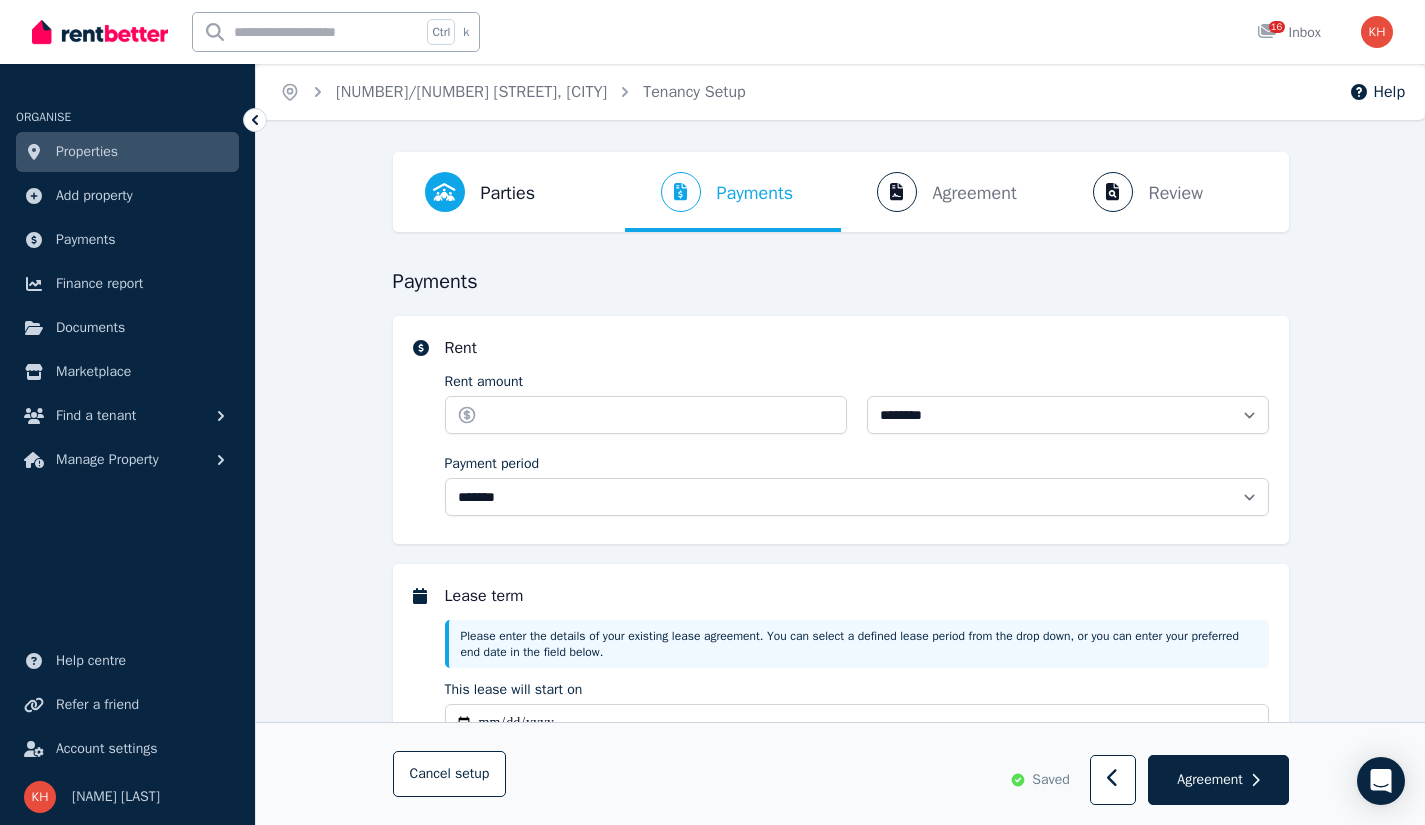 select on "**********" 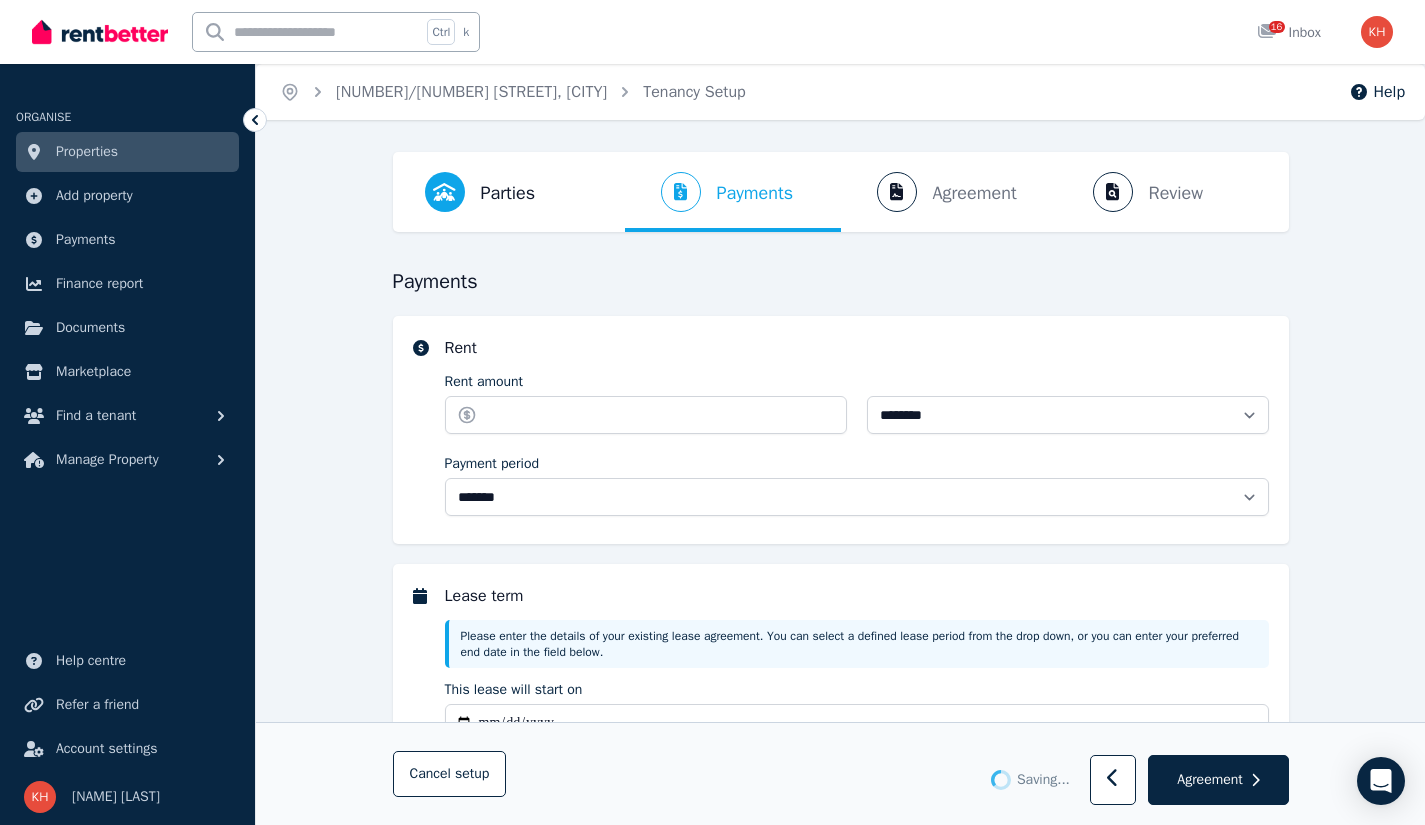 select on "**********" 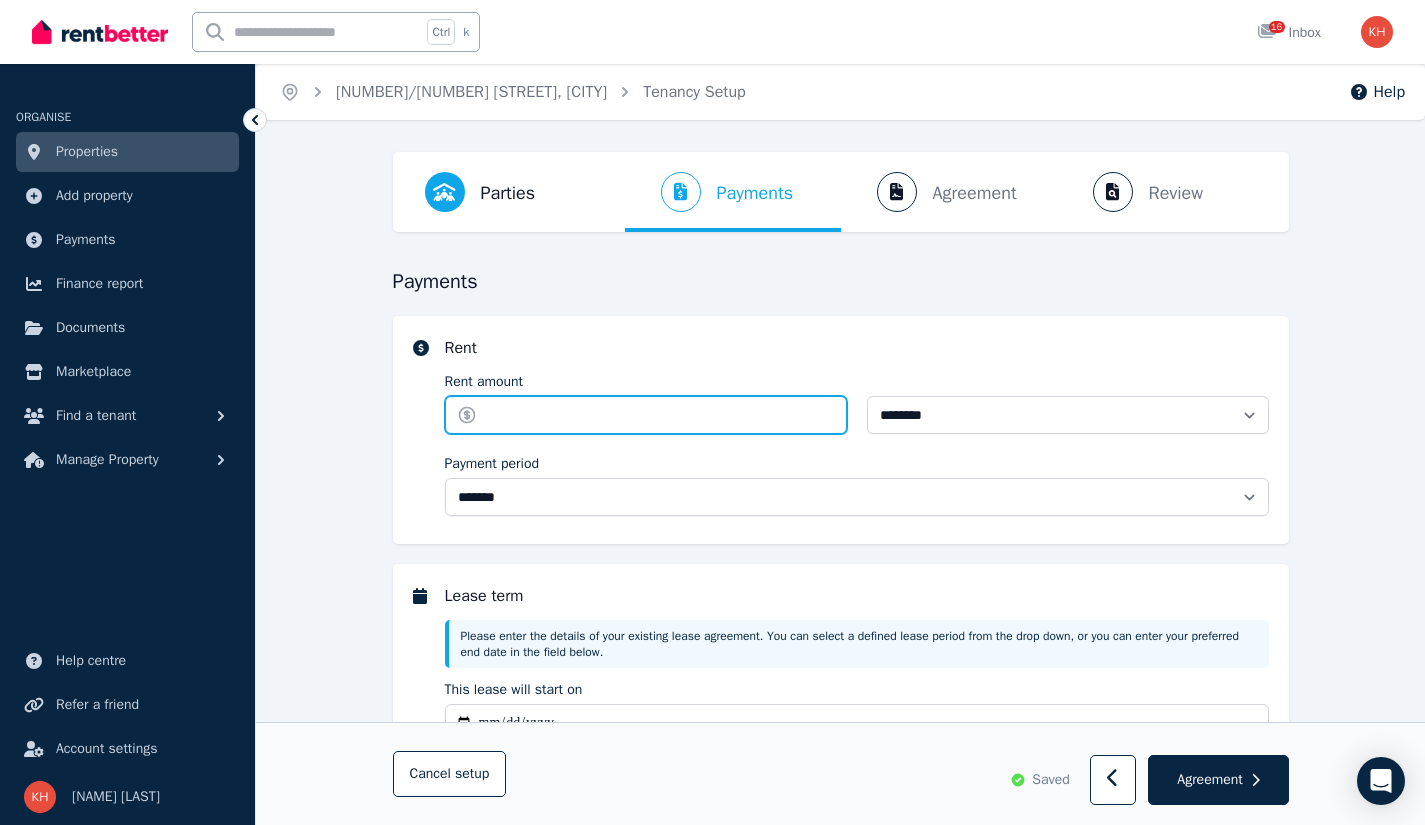 click on "Rent amount" at bounding box center (646, 415) 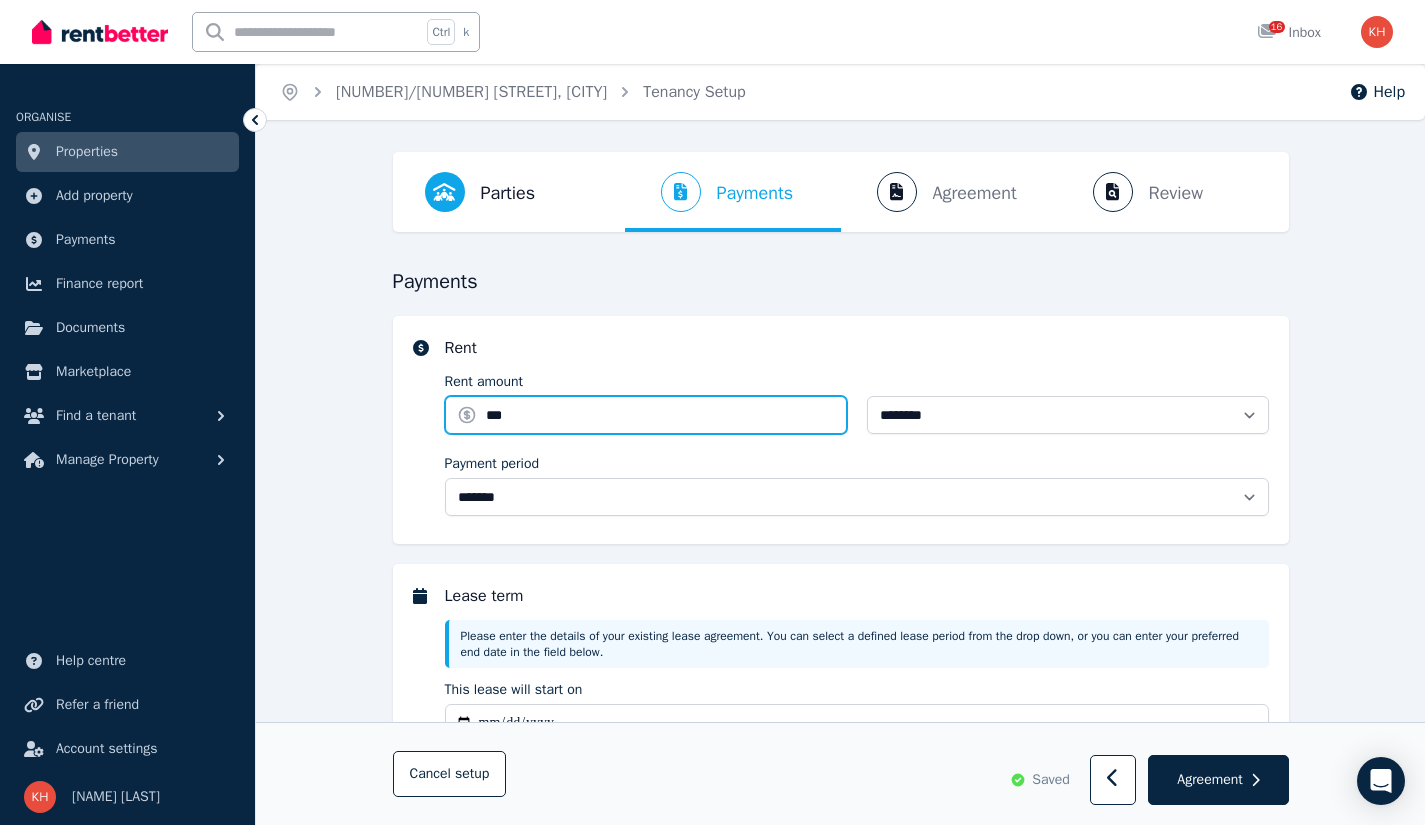 type on "******" 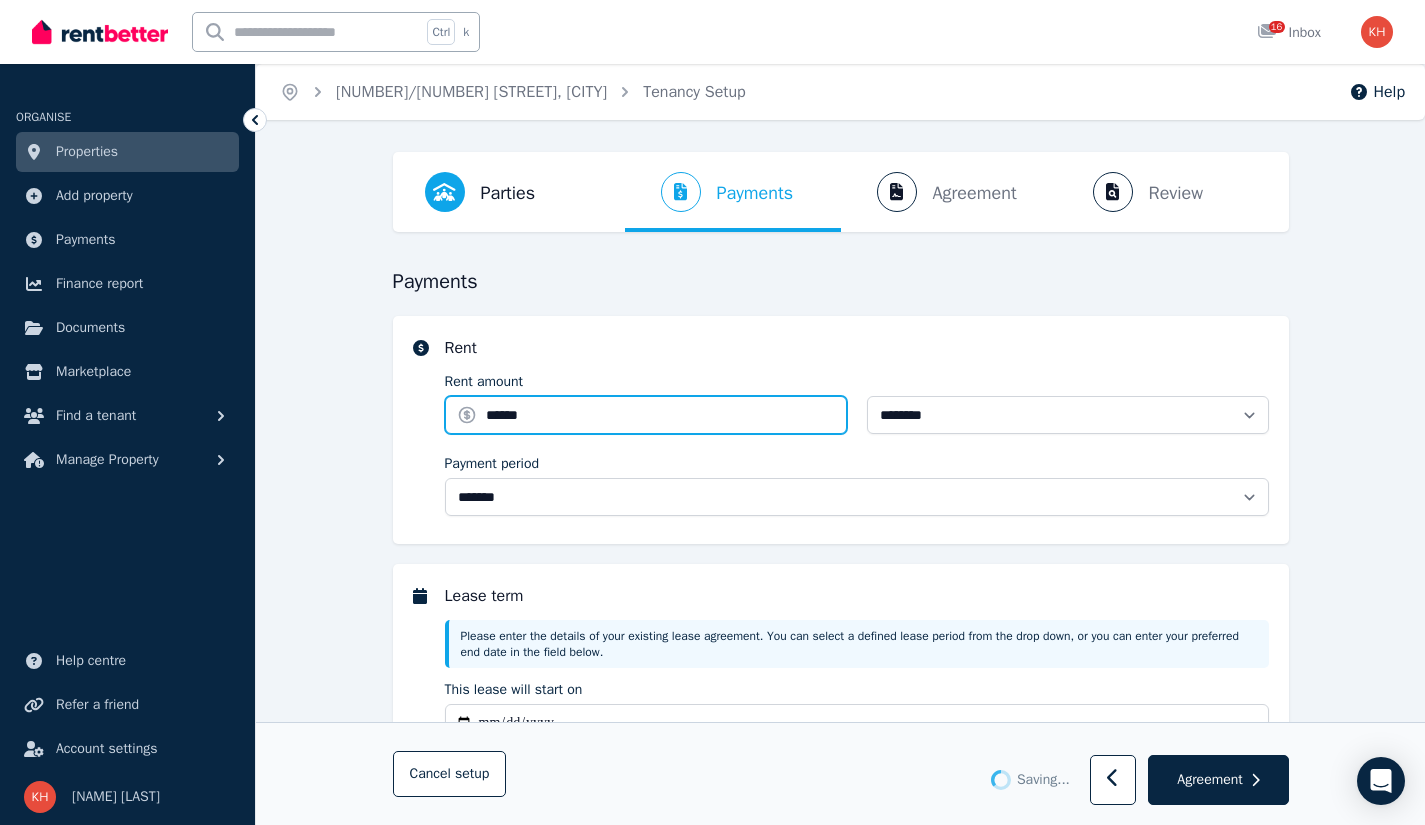 type 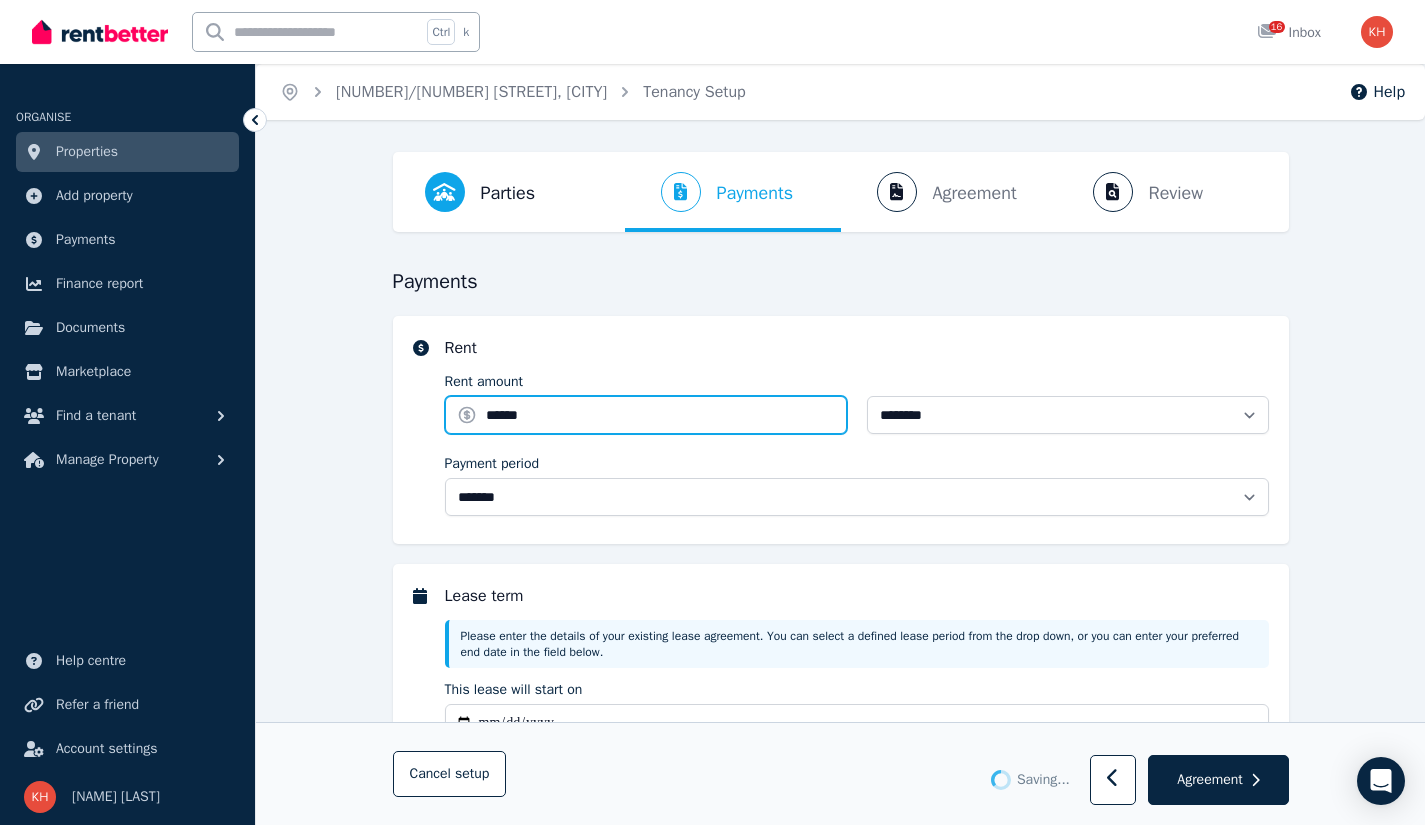 type on "**********" 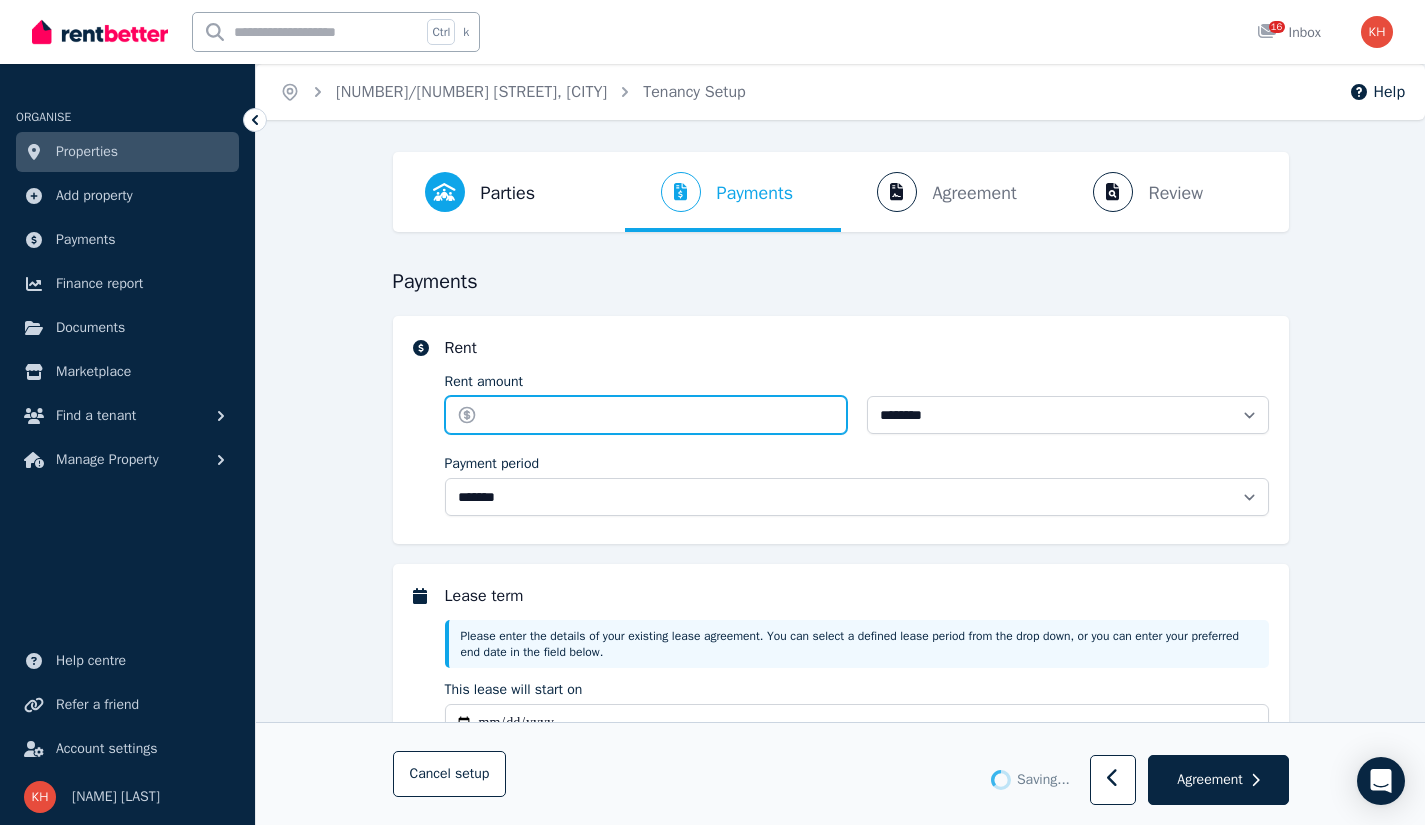 type on "******" 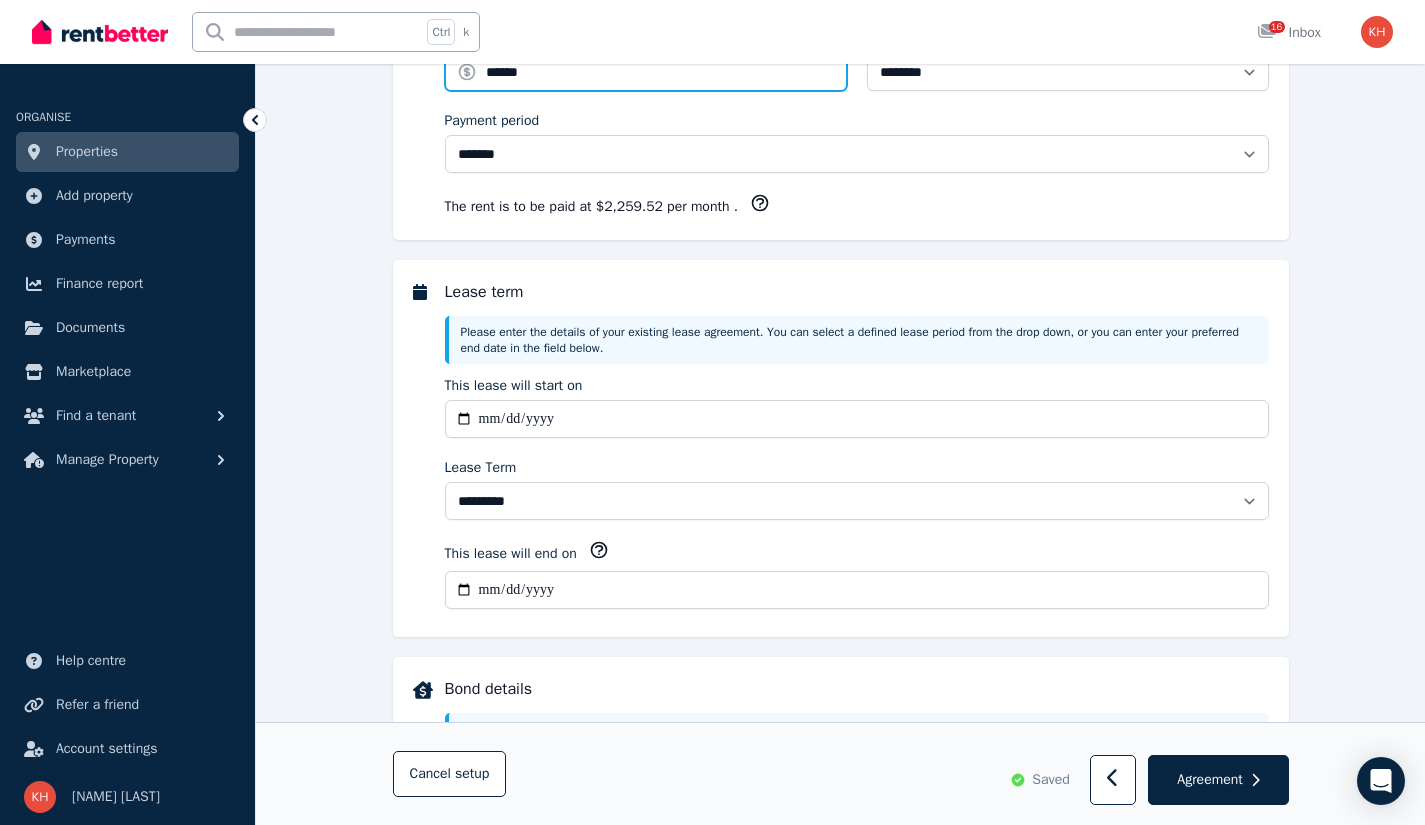 scroll, scrollTop: 347, scrollLeft: 0, axis: vertical 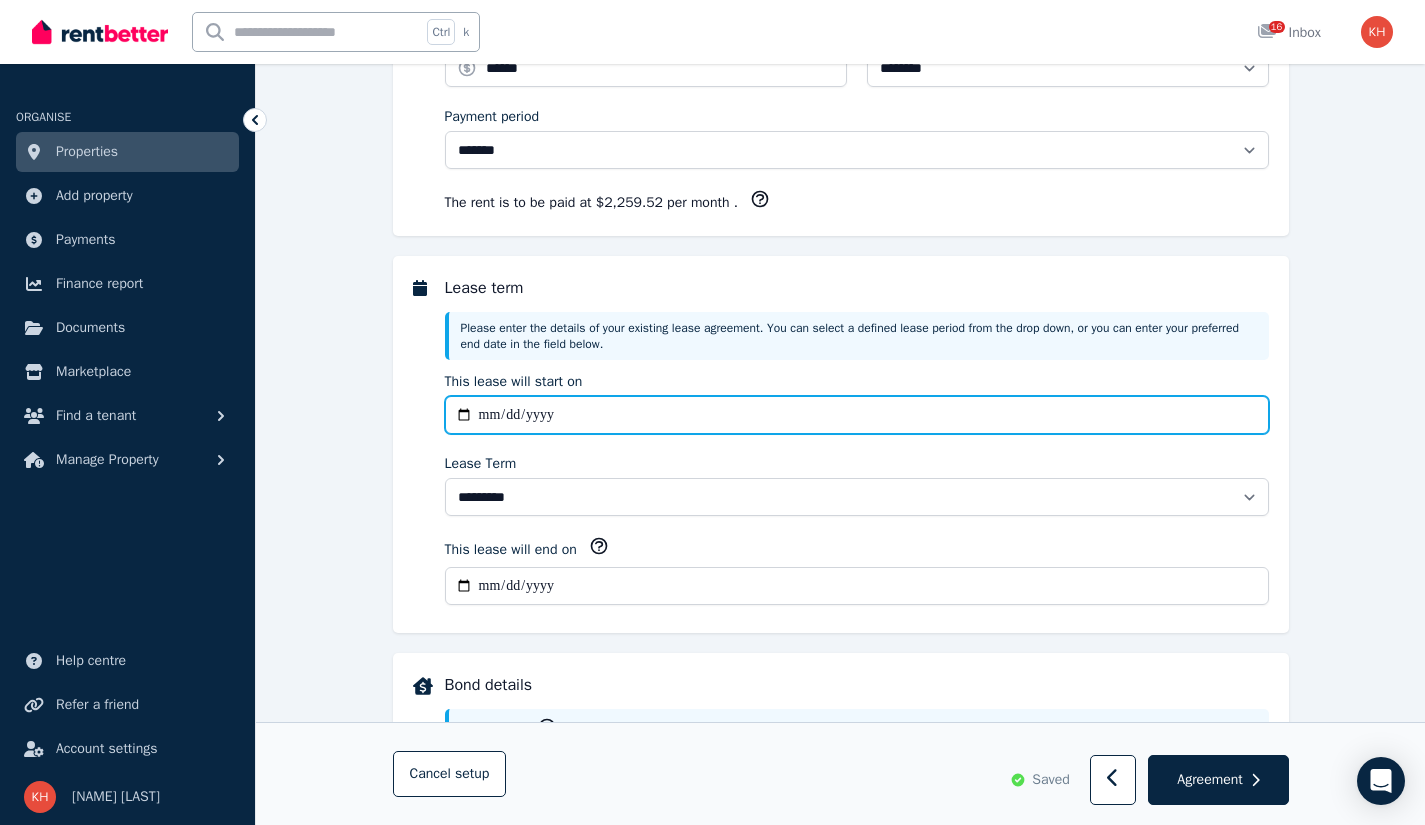 click on "**********" at bounding box center [857, 415] 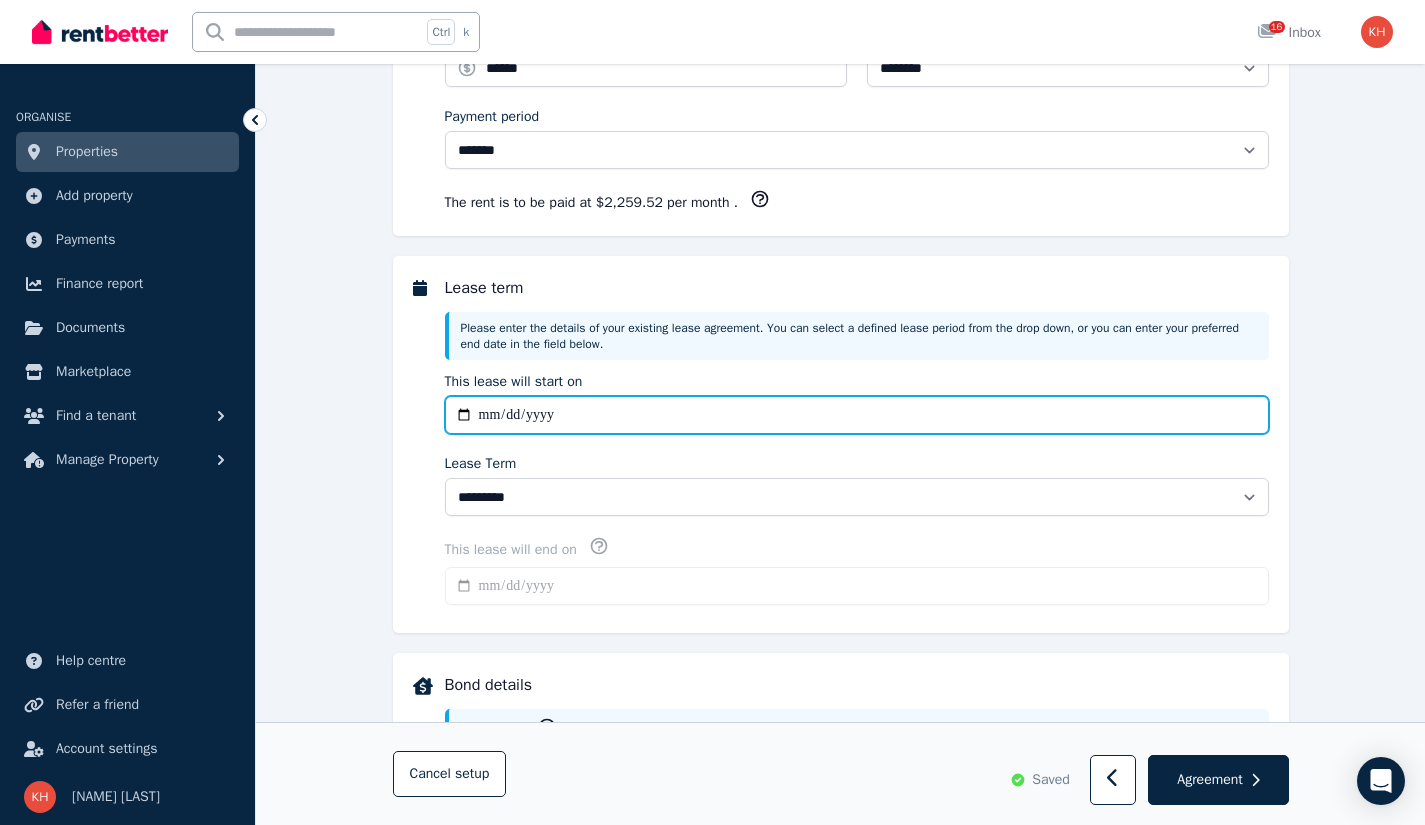 type on "**********" 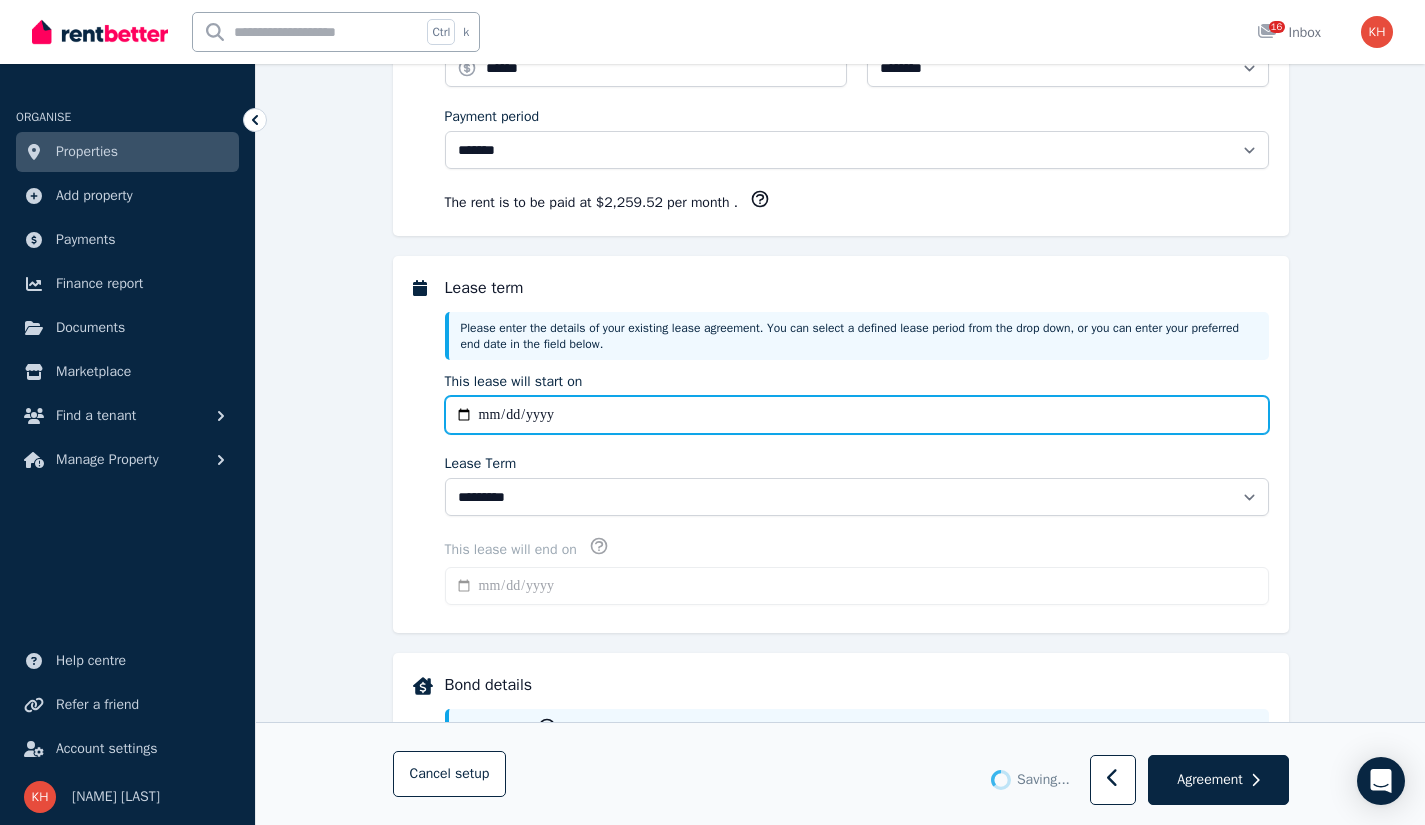 type on "**********" 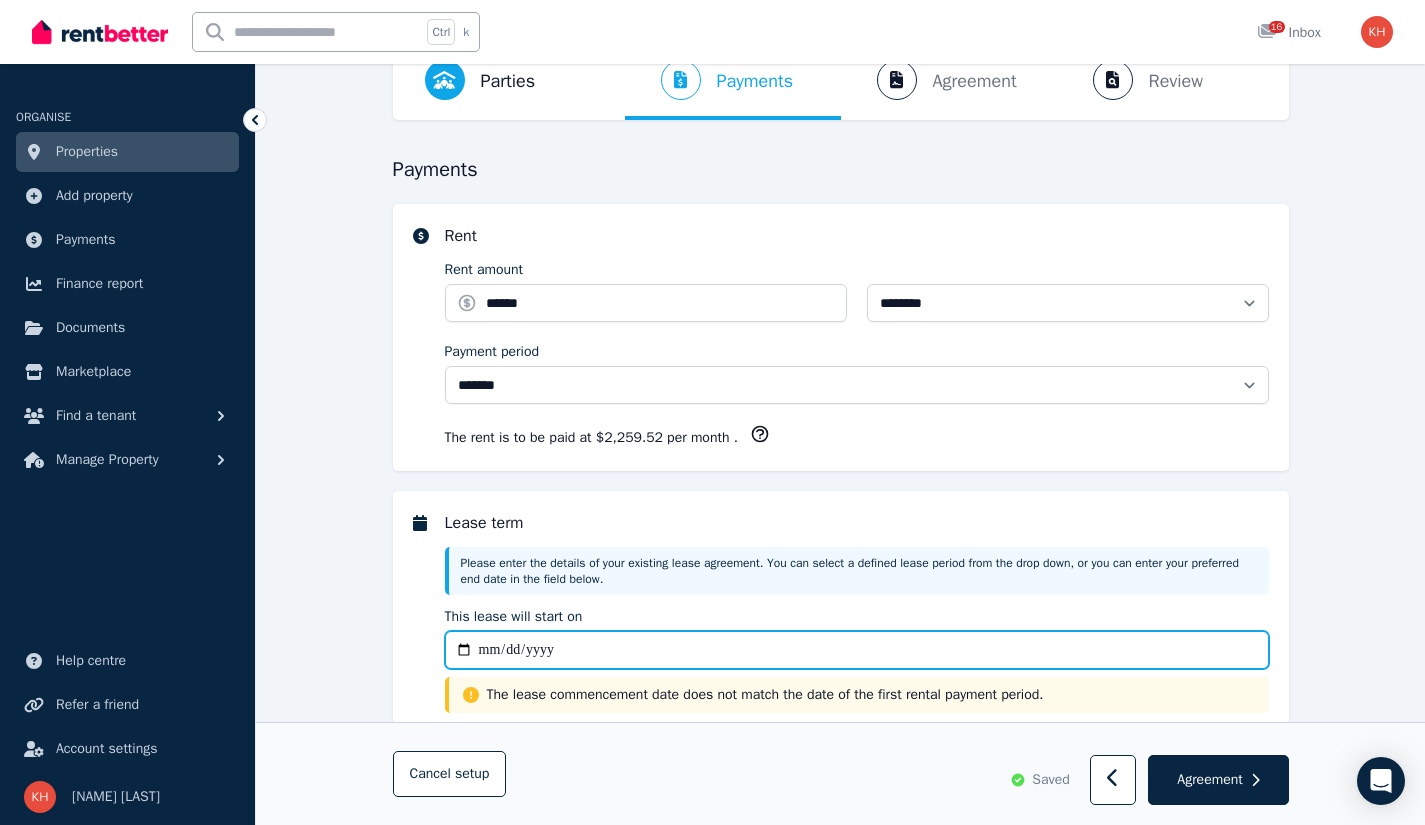 scroll, scrollTop: 0, scrollLeft: 0, axis: both 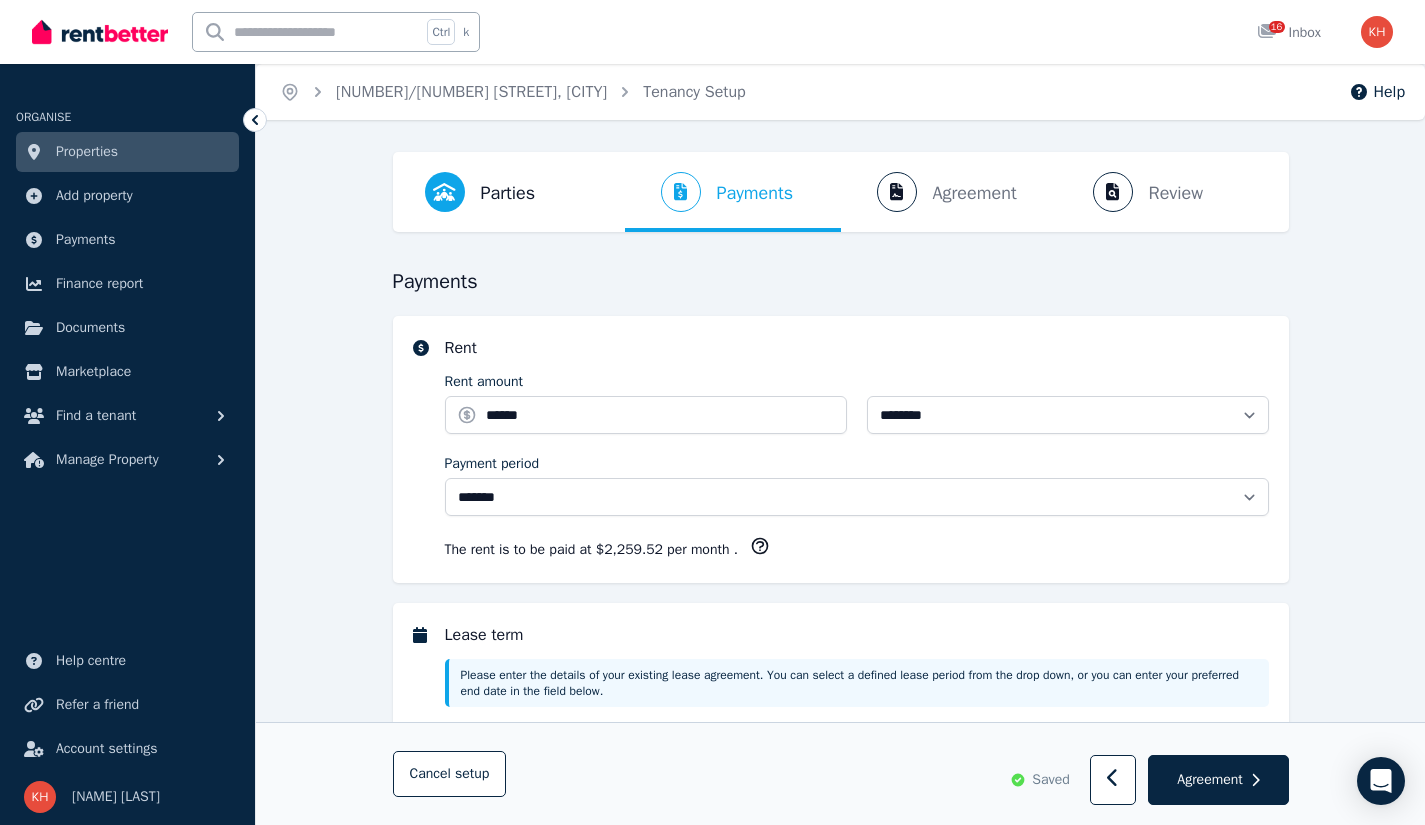 click on "Parties" at bounding box center (508, 193) 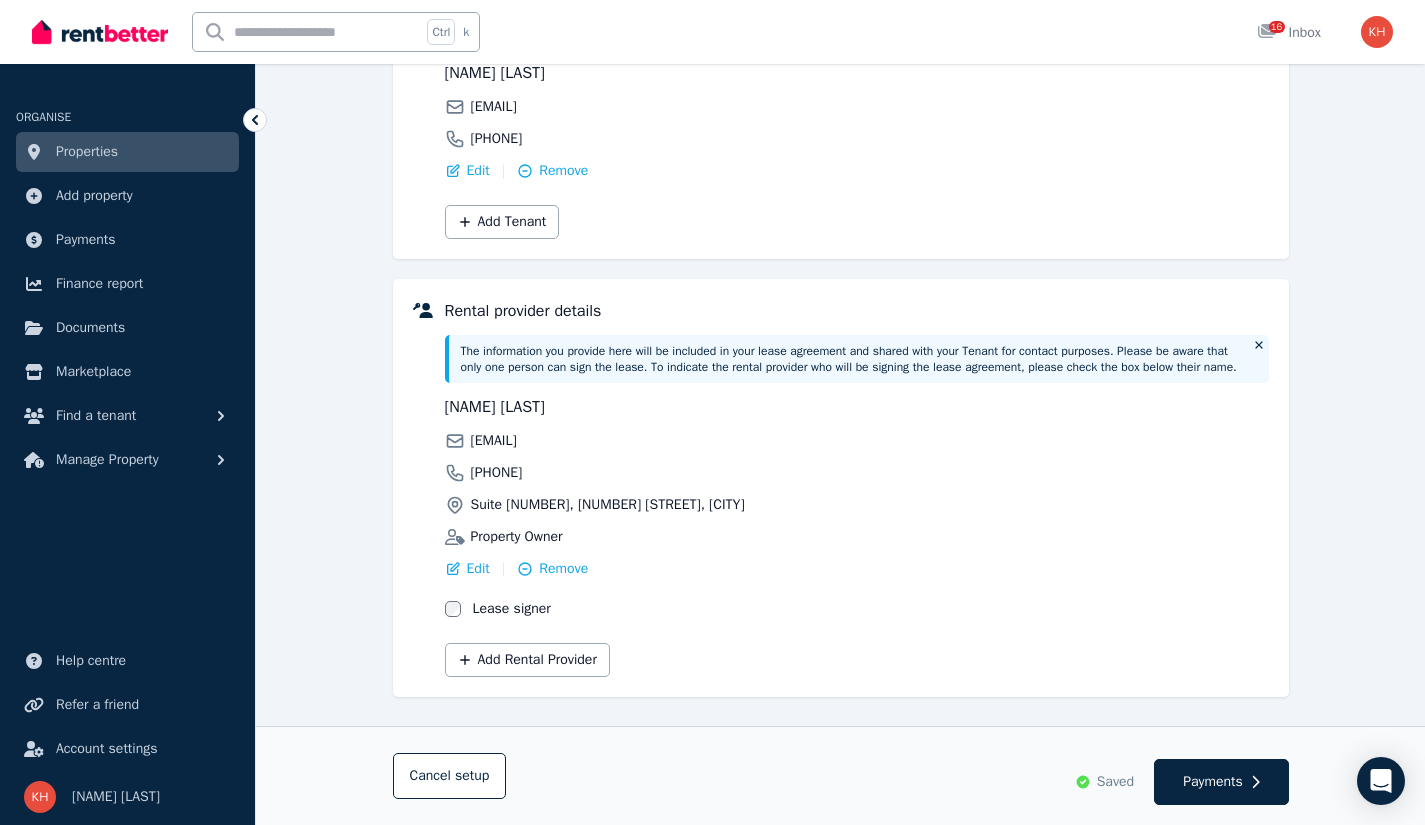 scroll, scrollTop: 338, scrollLeft: 0, axis: vertical 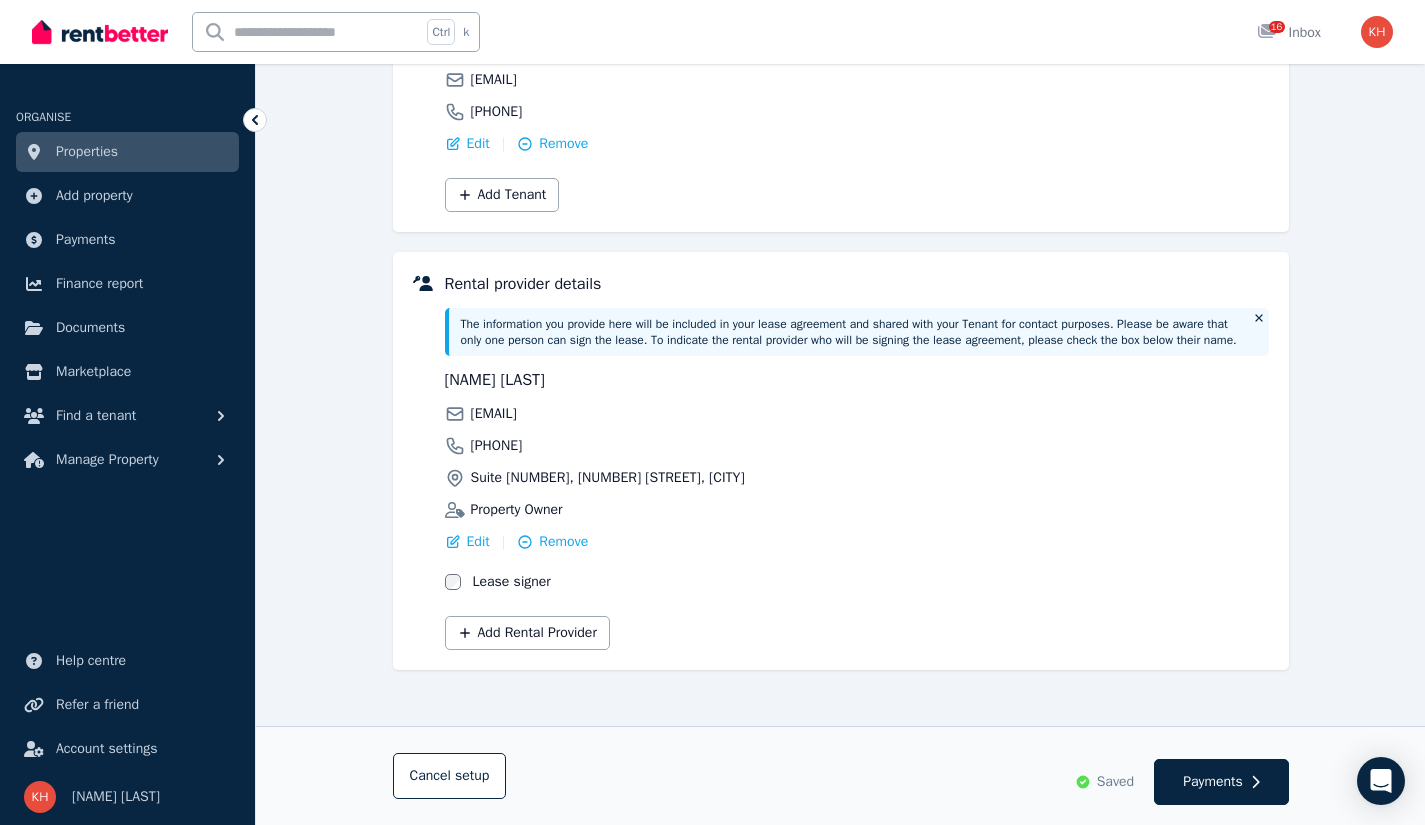 click on "Payments" at bounding box center [1213, 782] 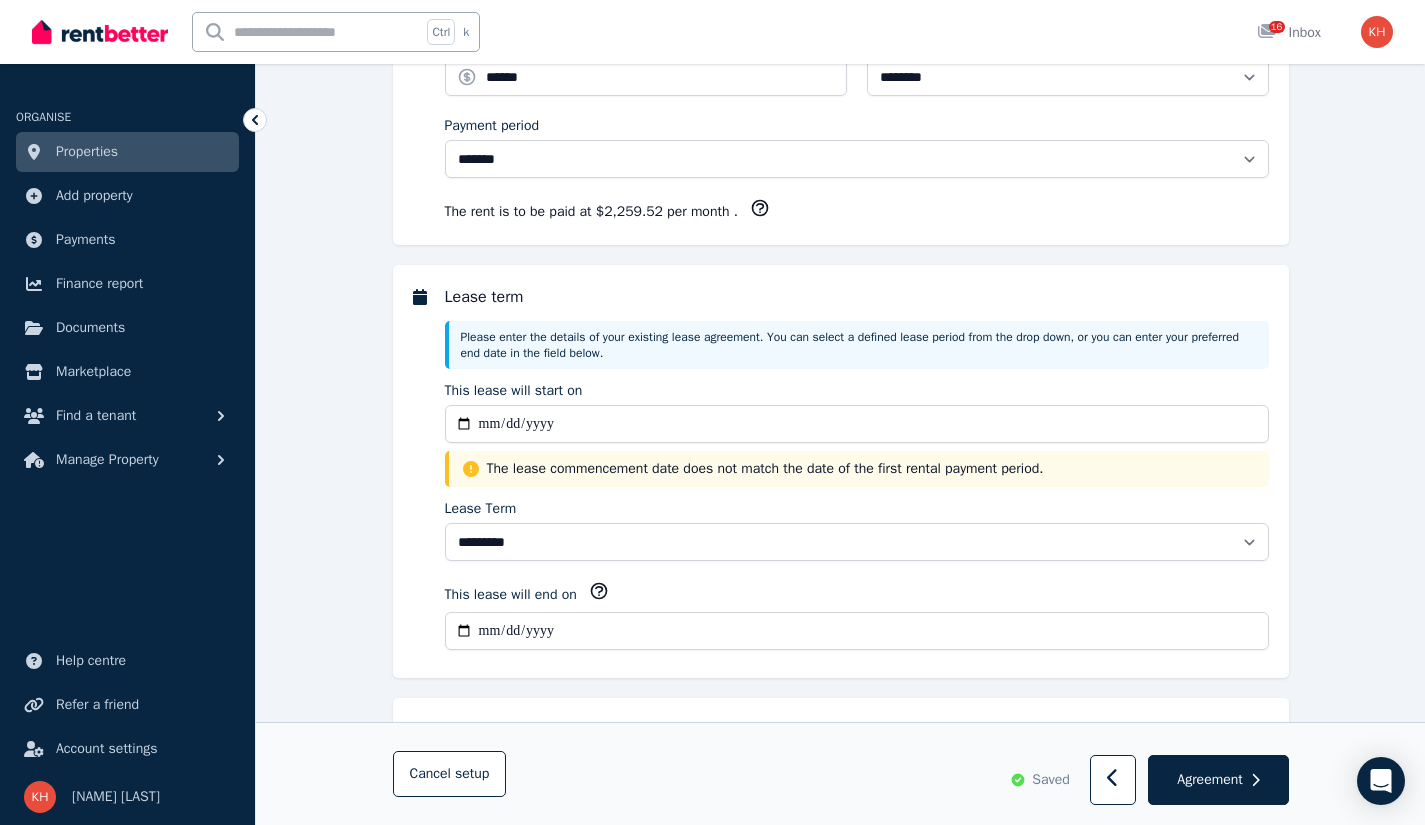scroll, scrollTop: 0, scrollLeft: 0, axis: both 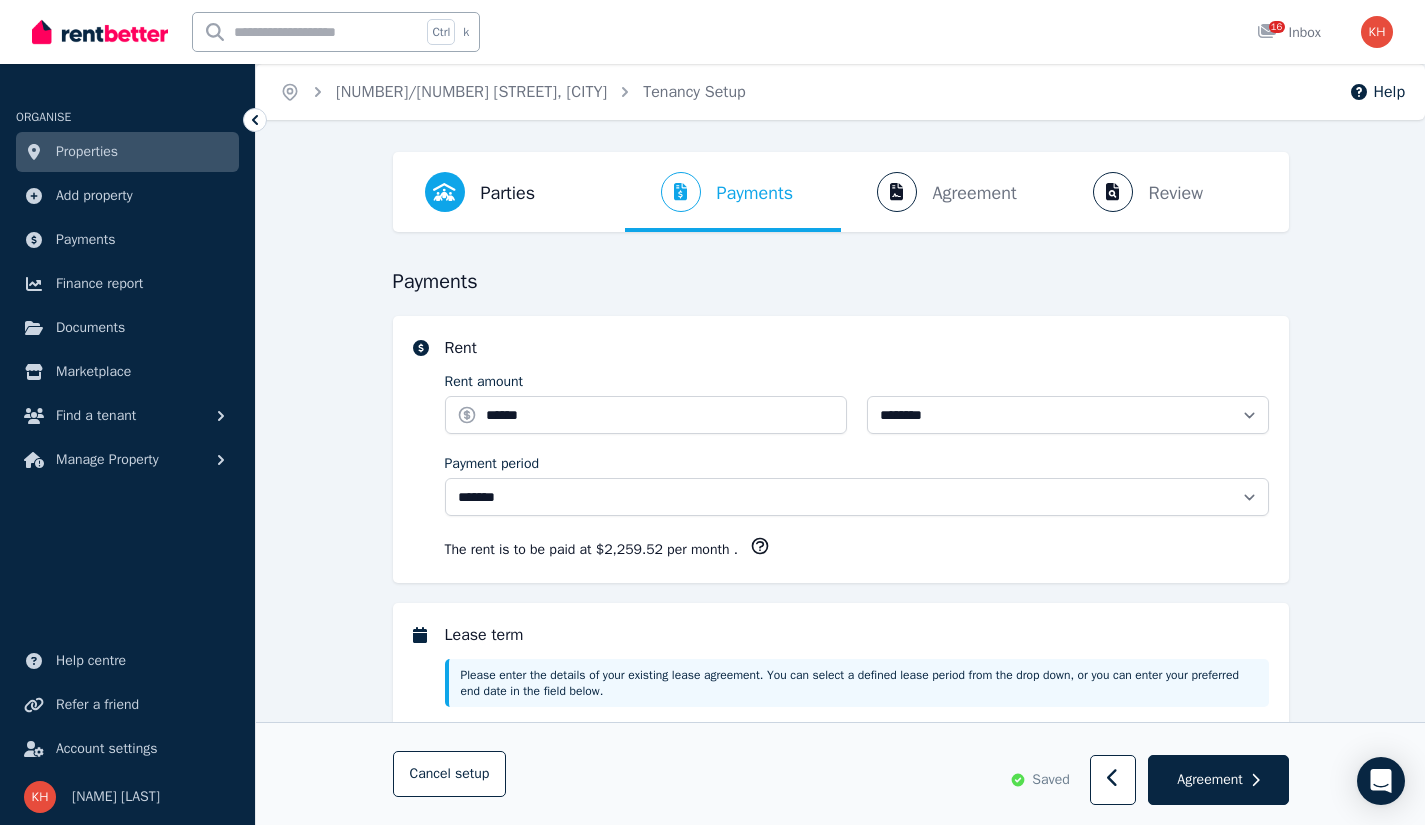 select on "**********" 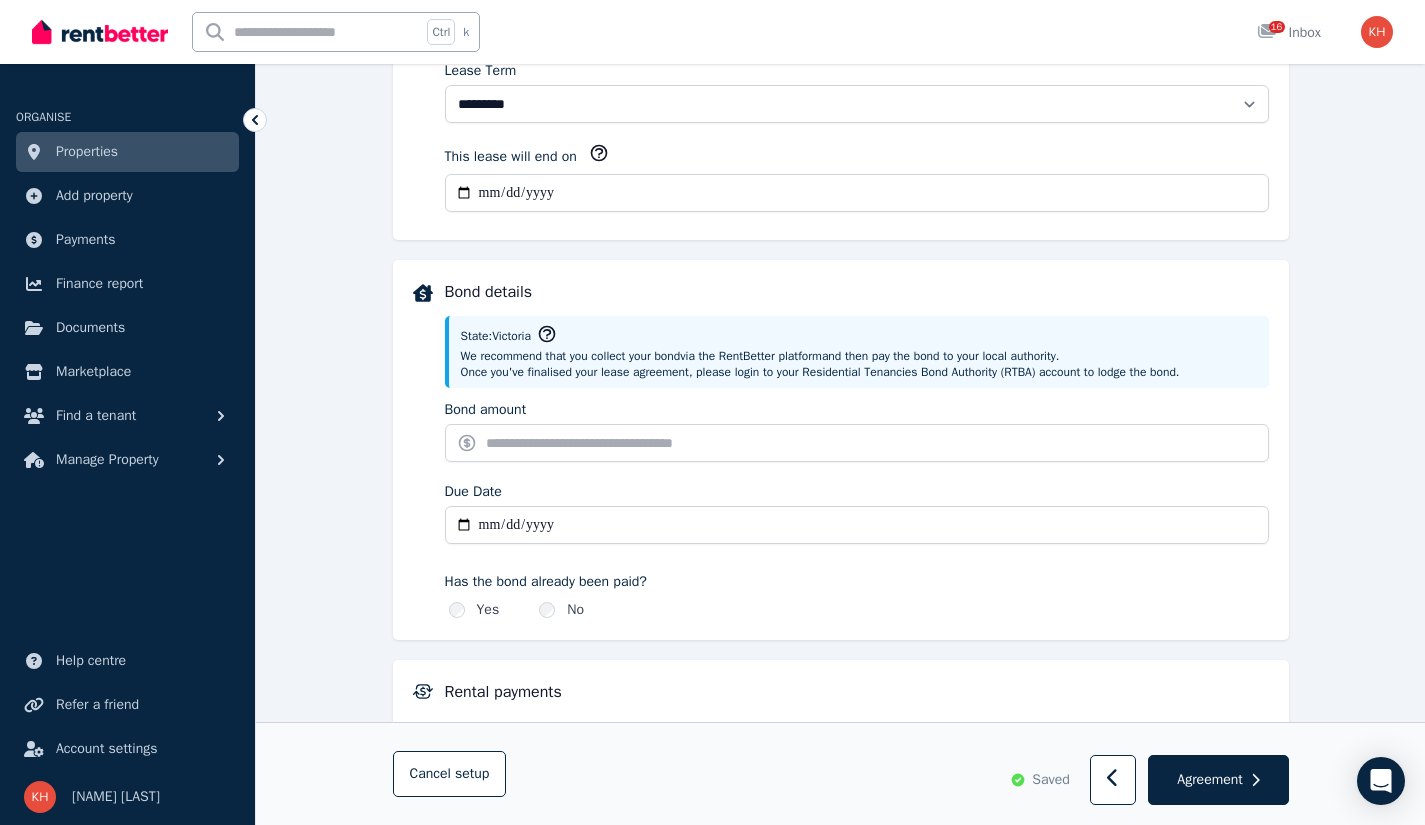 scroll, scrollTop: 779, scrollLeft: 0, axis: vertical 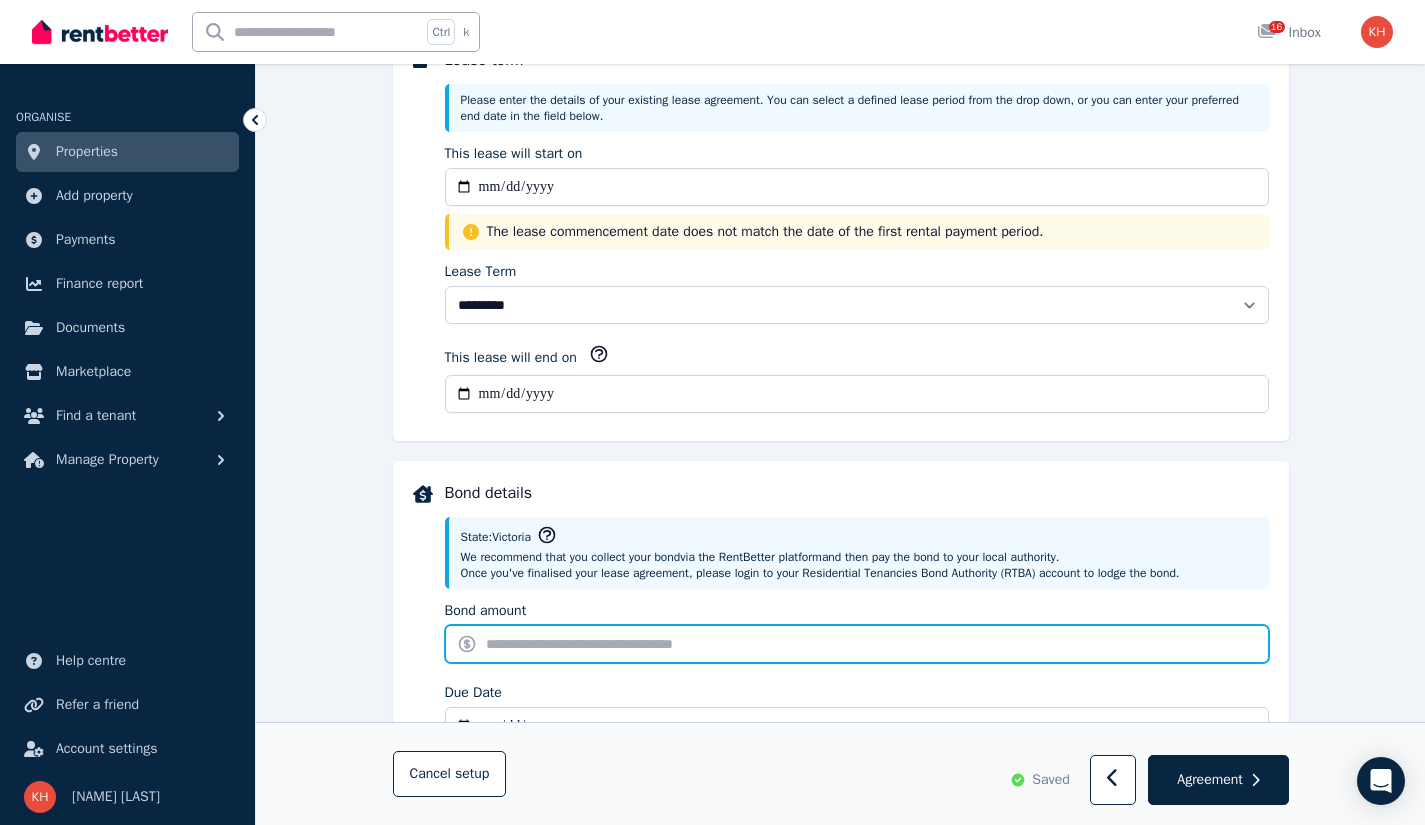 click on "Bond amount" at bounding box center [857, 644] 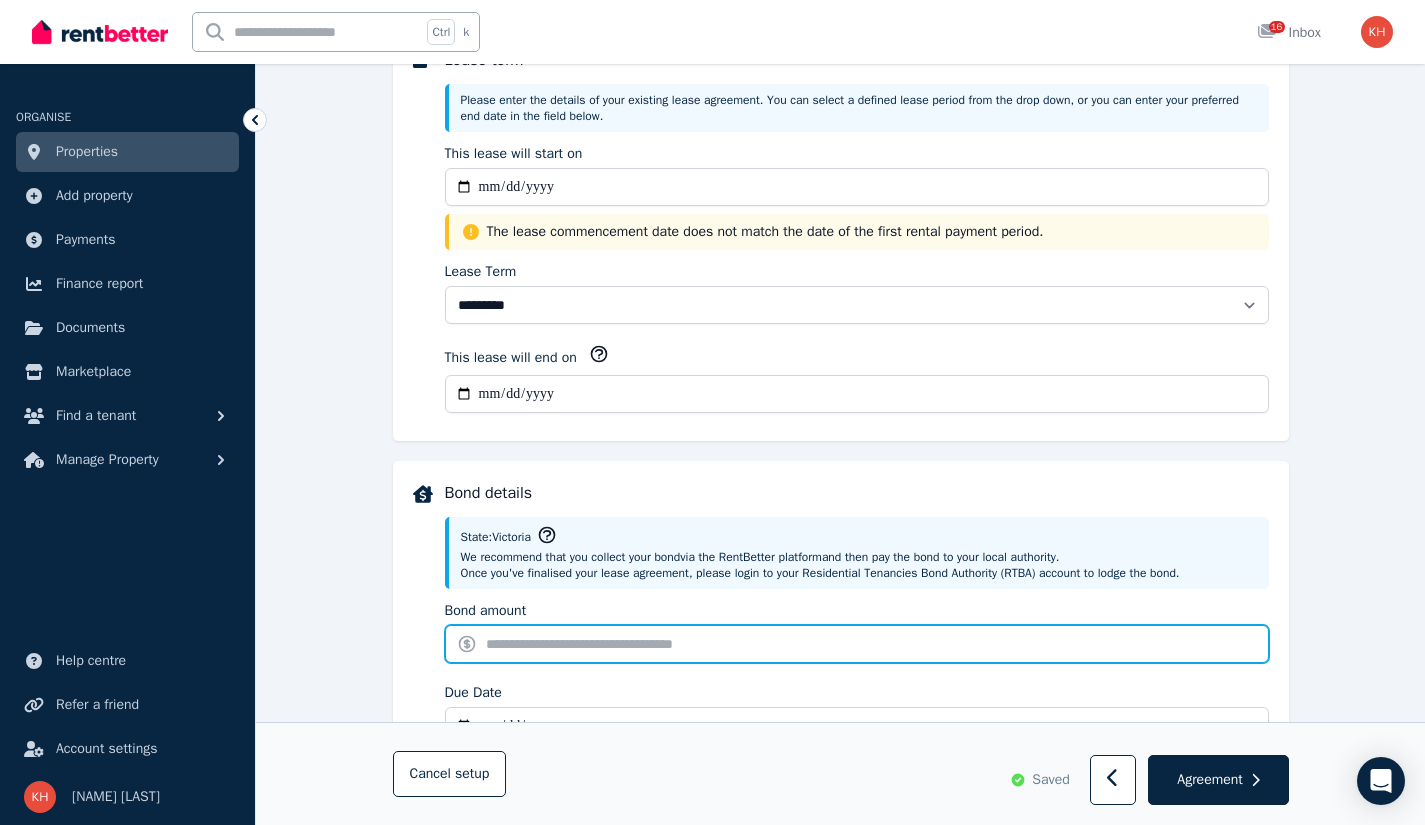 type on "*******" 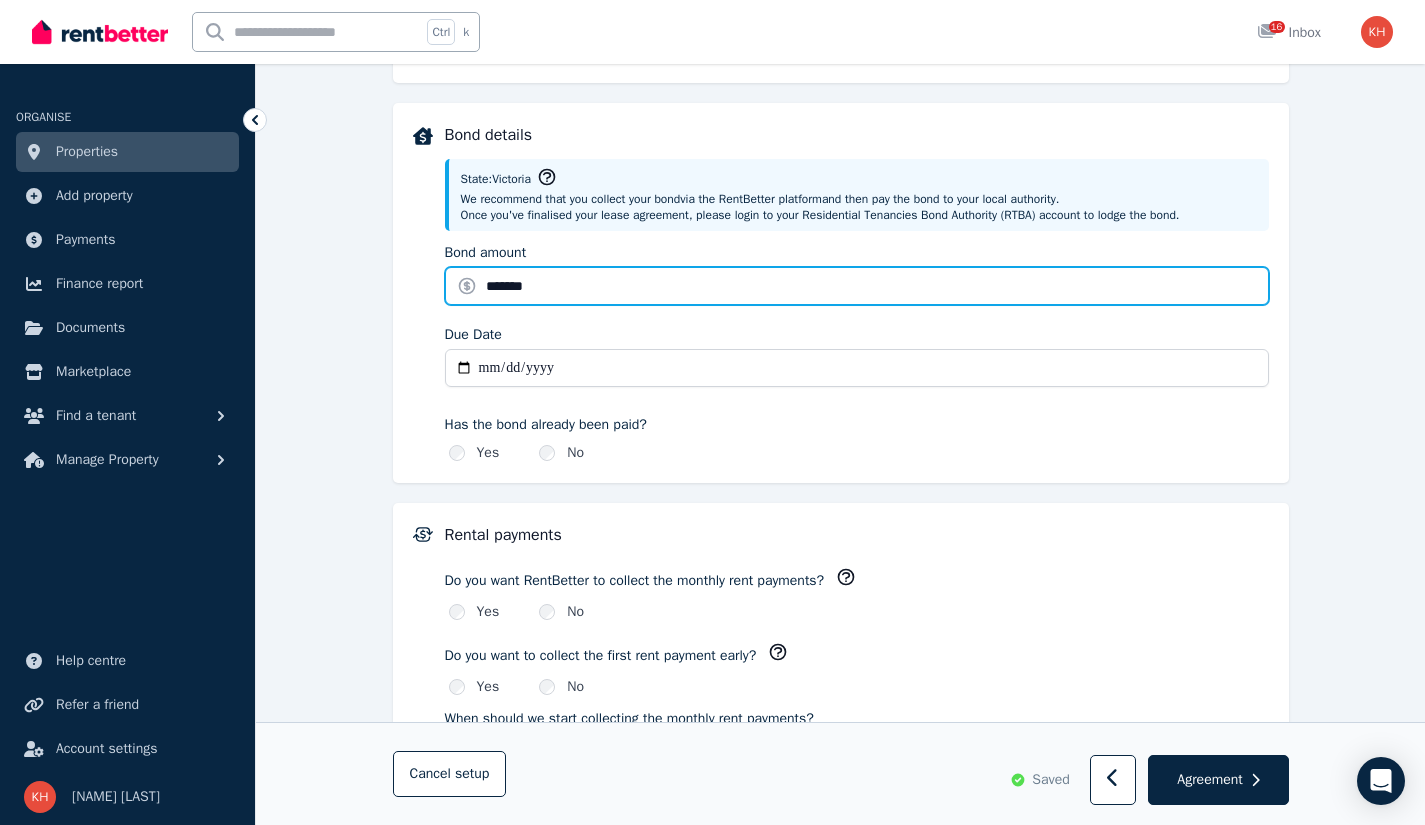 scroll, scrollTop: 944, scrollLeft: 0, axis: vertical 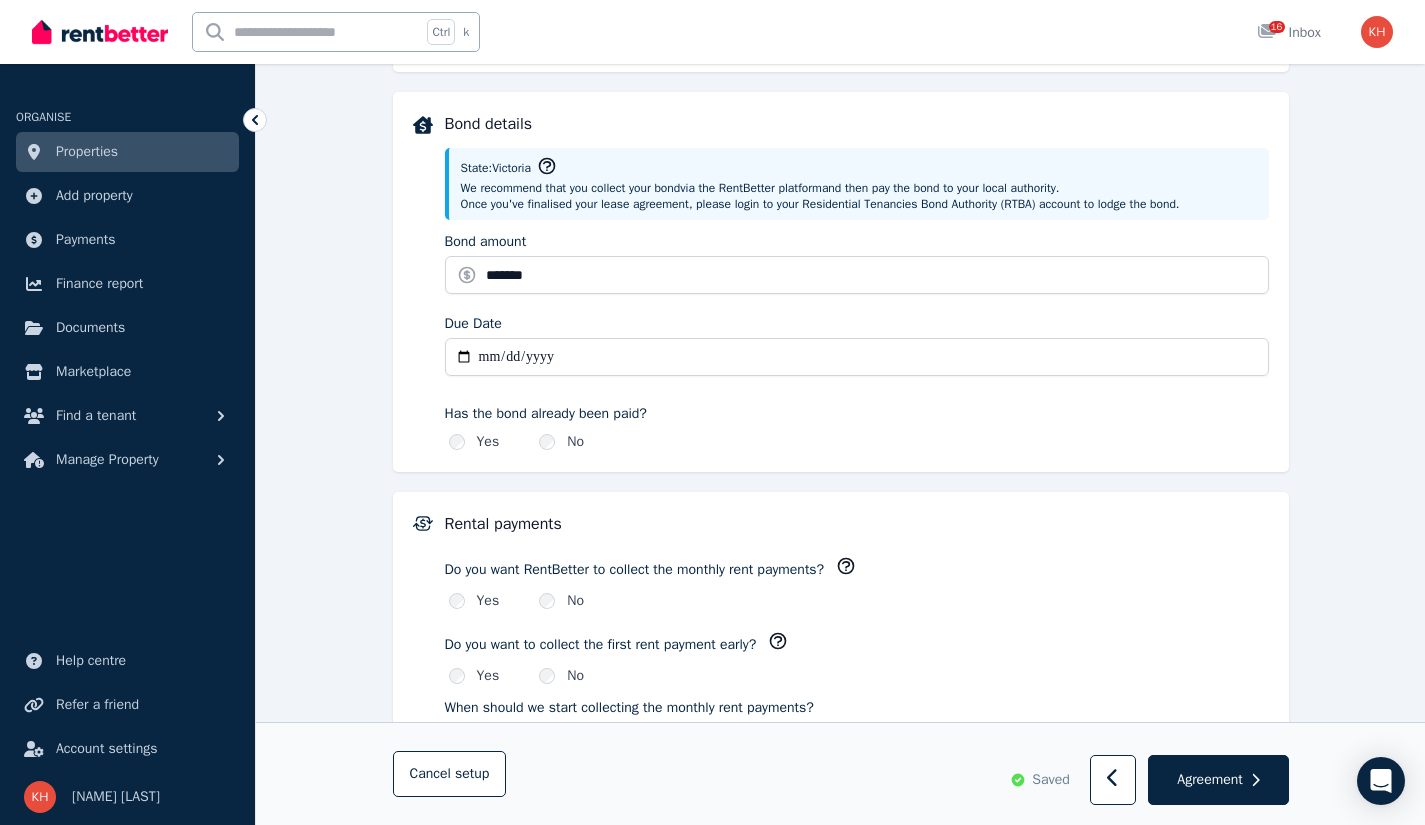click on "Due Date" at bounding box center [857, 357] 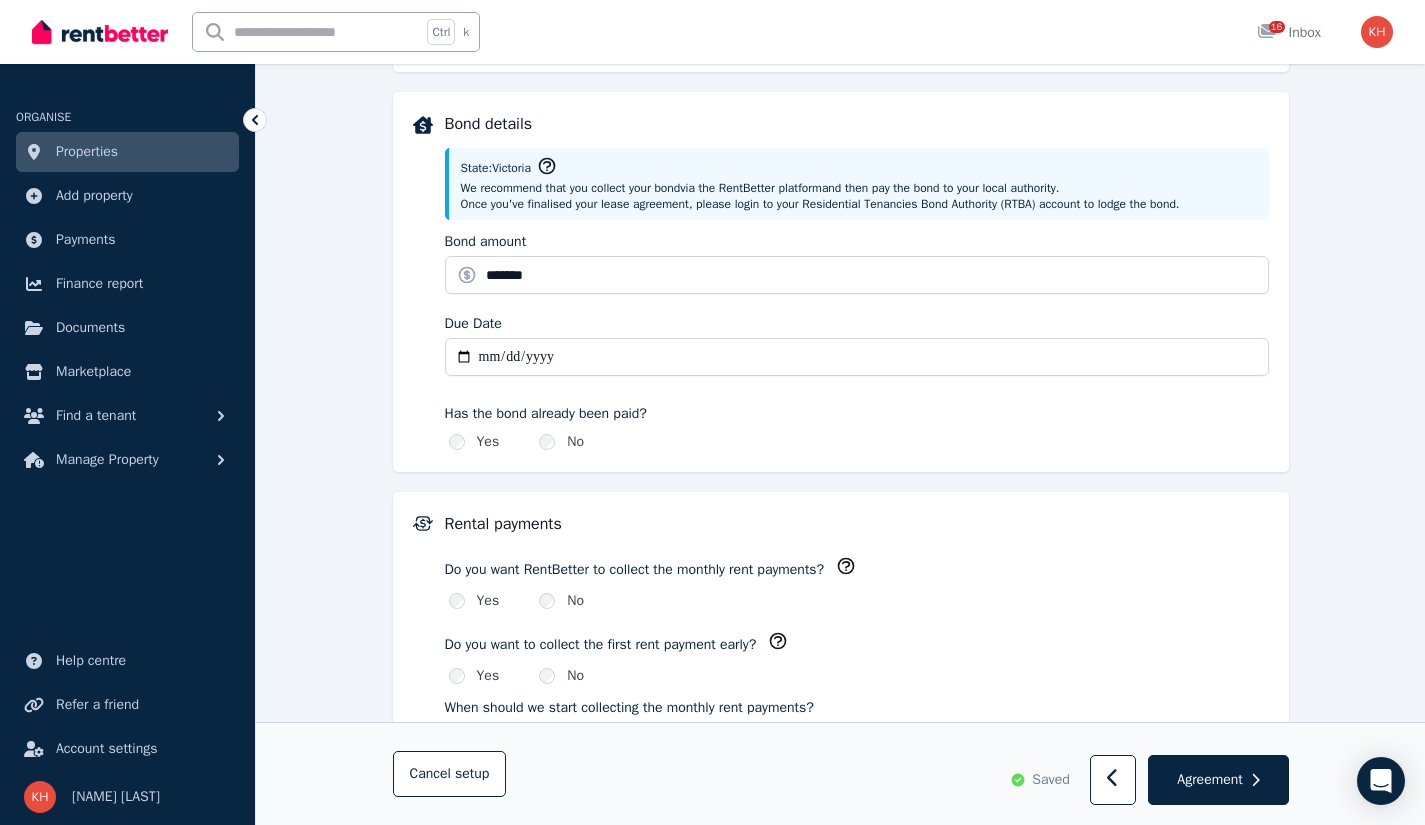 type on "**********" 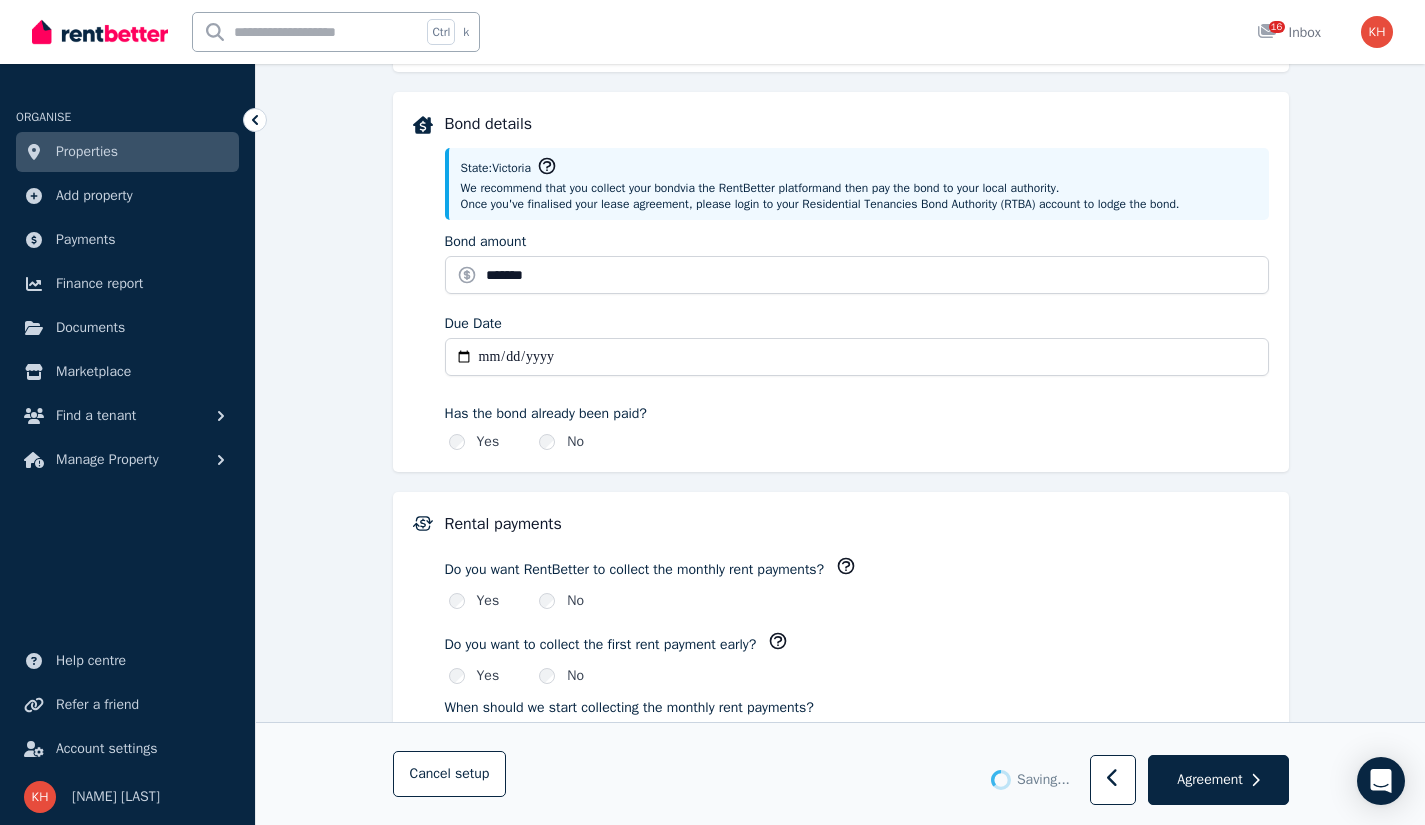 type 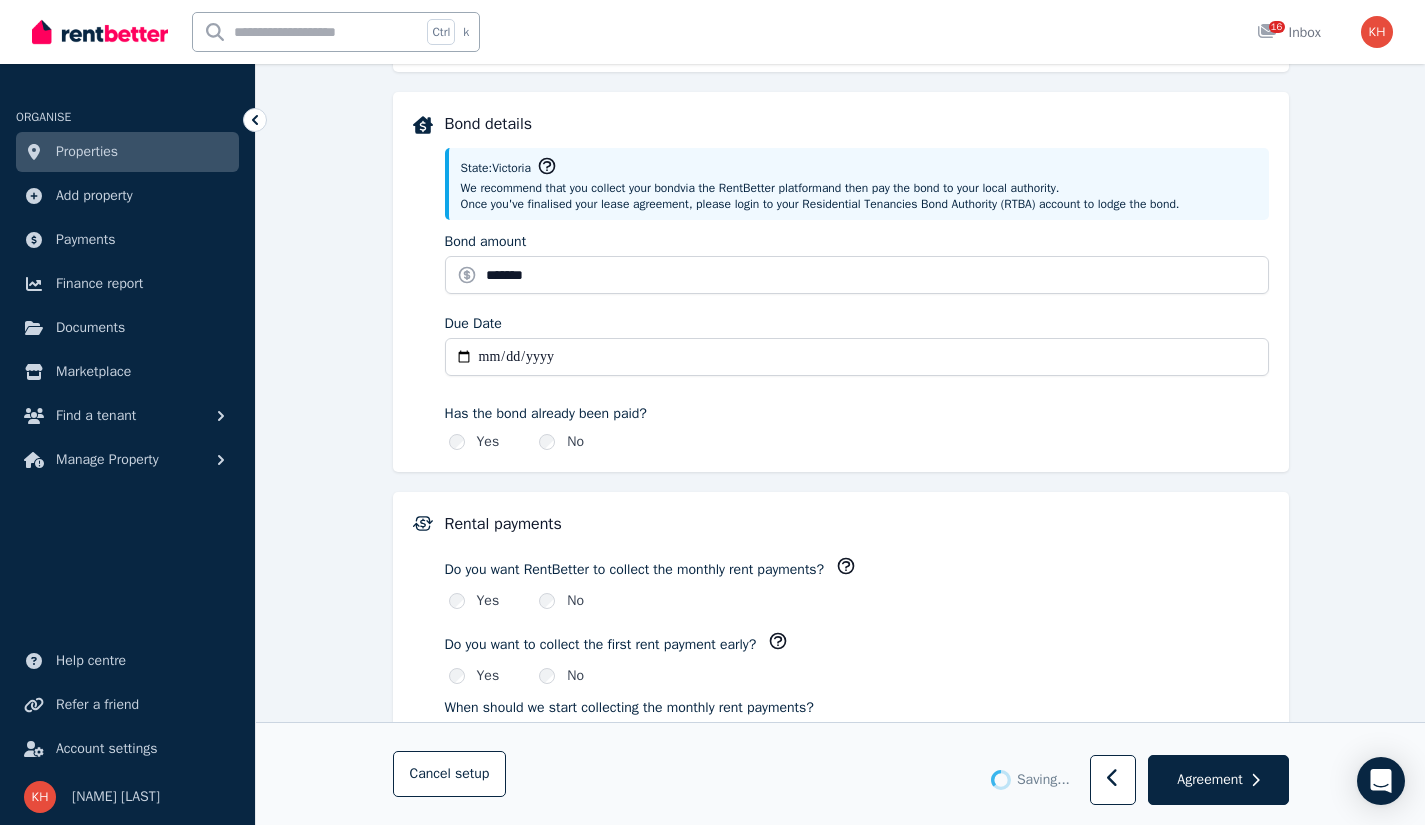 type 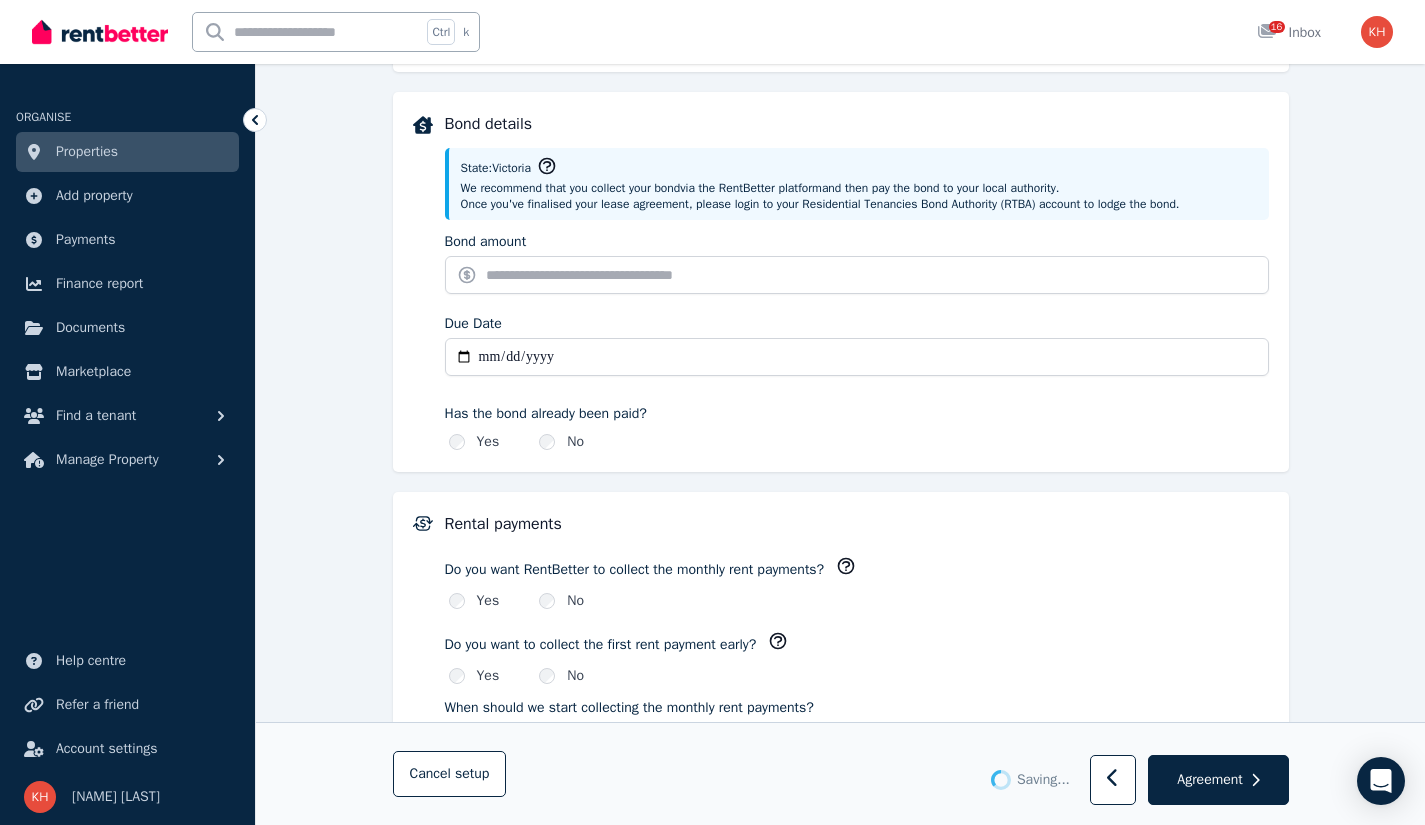 type on "*******" 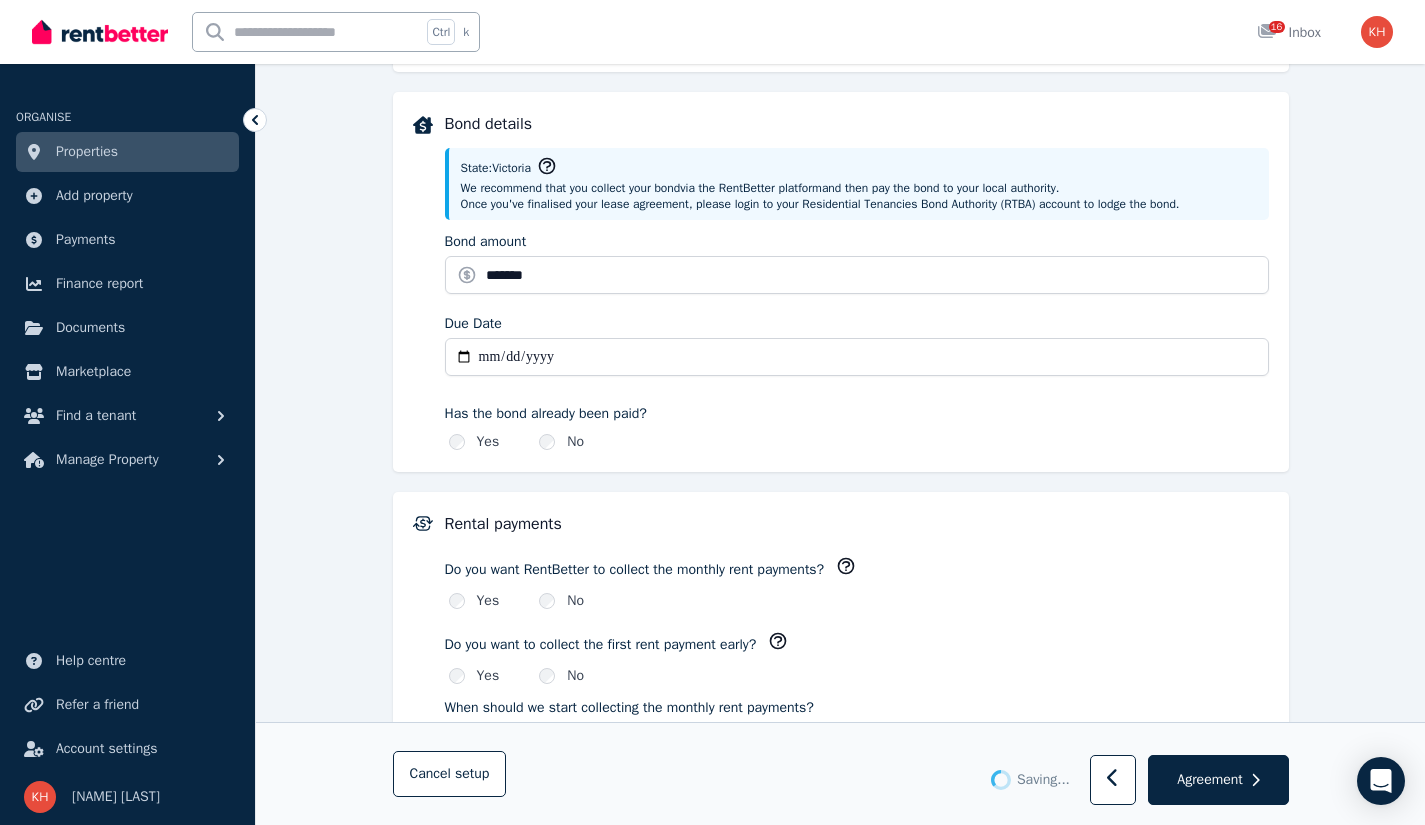 type on "**********" 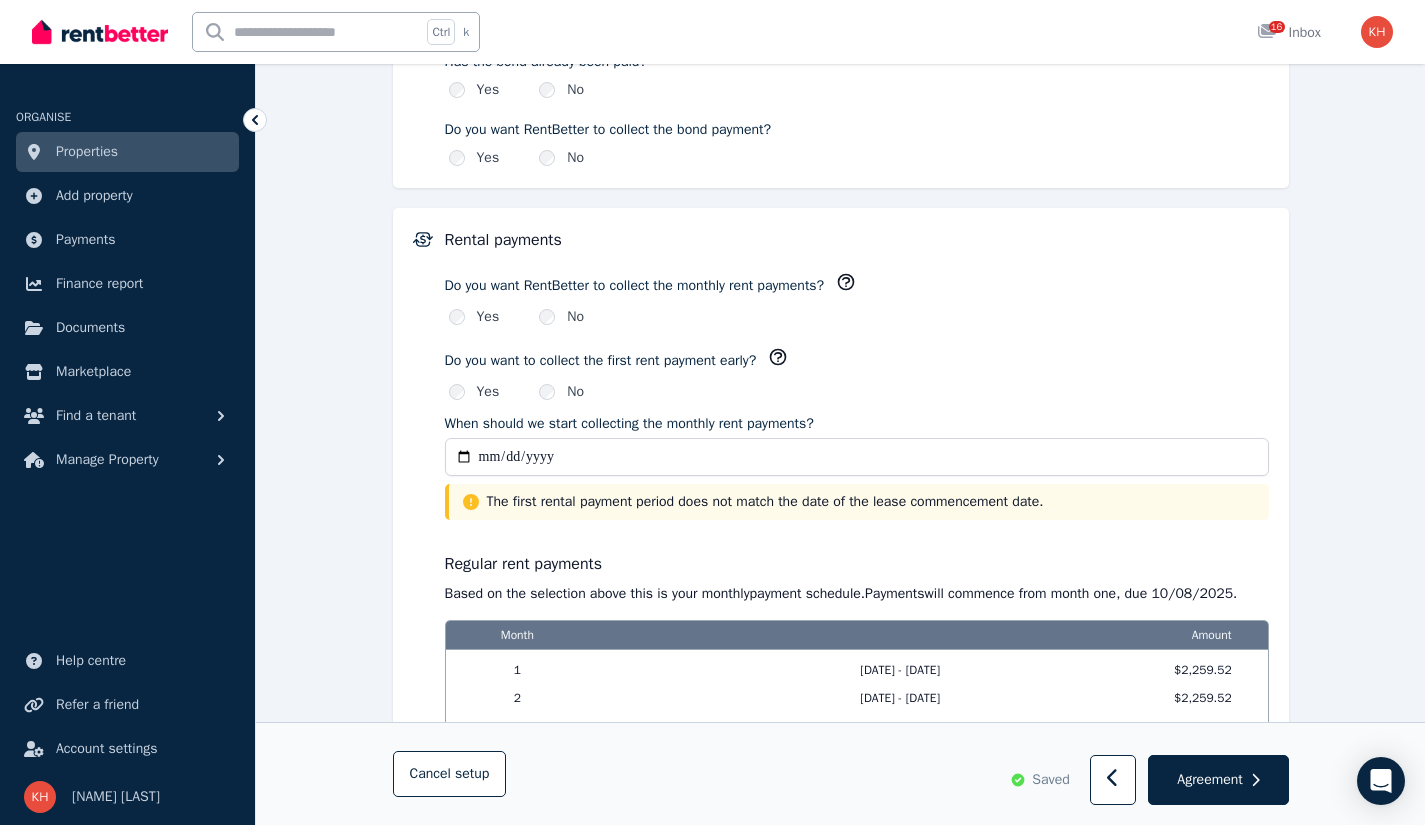 scroll, scrollTop: 1325, scrollLeft: 0, axis: vertical 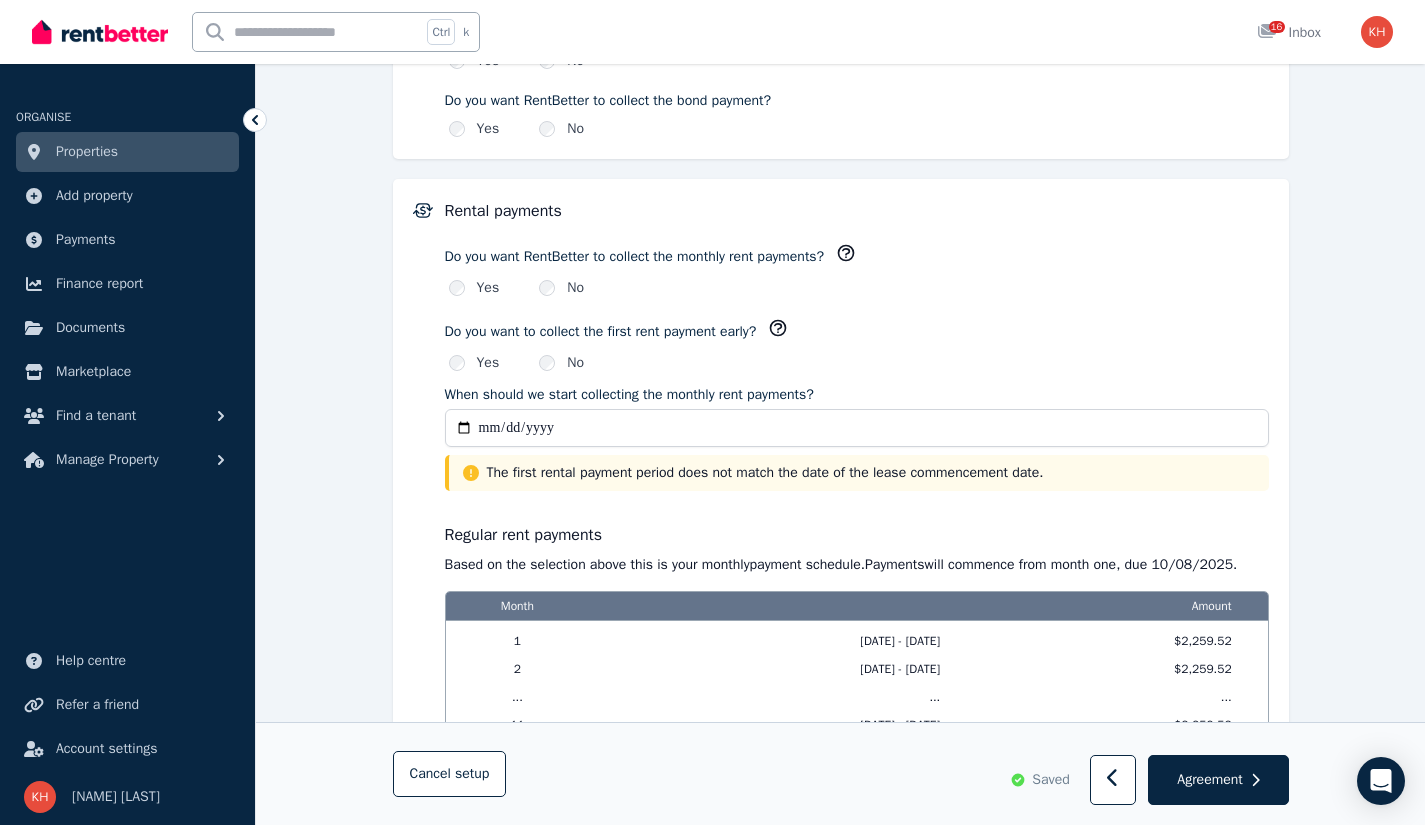 click on "**********" at bounding box center [857, 428] 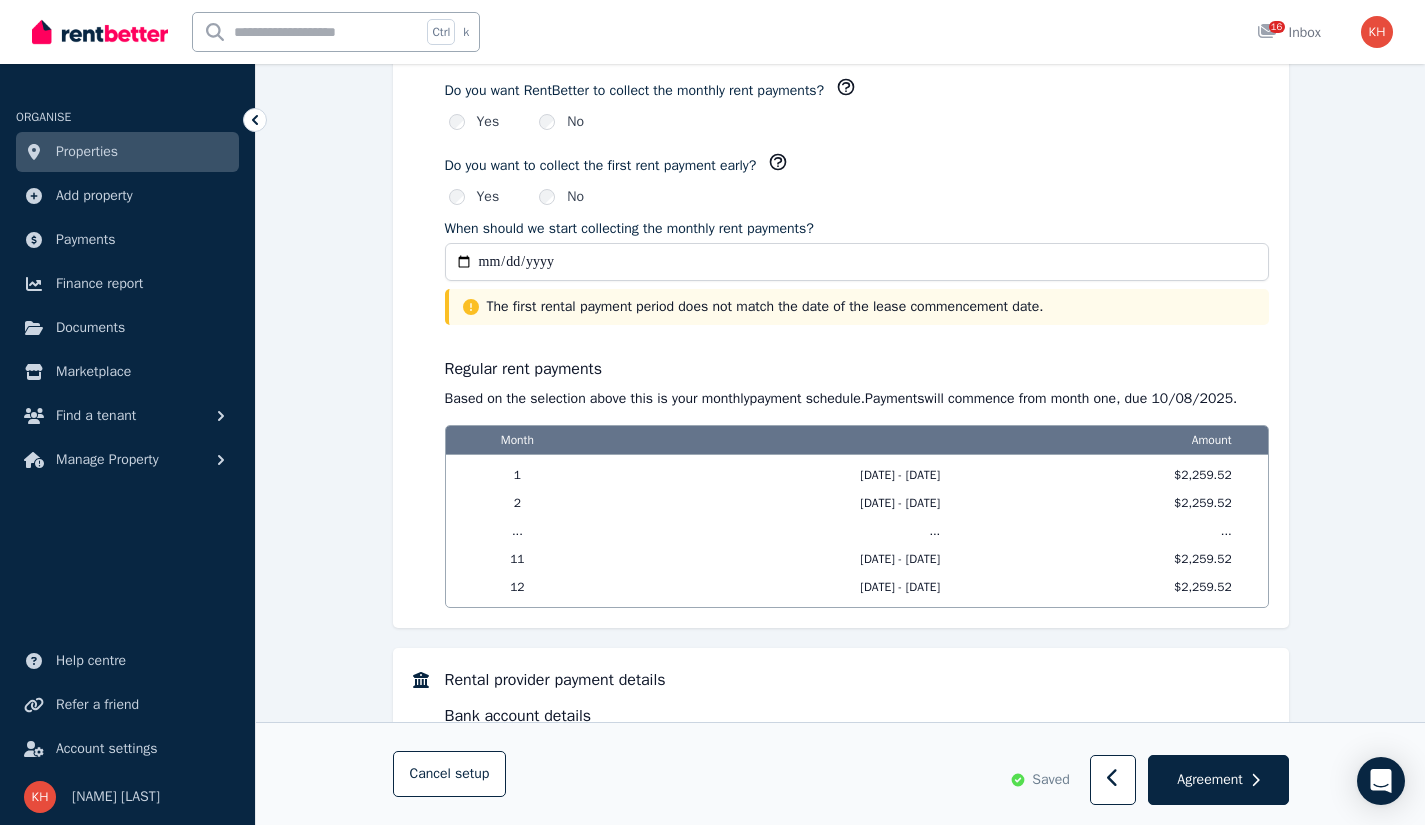 scroll, scrollTop: 1496, scrollLeft: 0, axis: vertical 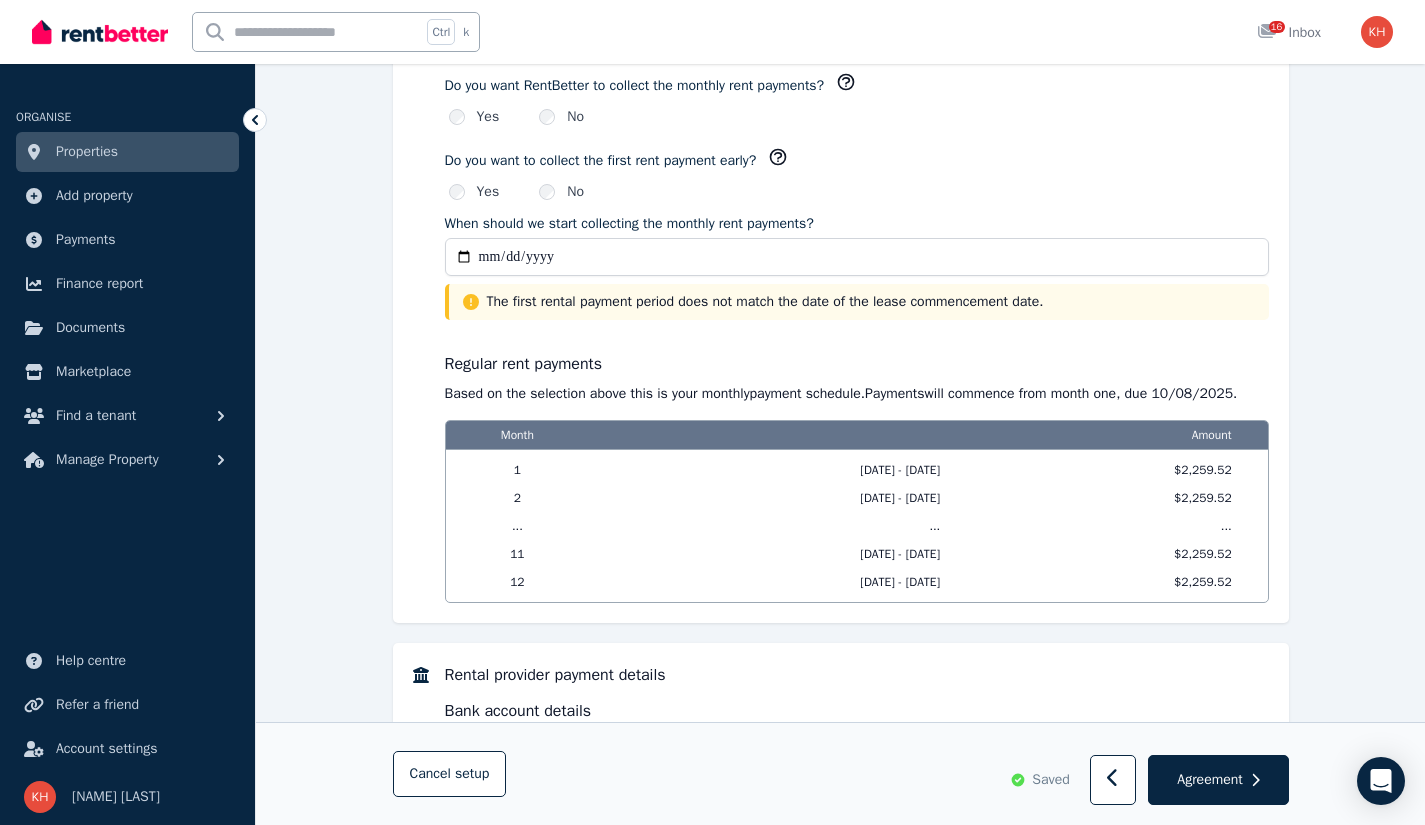 type on "**********" 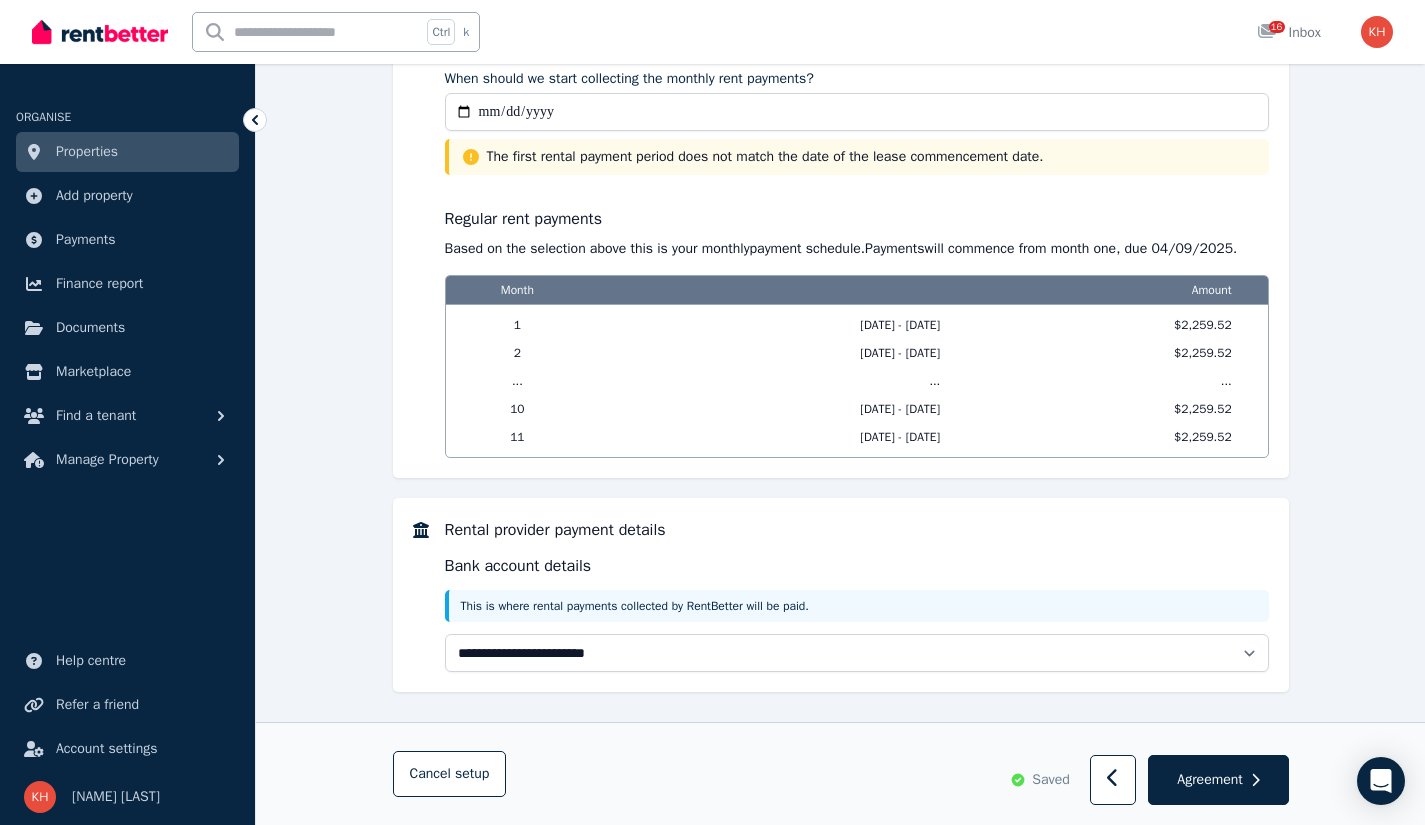 scroll, scrollTop: 1658, scrollLeft: 0, axis: vertical 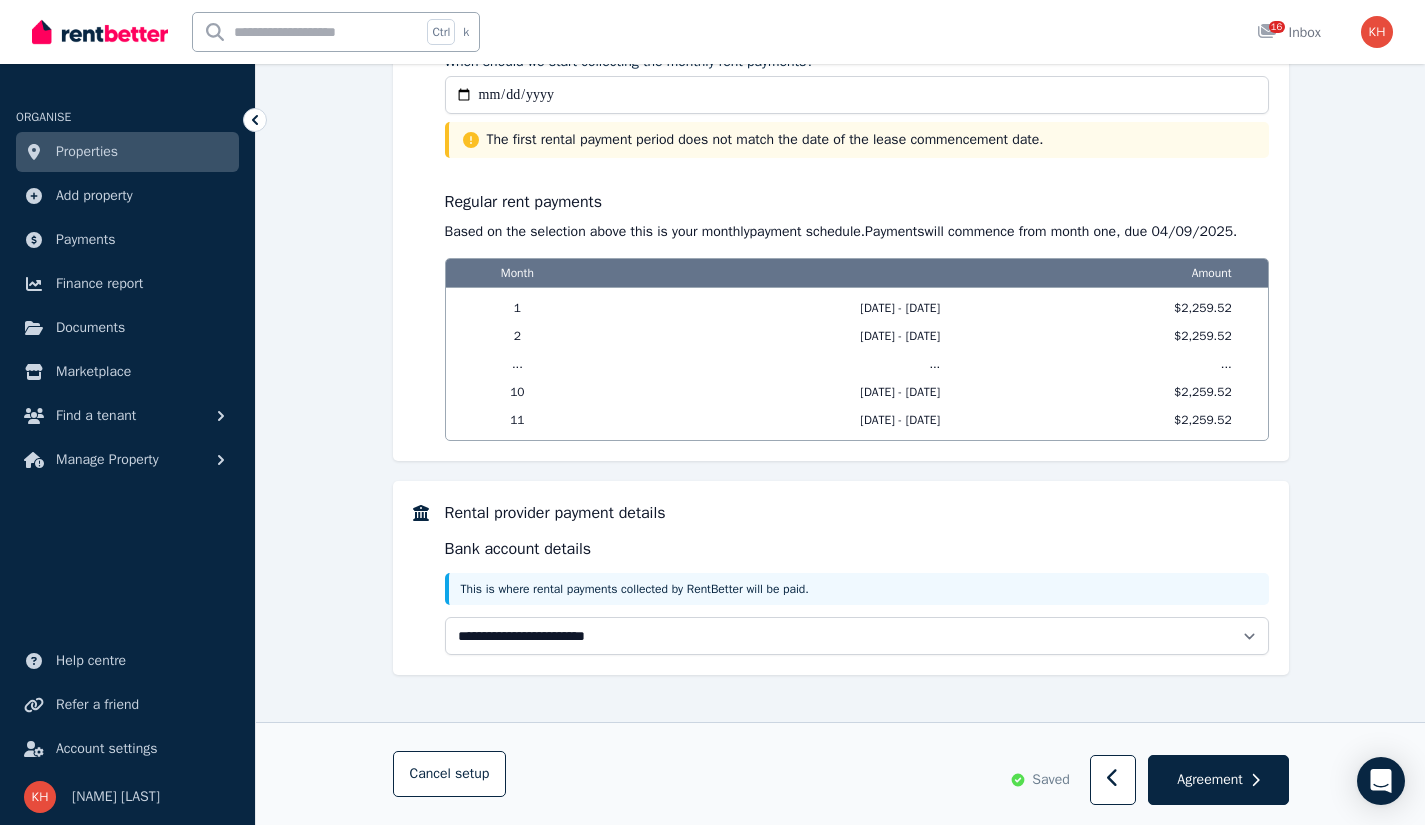 click on "Agreement" at bounding box center [1209, 780] 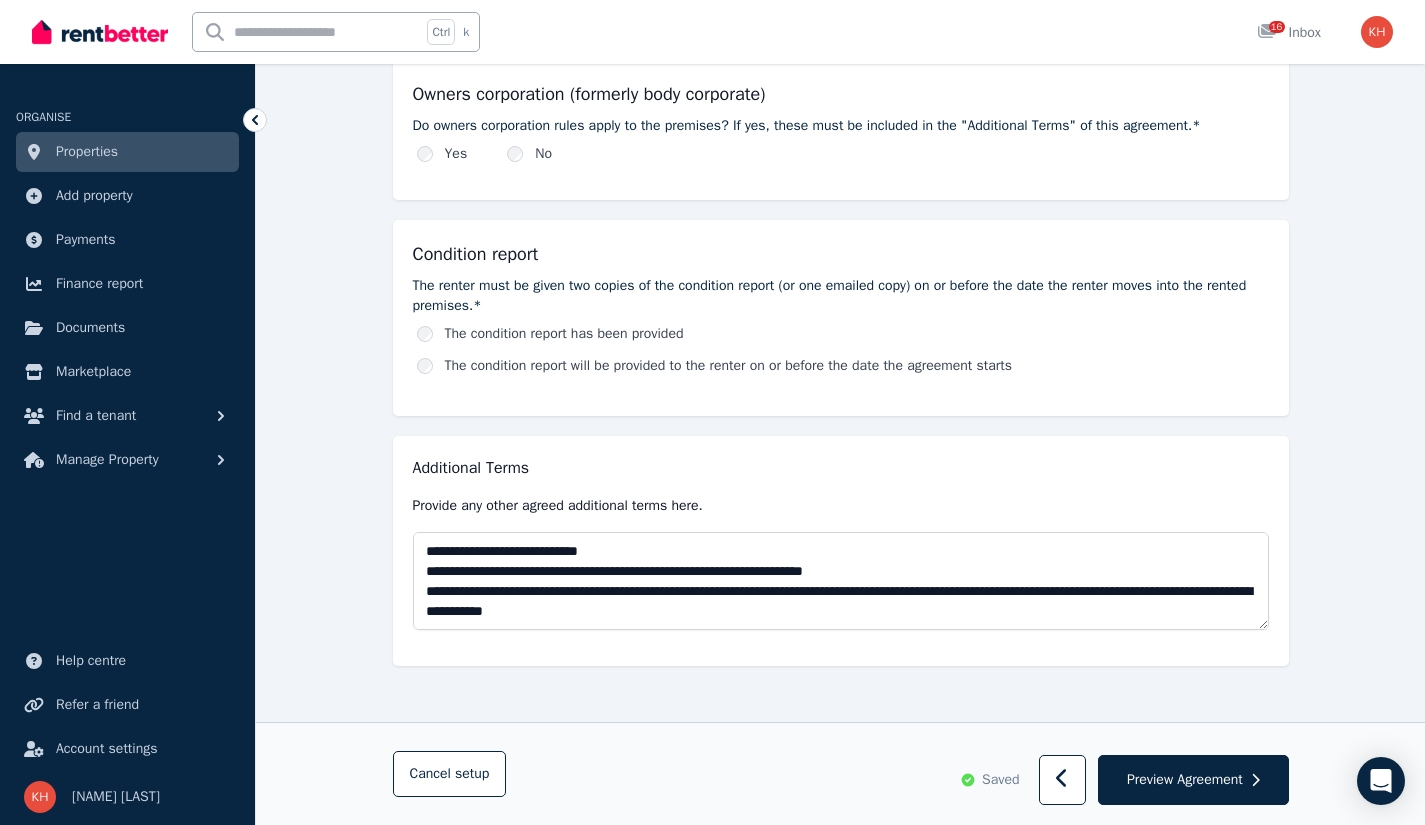 scroll, scrollTop: 0, scrollLeft: 0, axis: both 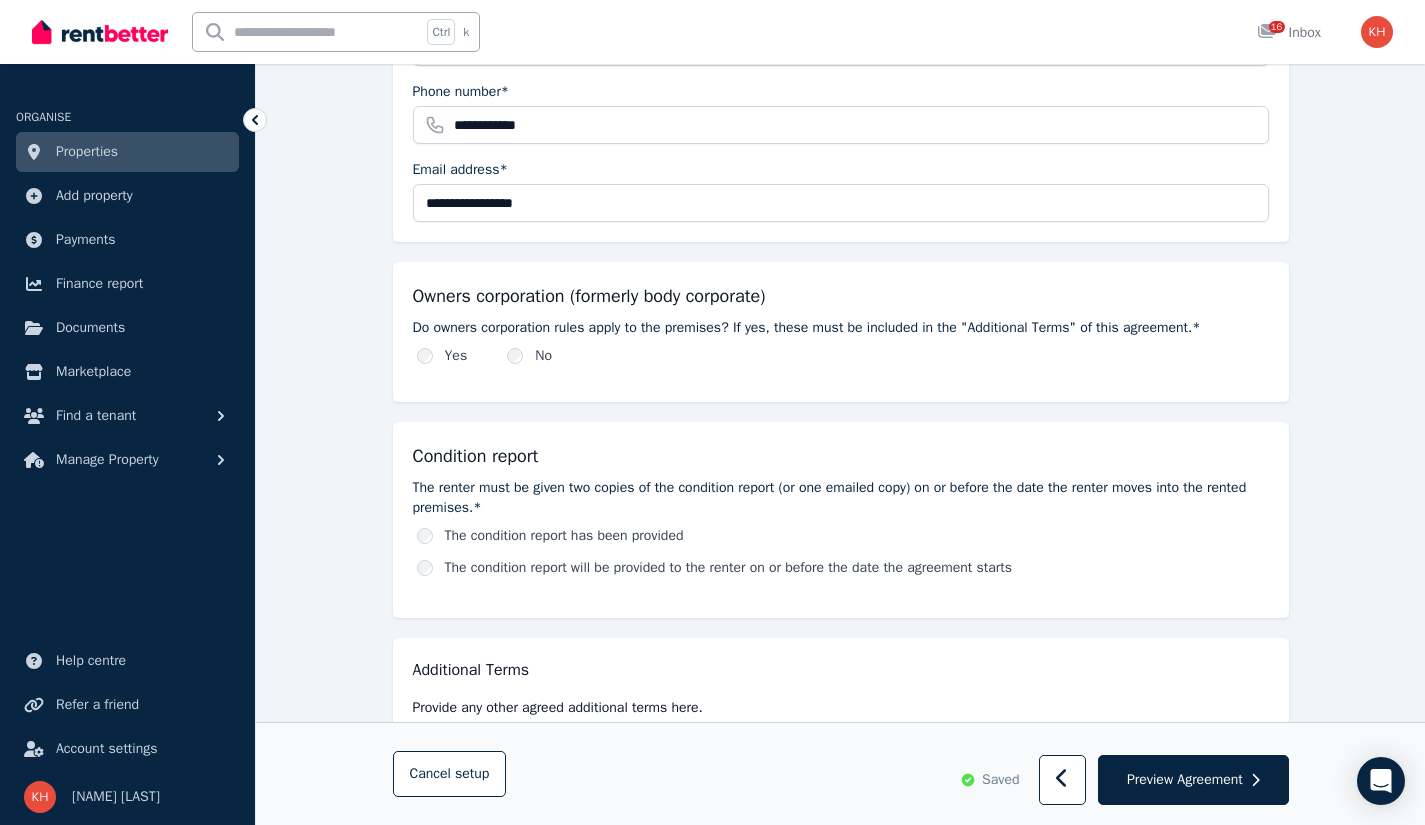 click on "The condition report will be provided to the renter on or before the date the agreement starts" at bounding box center [843, 568] 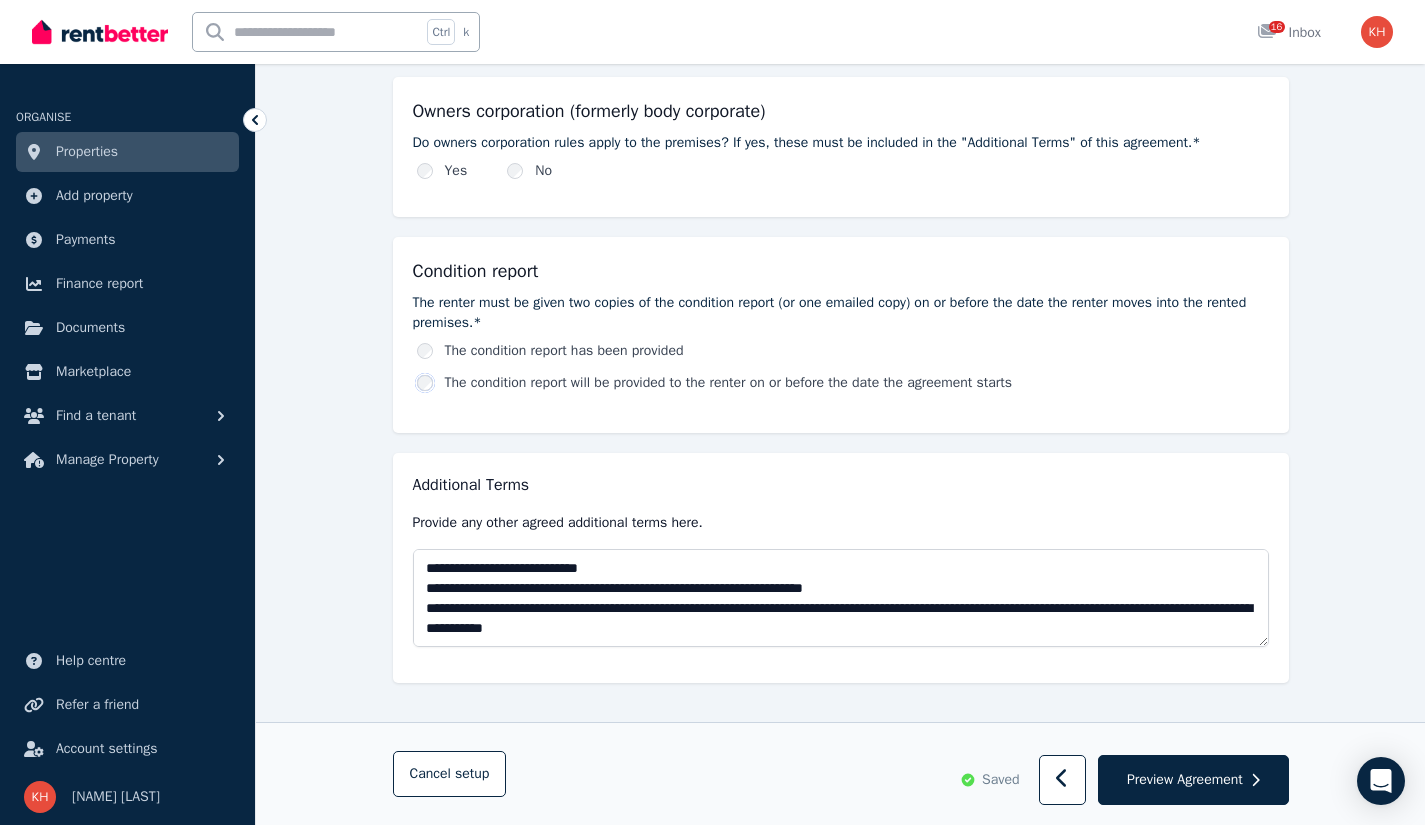 scroll, scrollTop: 986, scrollLeft: 0, axis: vertical 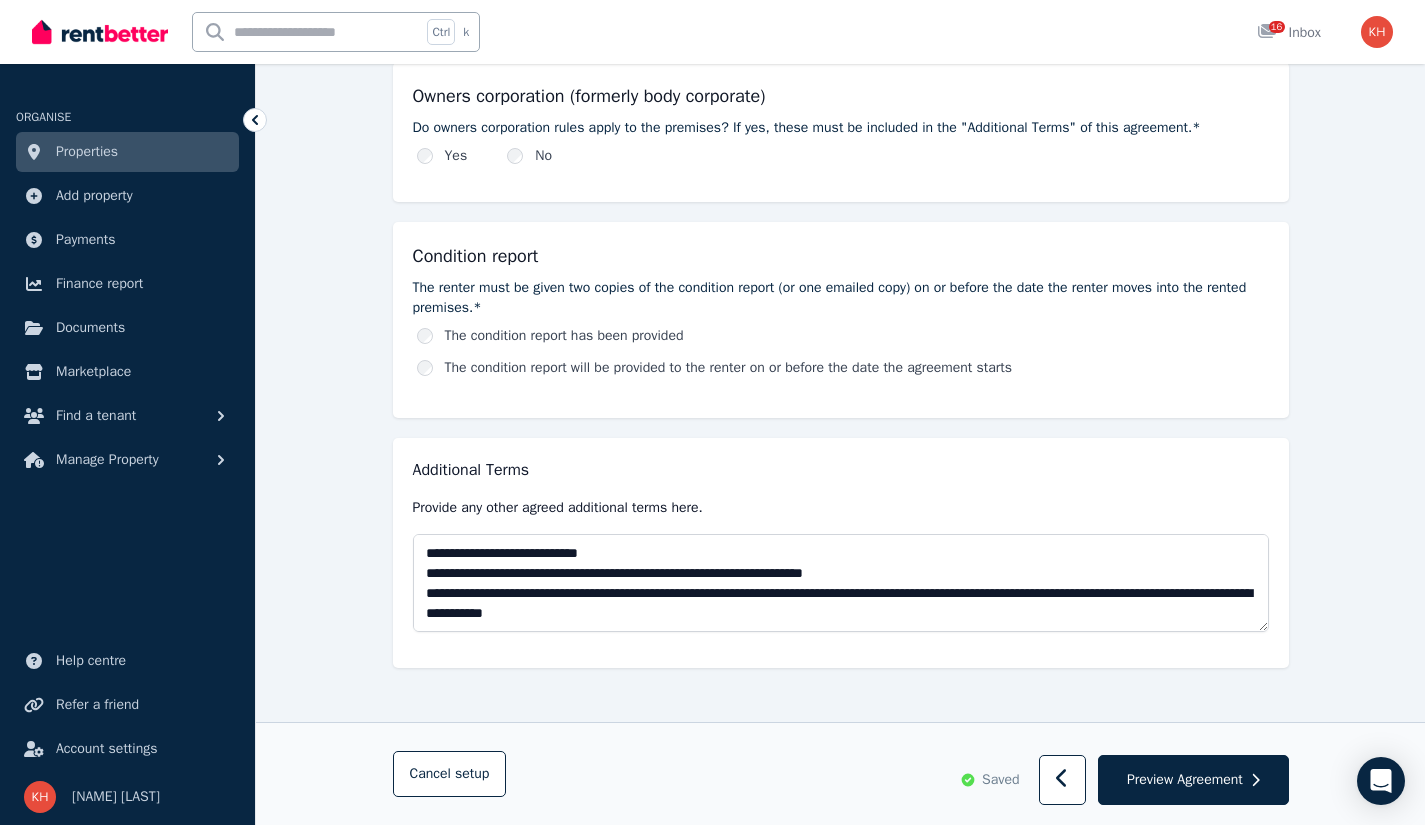 click on "Preview Agreement" at bounding box center [1185, 780] 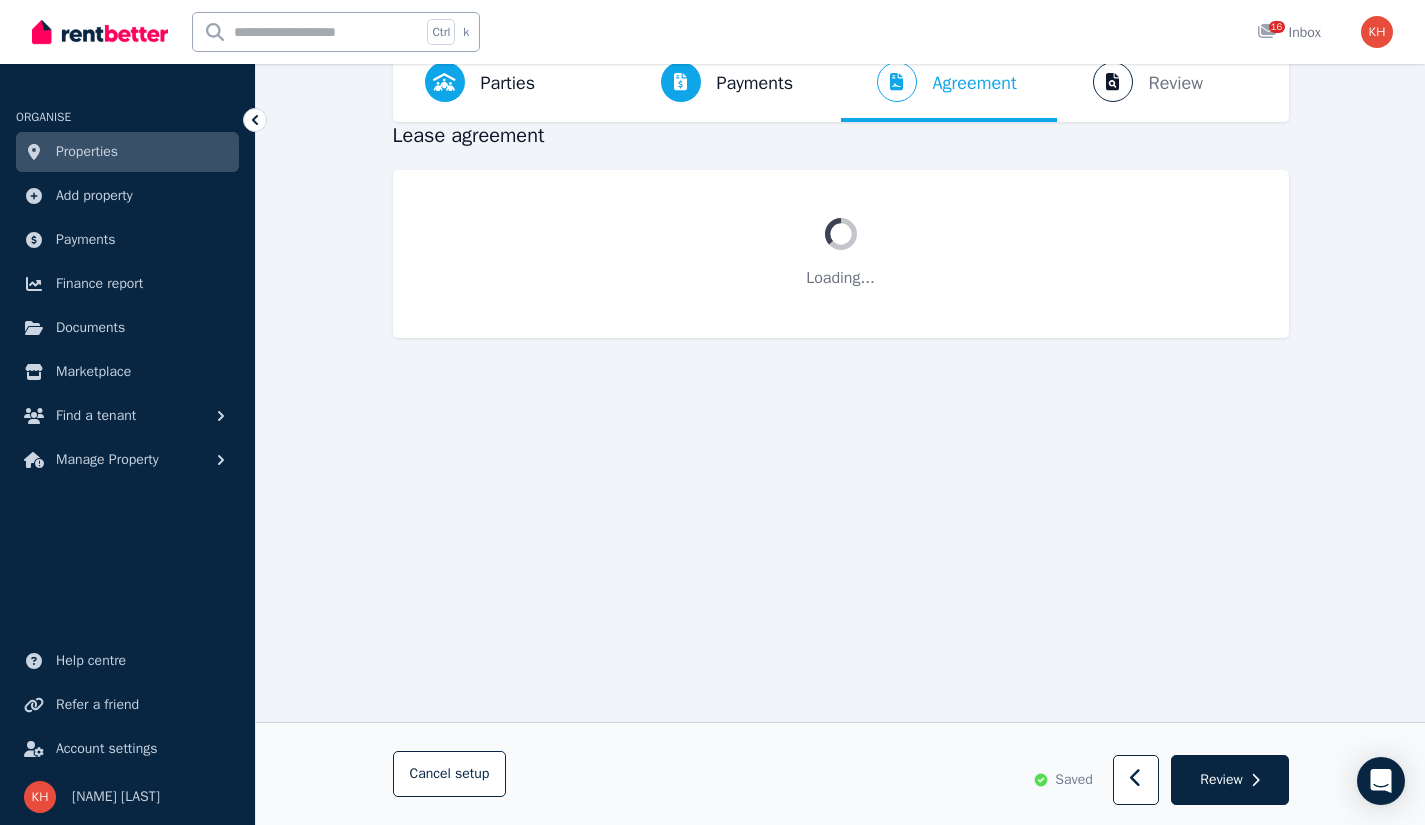 scroll, scrollTop: 0, scrollLeft: 0, axis: both 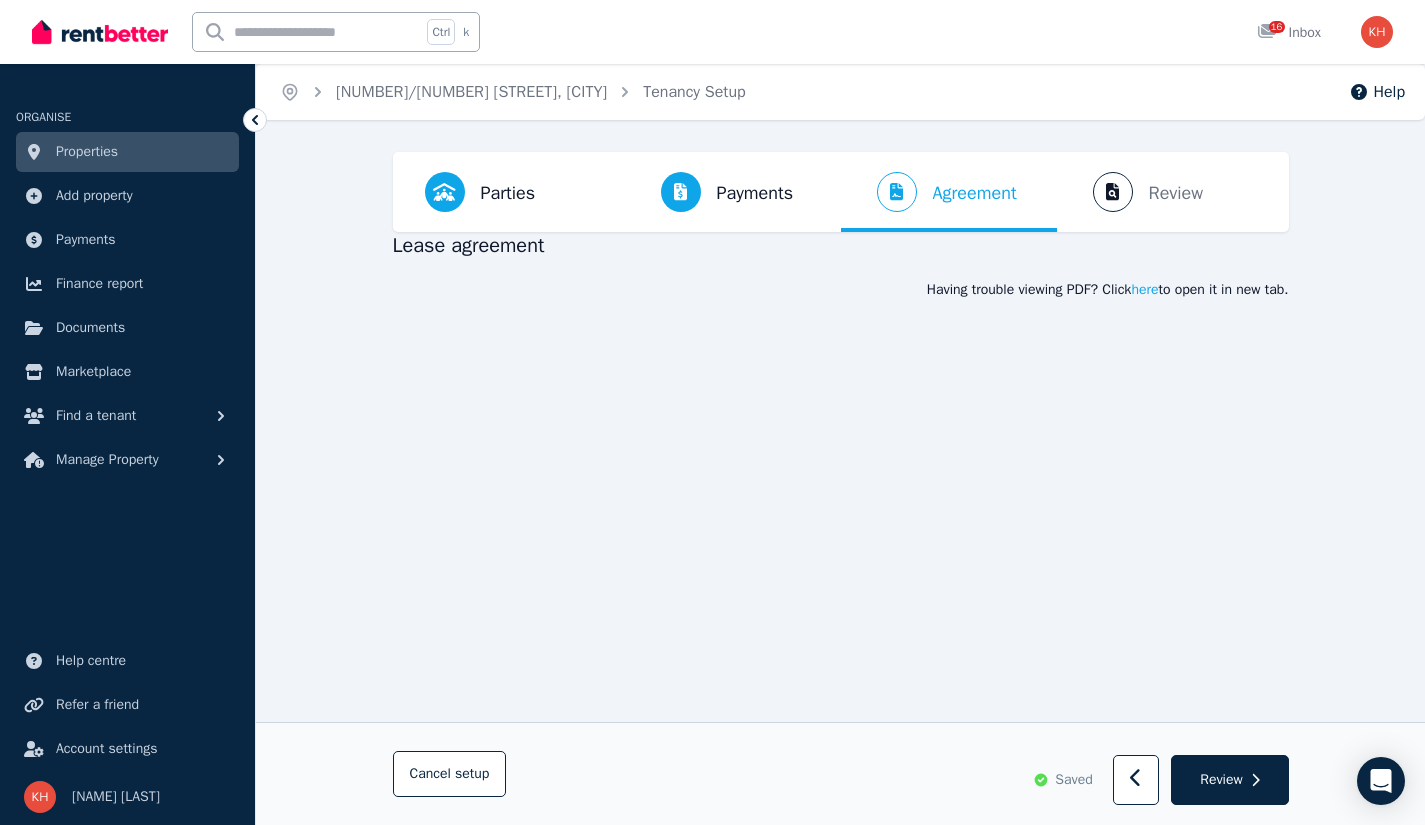 click on "Parties Rental provider and tenant details" at bounding box center [480, 192] 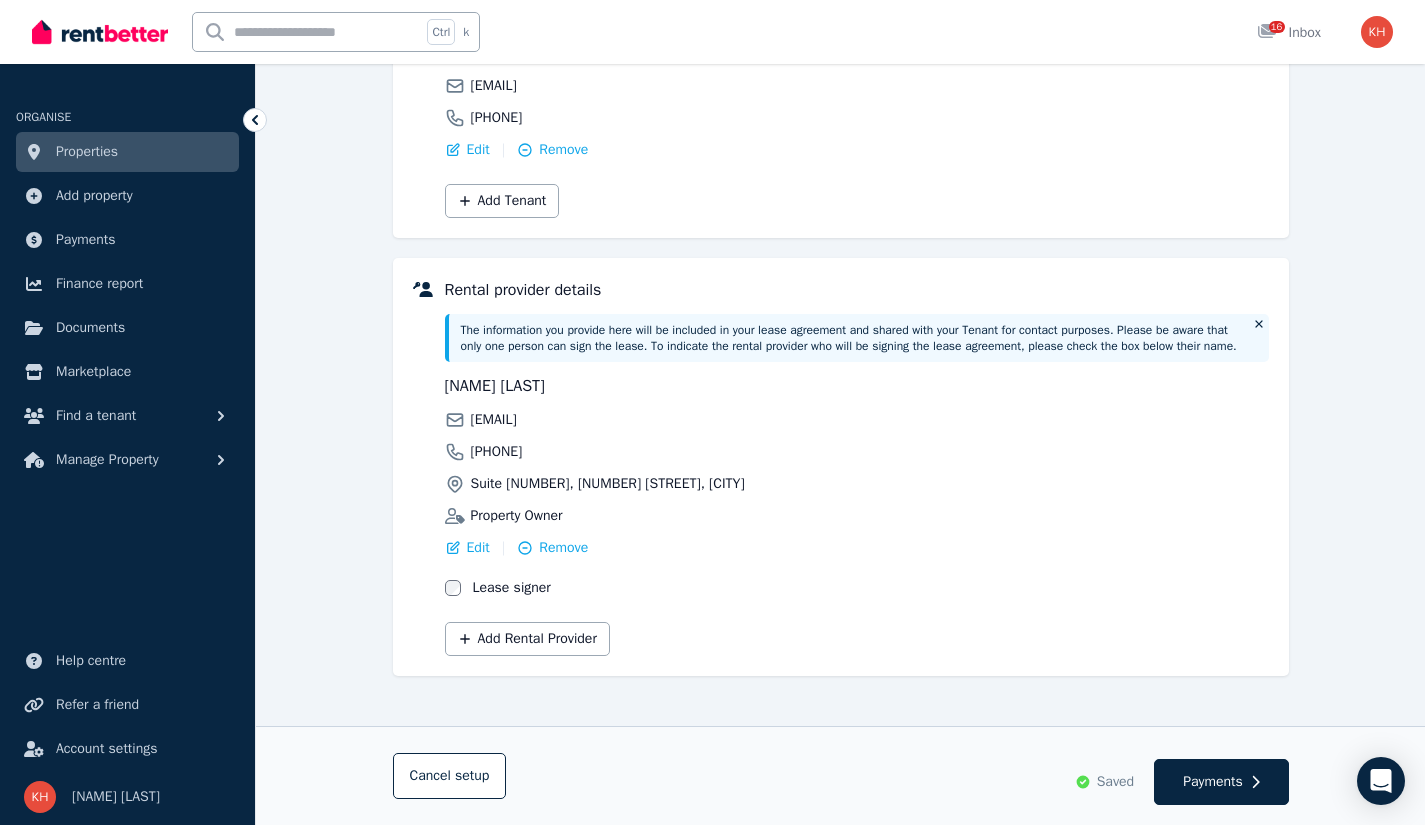 scroll, scrollTop: 338, scrollLeft: 0, axis: vertical 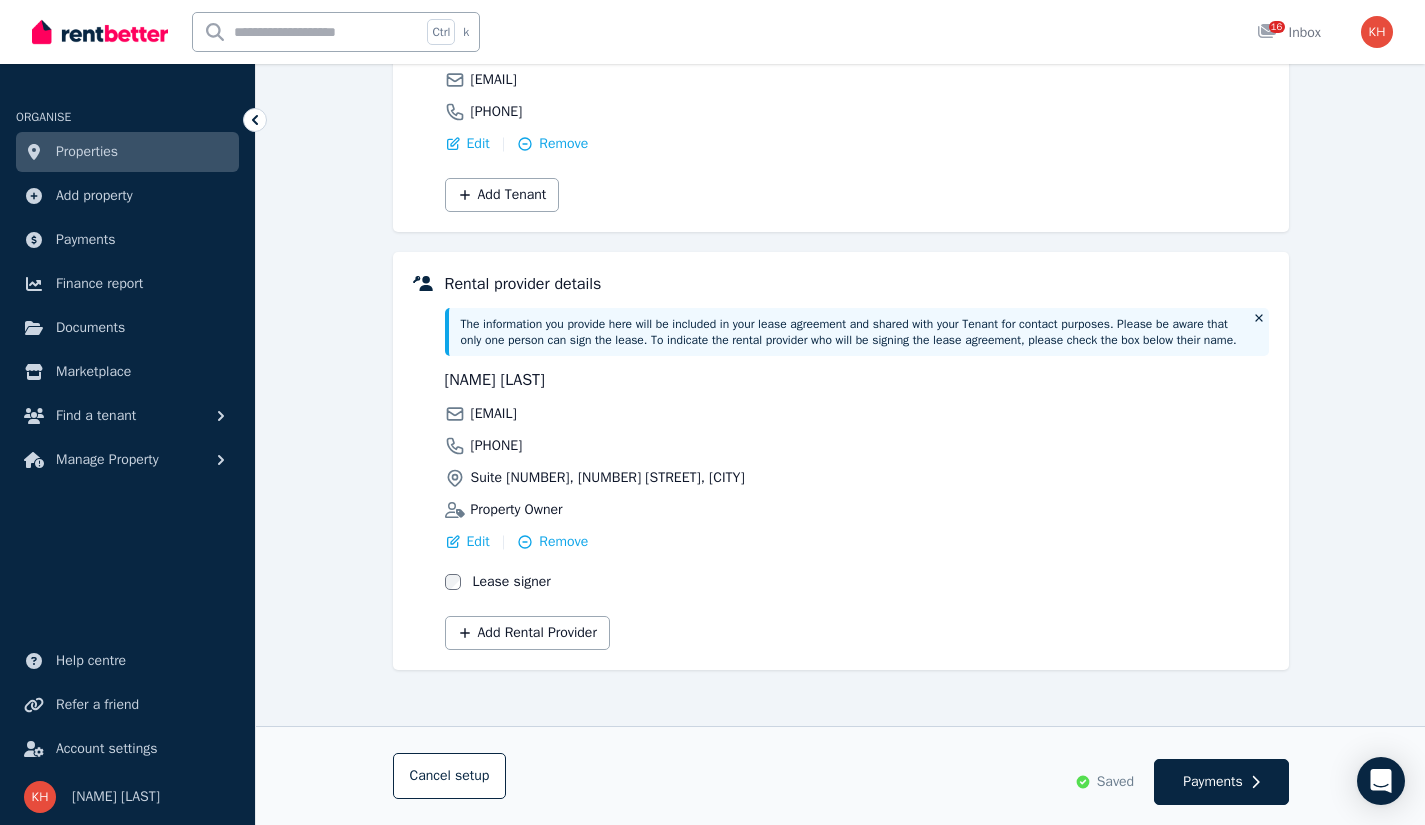 click on "Add Rental Provider" at bounding box center [527, 633] 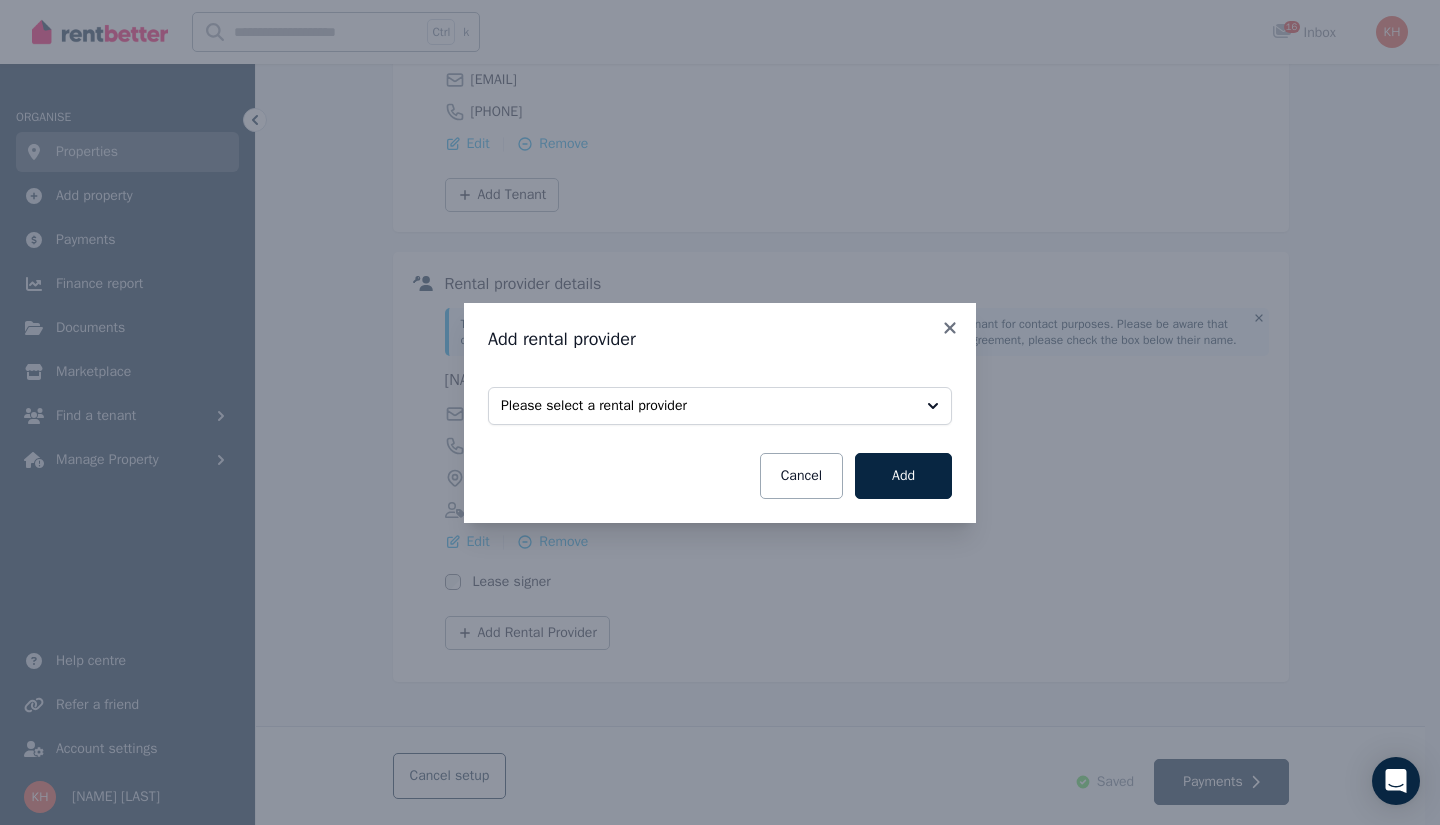 click 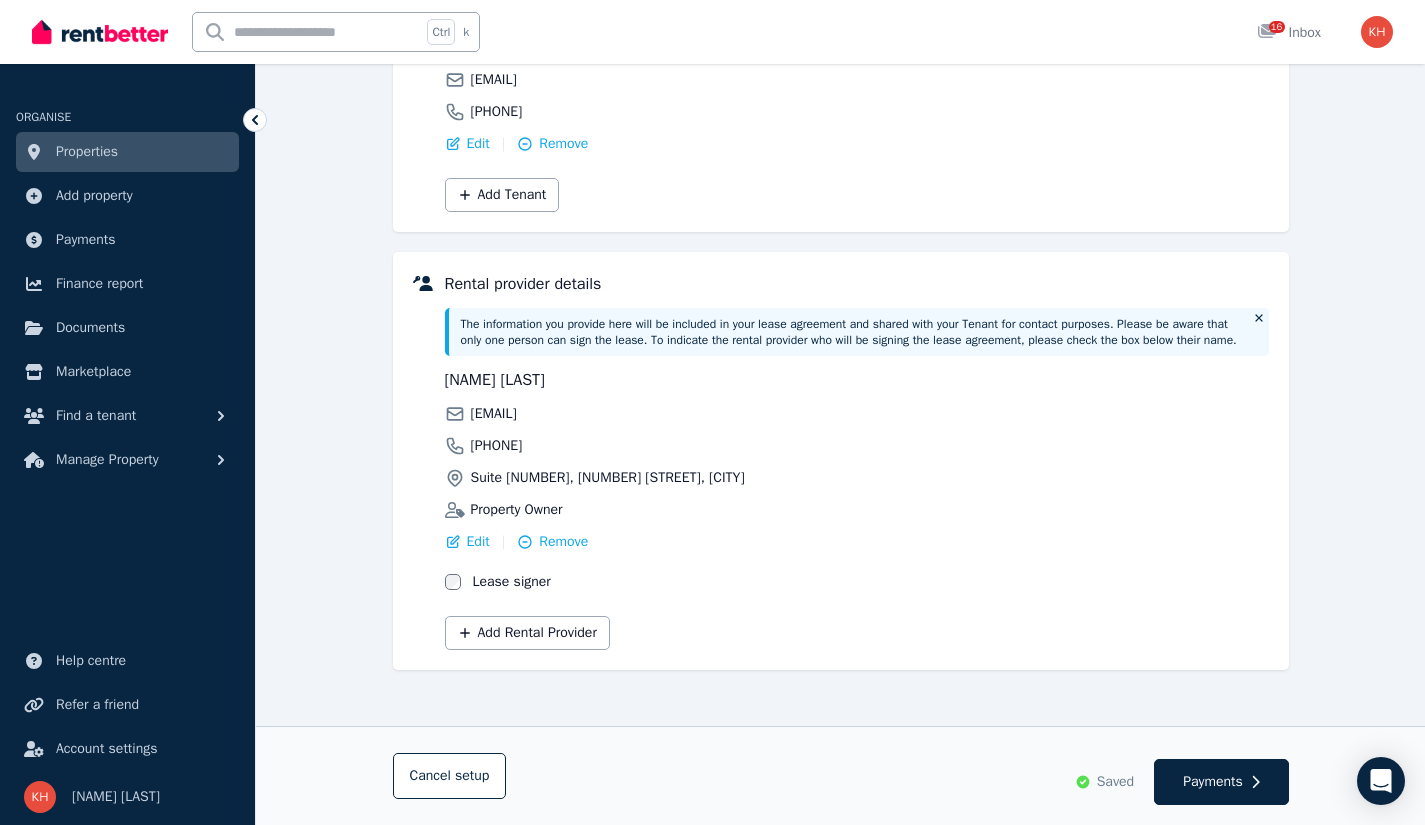 click on "Edit" at bounding box center [478, 542] 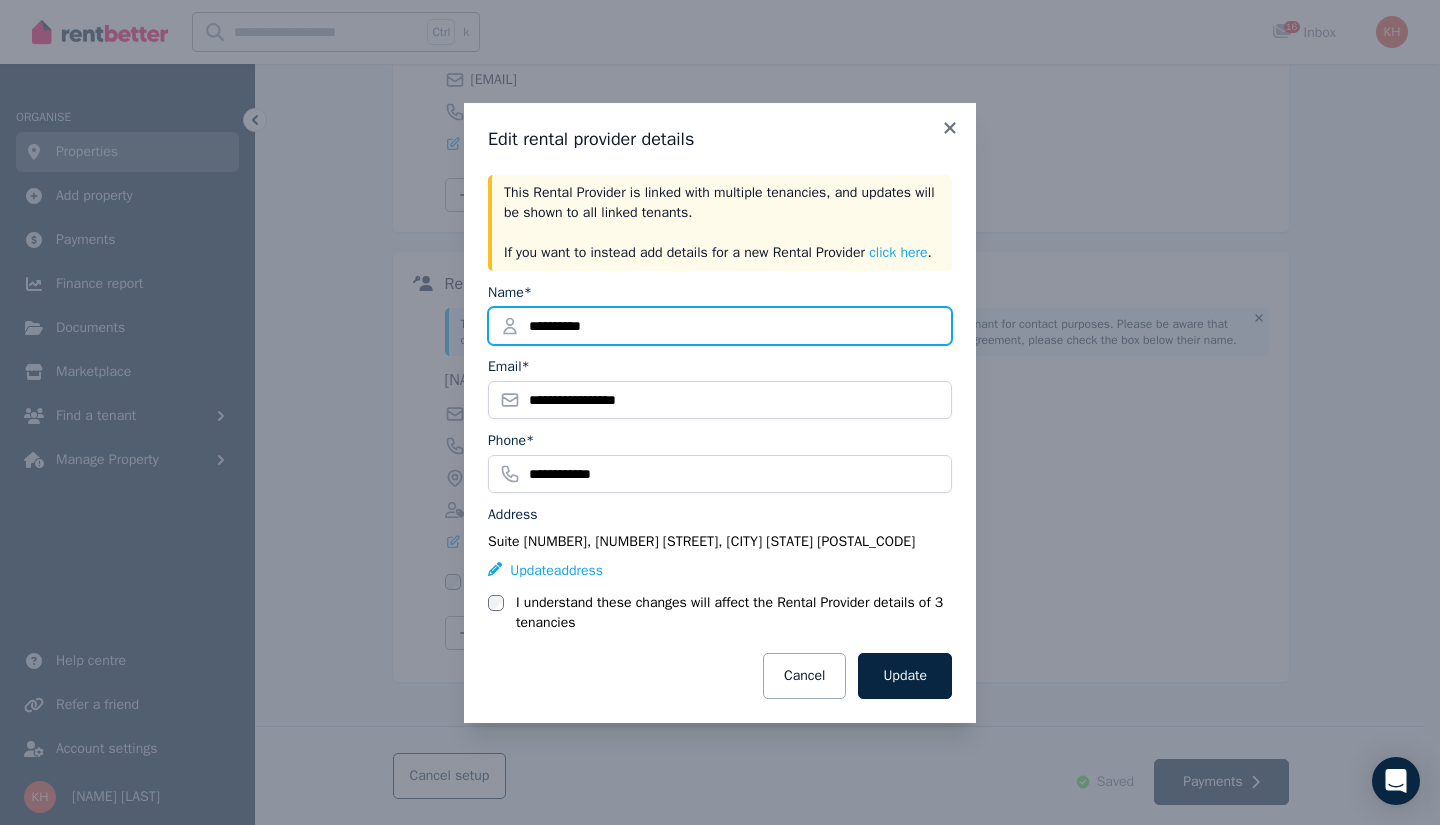 drag, startPoint x: 621, startPoint y: 319, endPoint x: 421, endPoint y: 335, distance: 200.63898 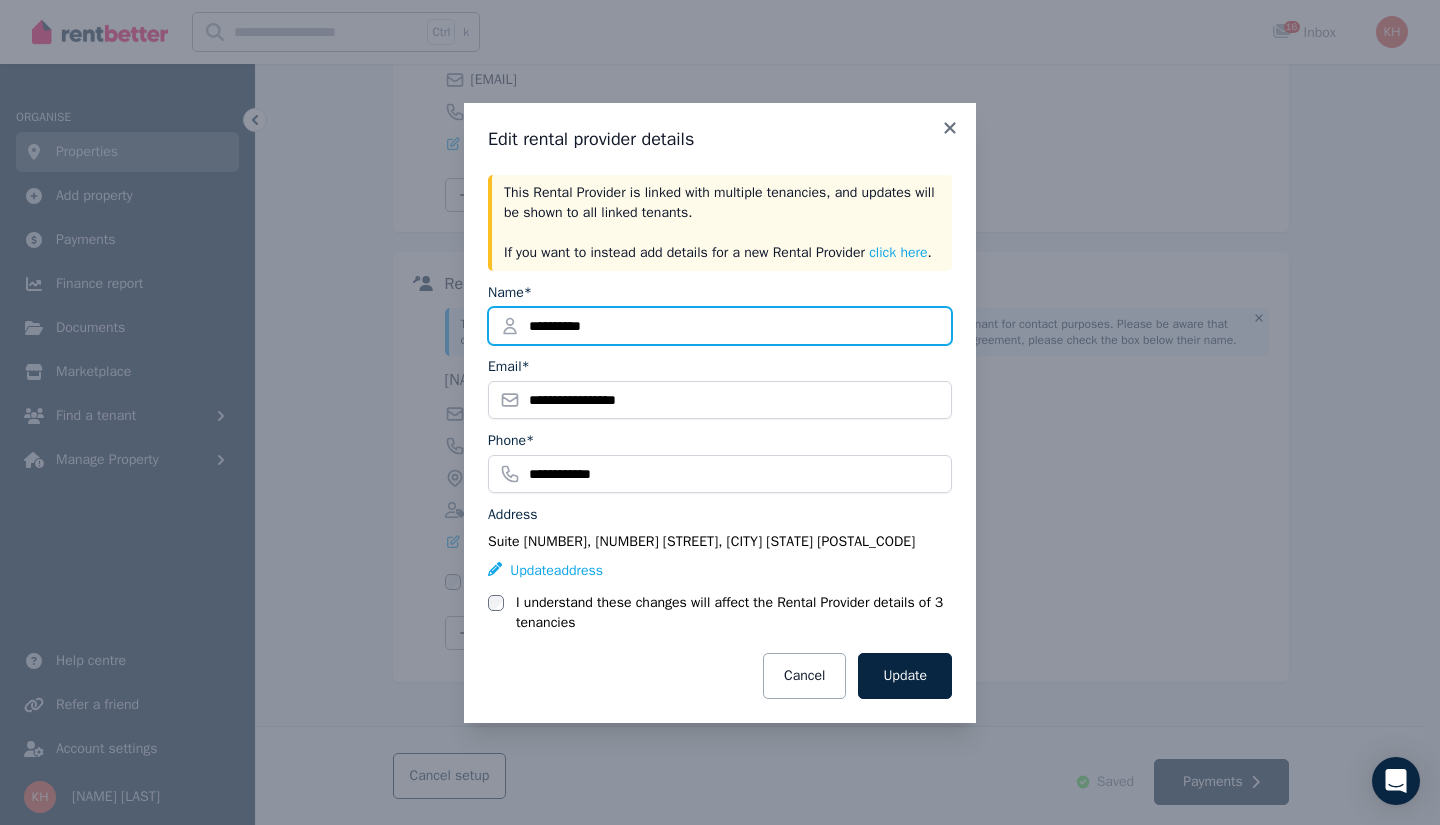click on "**********" at bounding box center [720, 412] 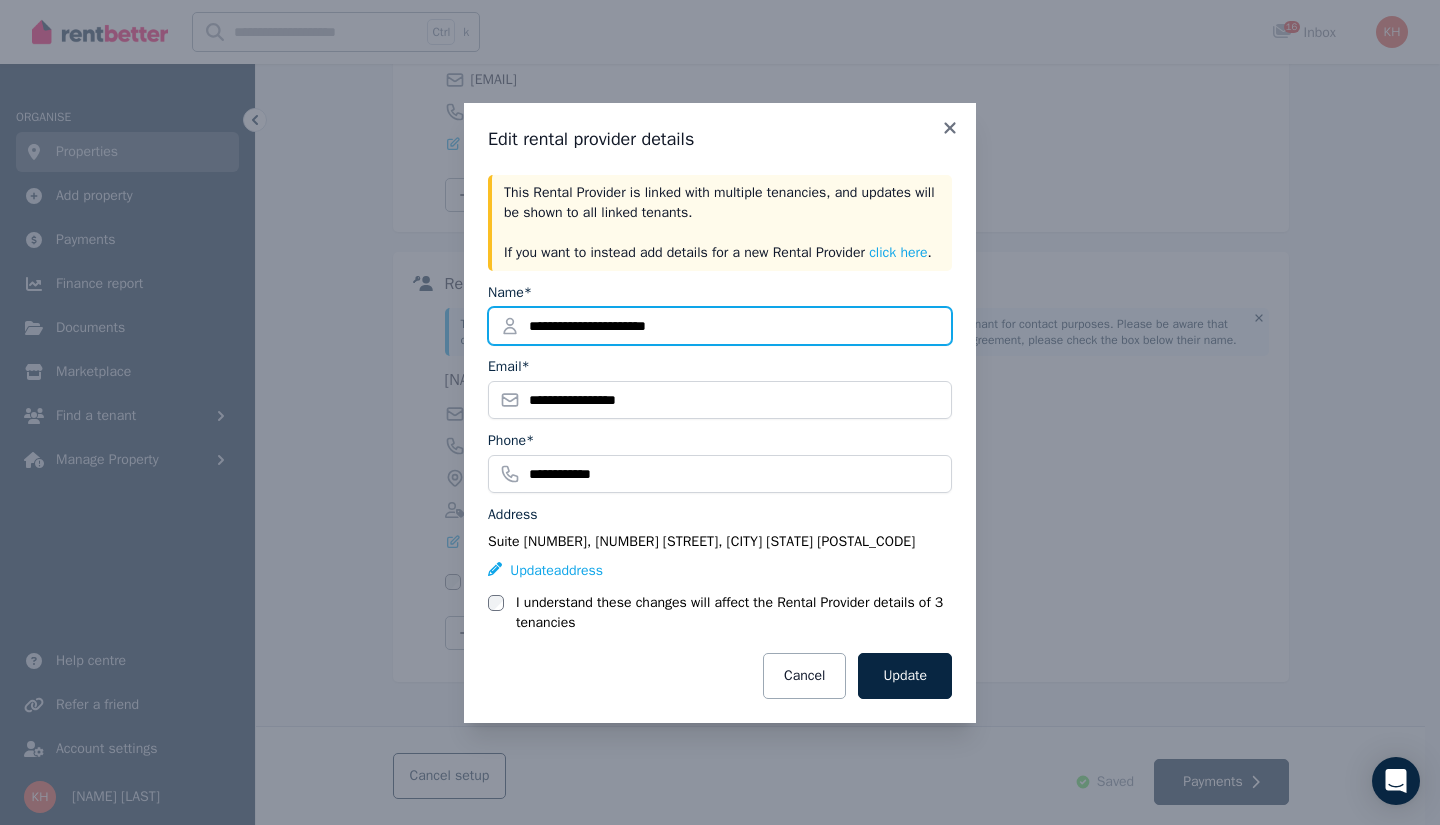 type on "**********" 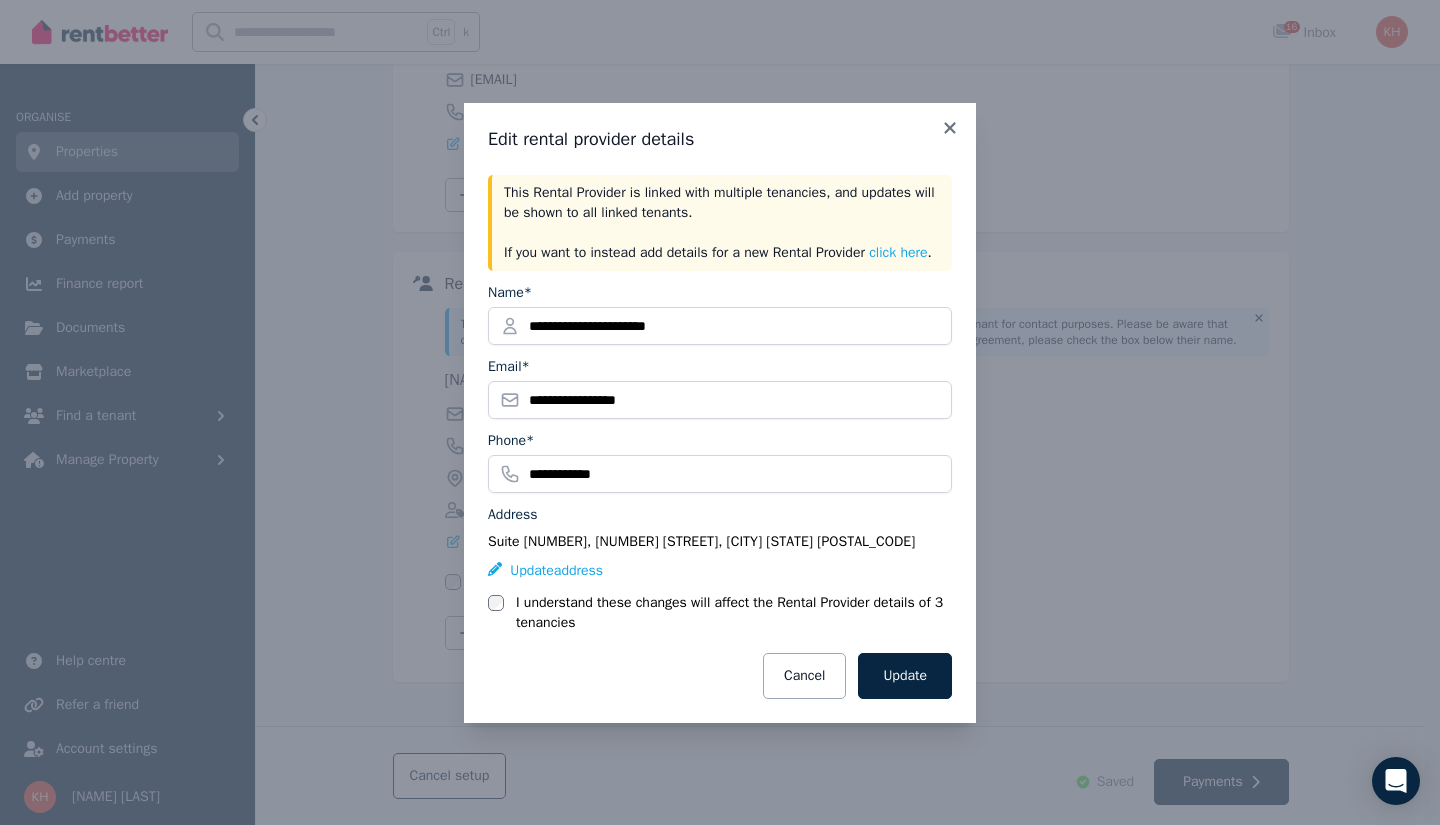 click on "Update" at bounding box center [905, 676] 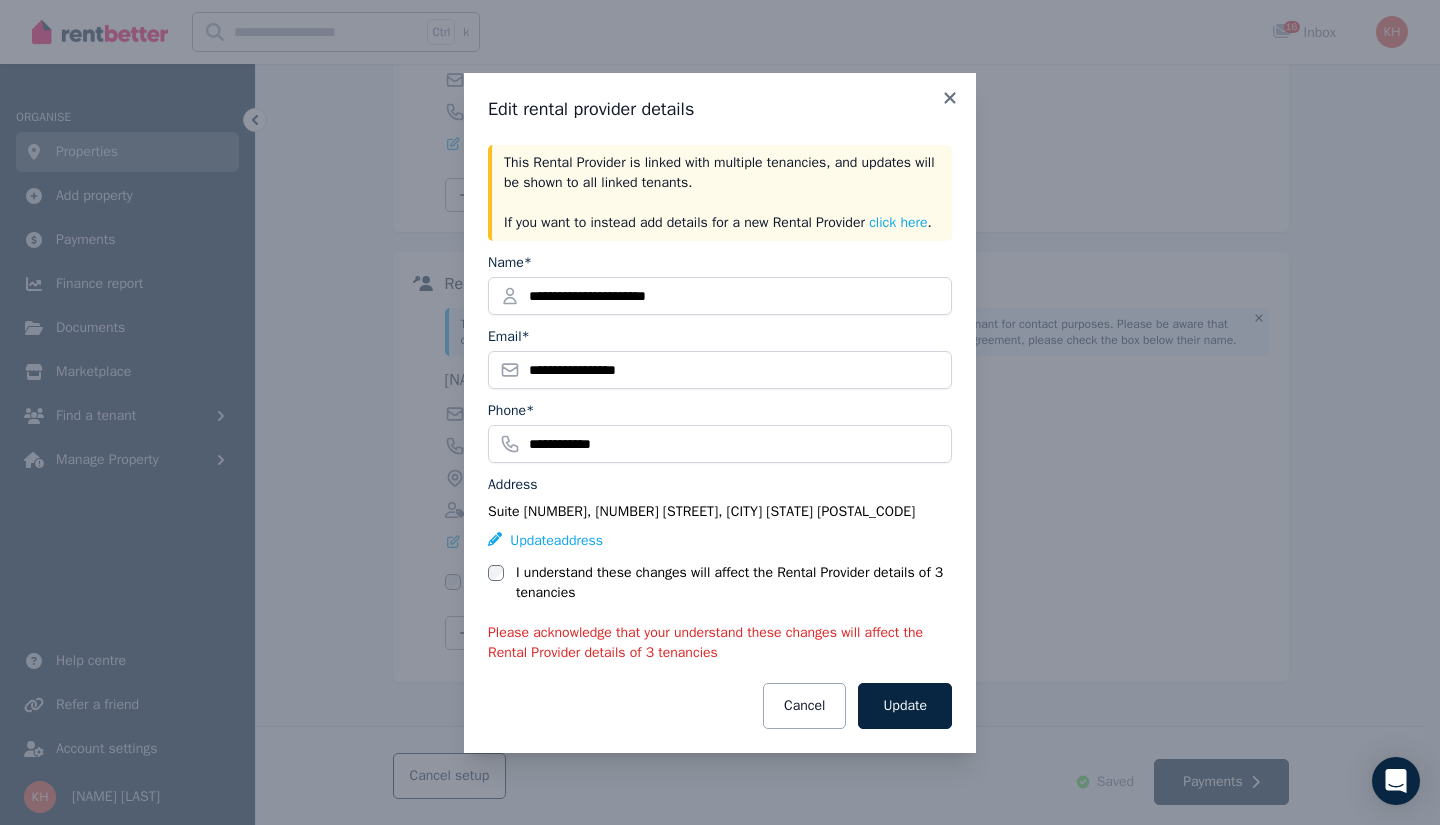 click on "Cancel" at bounding box center [804, 706] 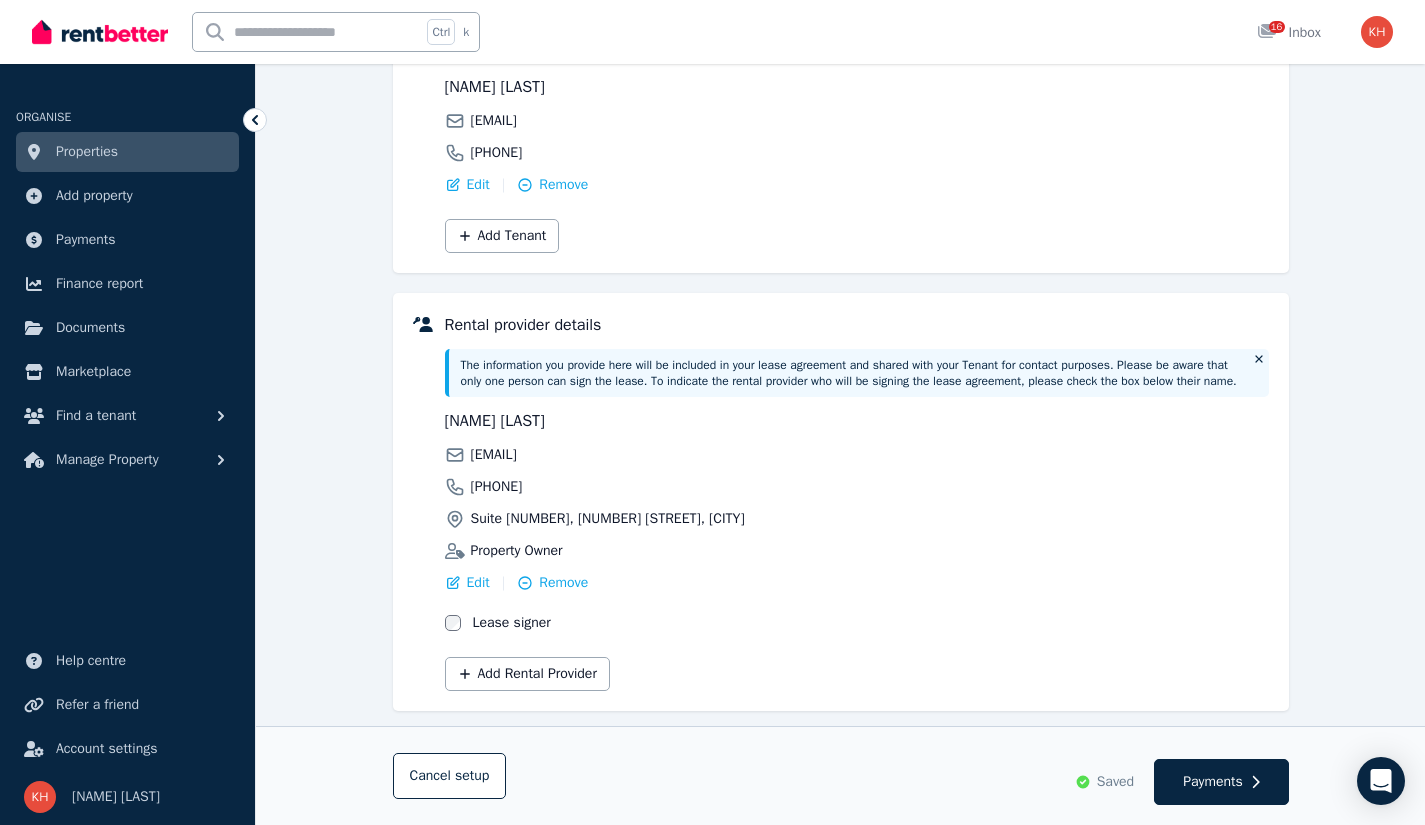 scroll, scrollTop: 338, scrollLeft: 0, axis: vertical 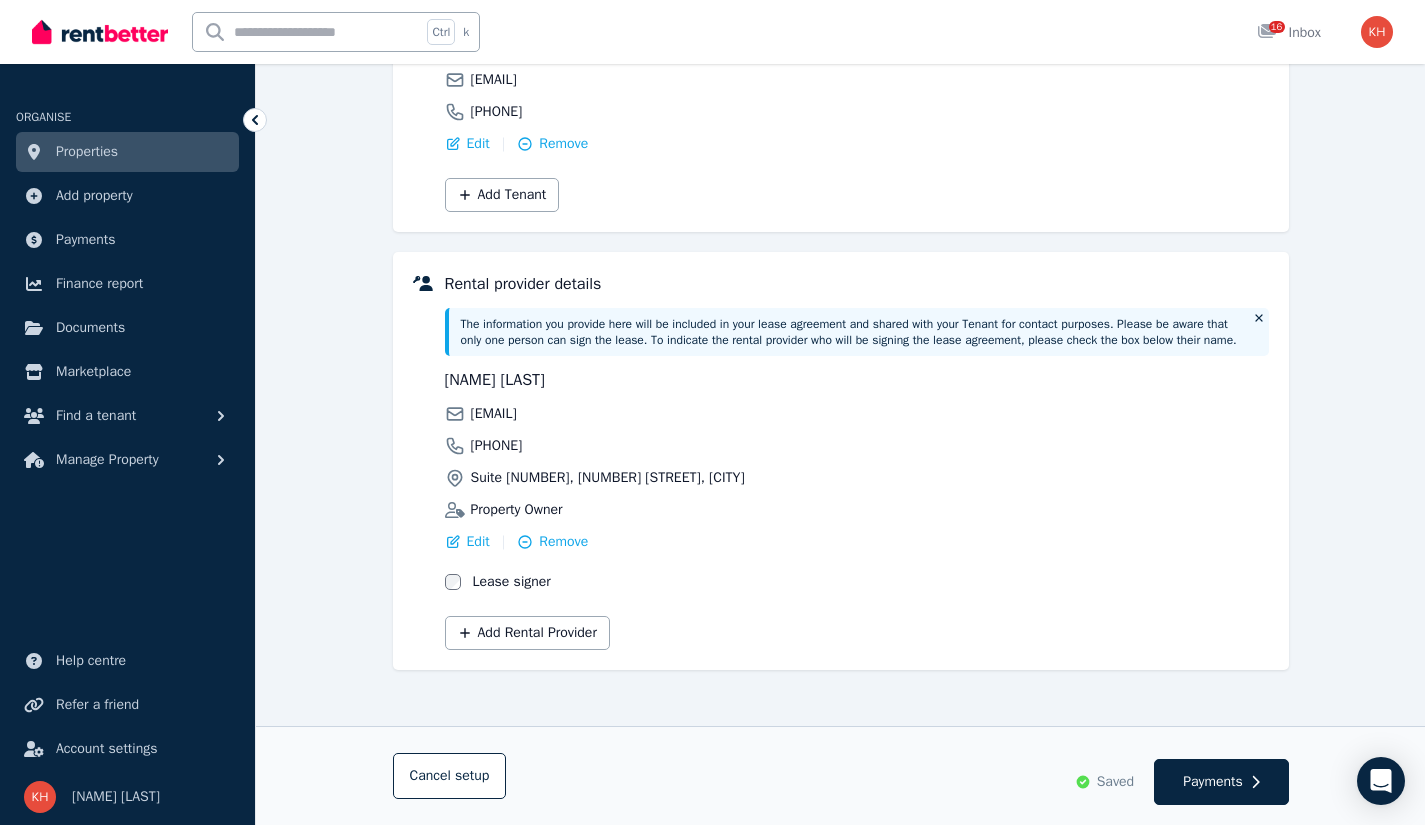 click on "Payments" at bounding box center (1213, 782) 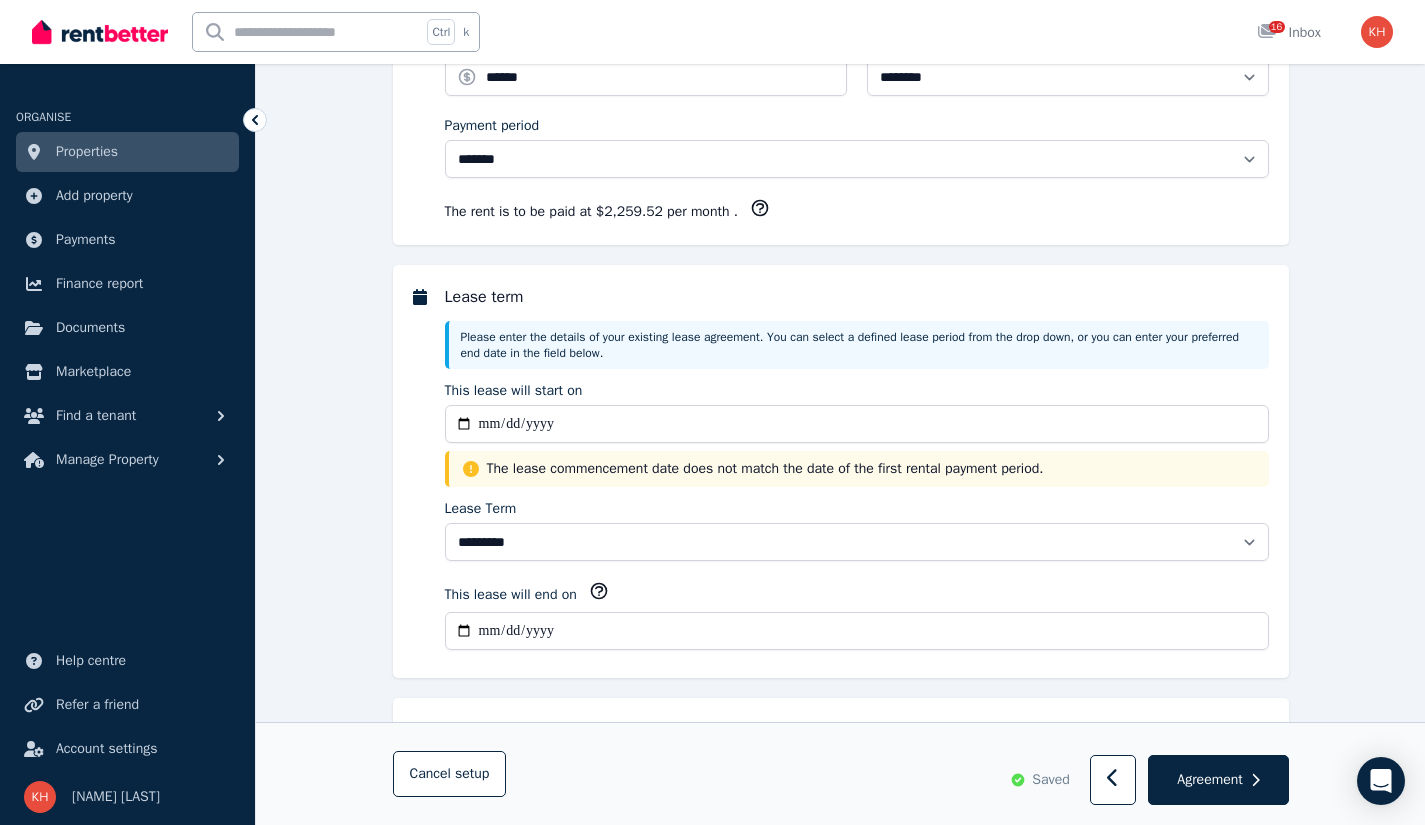 scroll, scrollTop: 0, scrollLeft: 0, axis: both 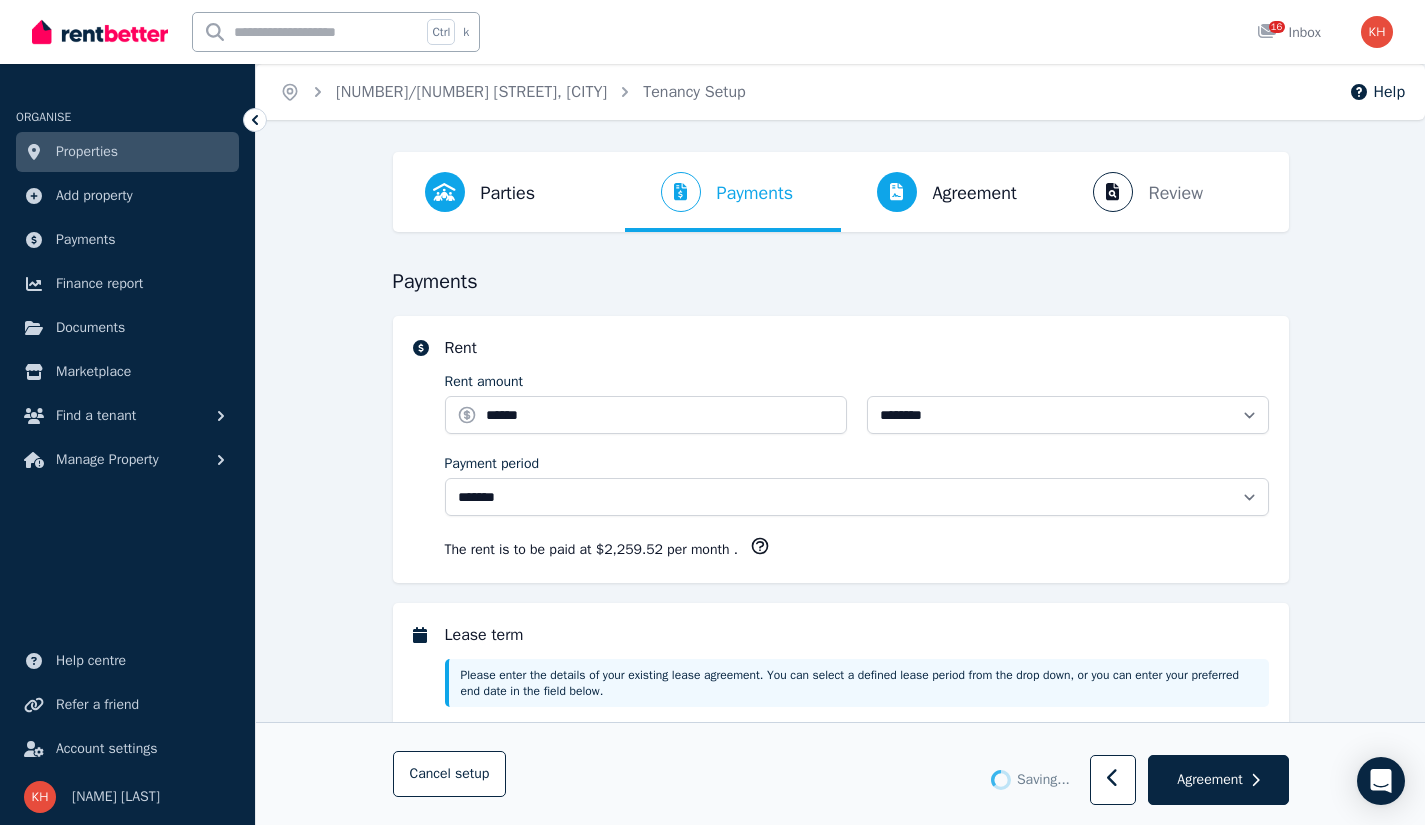 select on "**********" 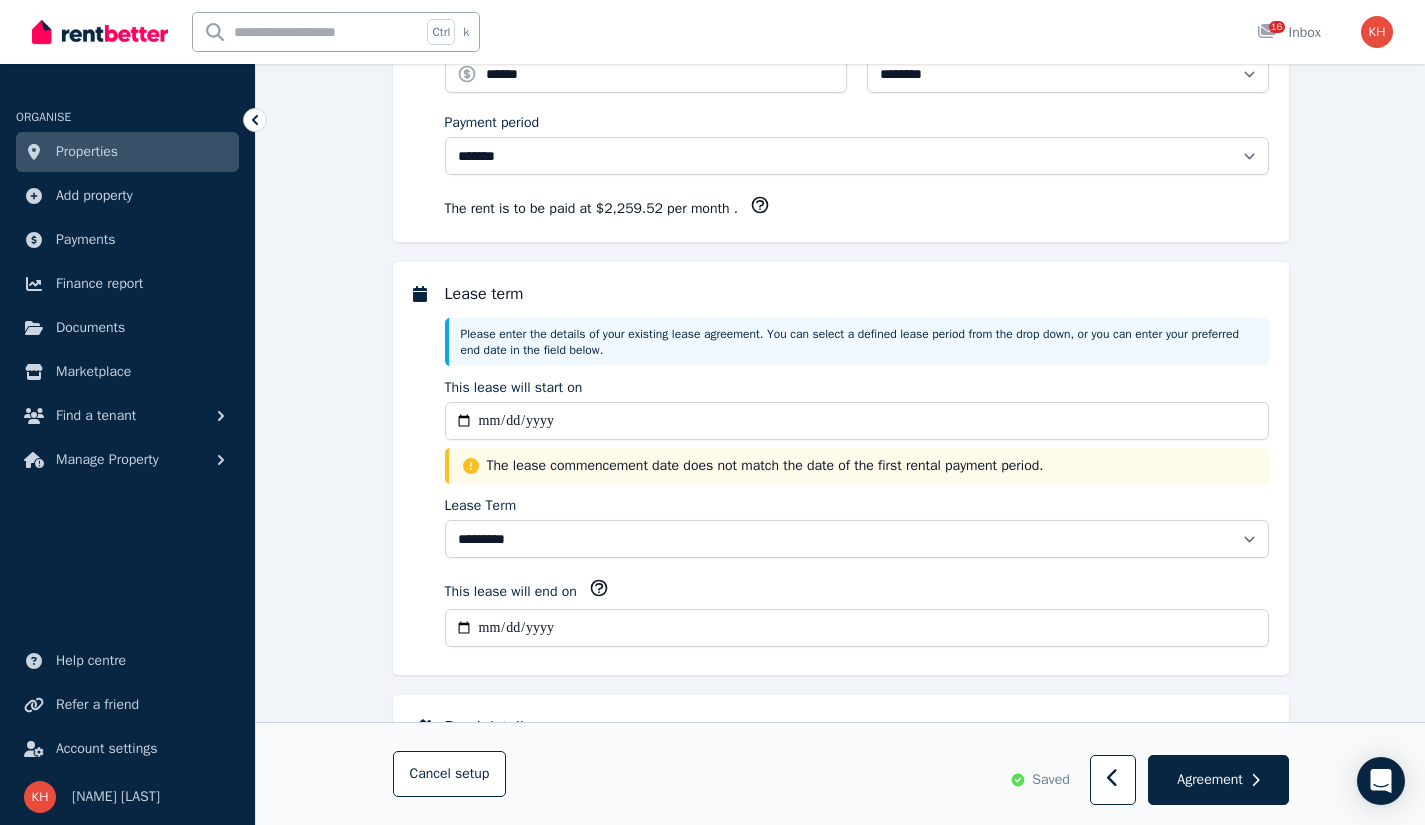scroll, scrollTop: 344, scrollLeft: 0, axis: vertical 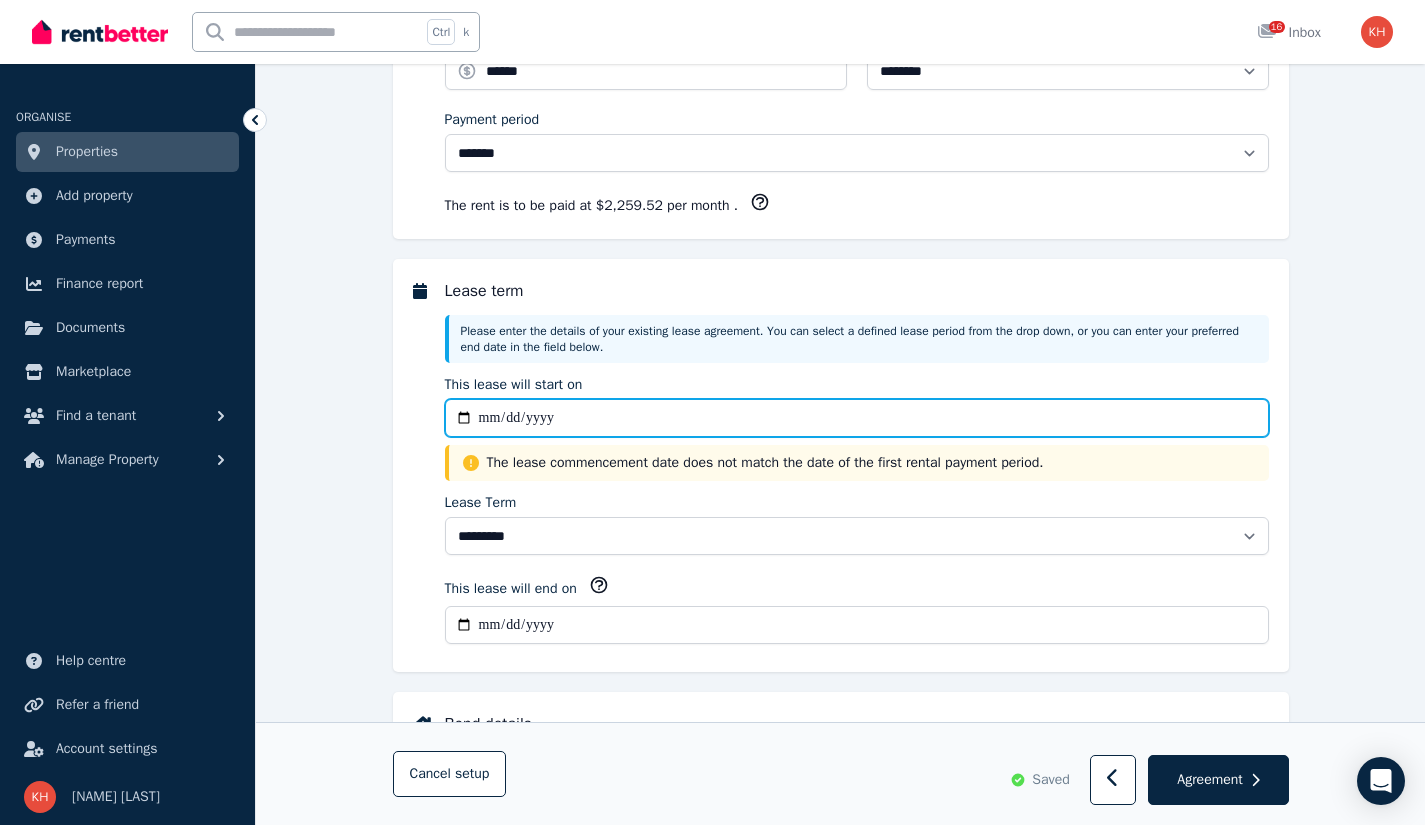 click on "**********" at bounding box center (857, 418) 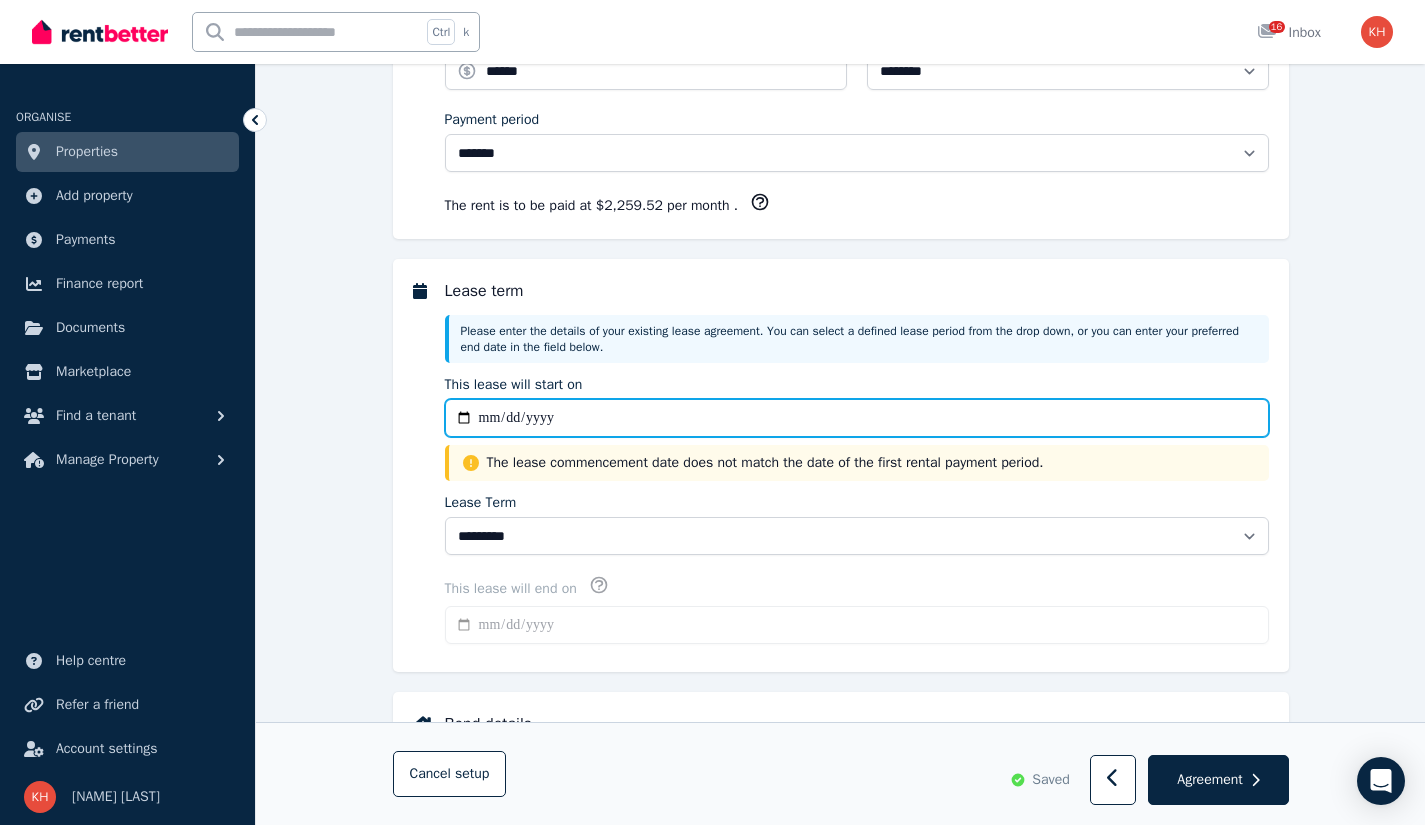 type on "**********" 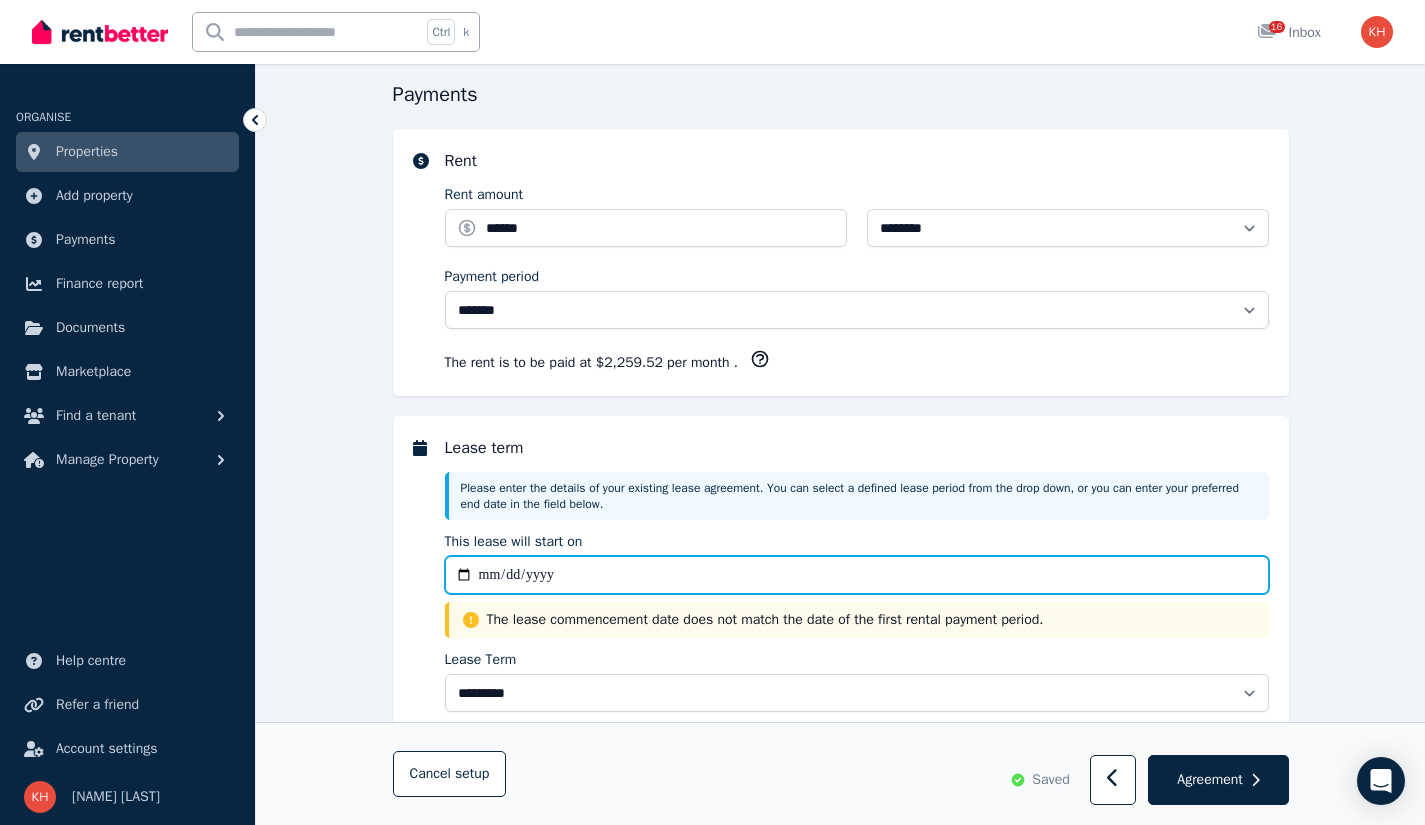 scroll, scrollTop: 0, scrollLeft: 0, axis: both 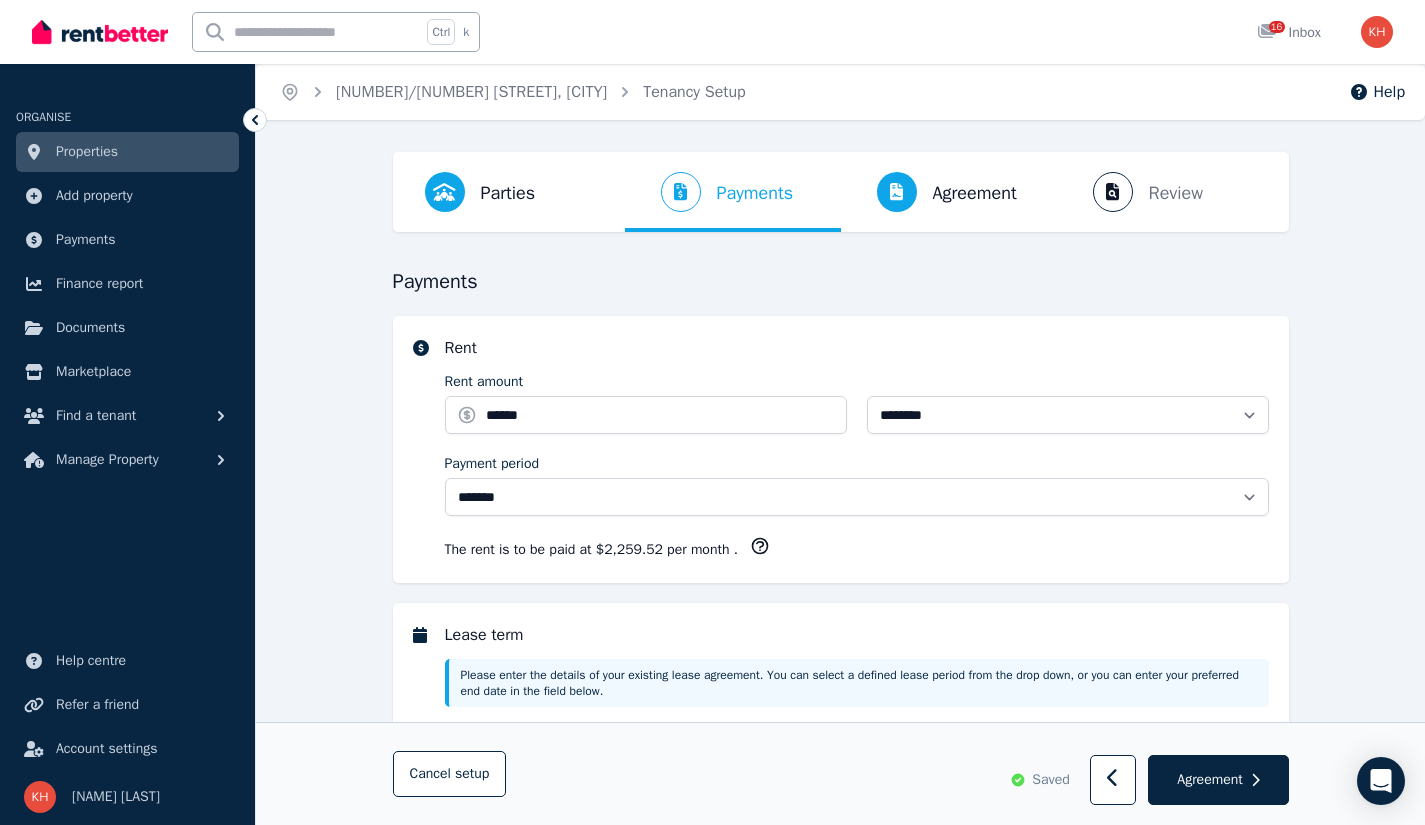click on "Parties Rental provider and tenant details" at bounding box center (480, 192) 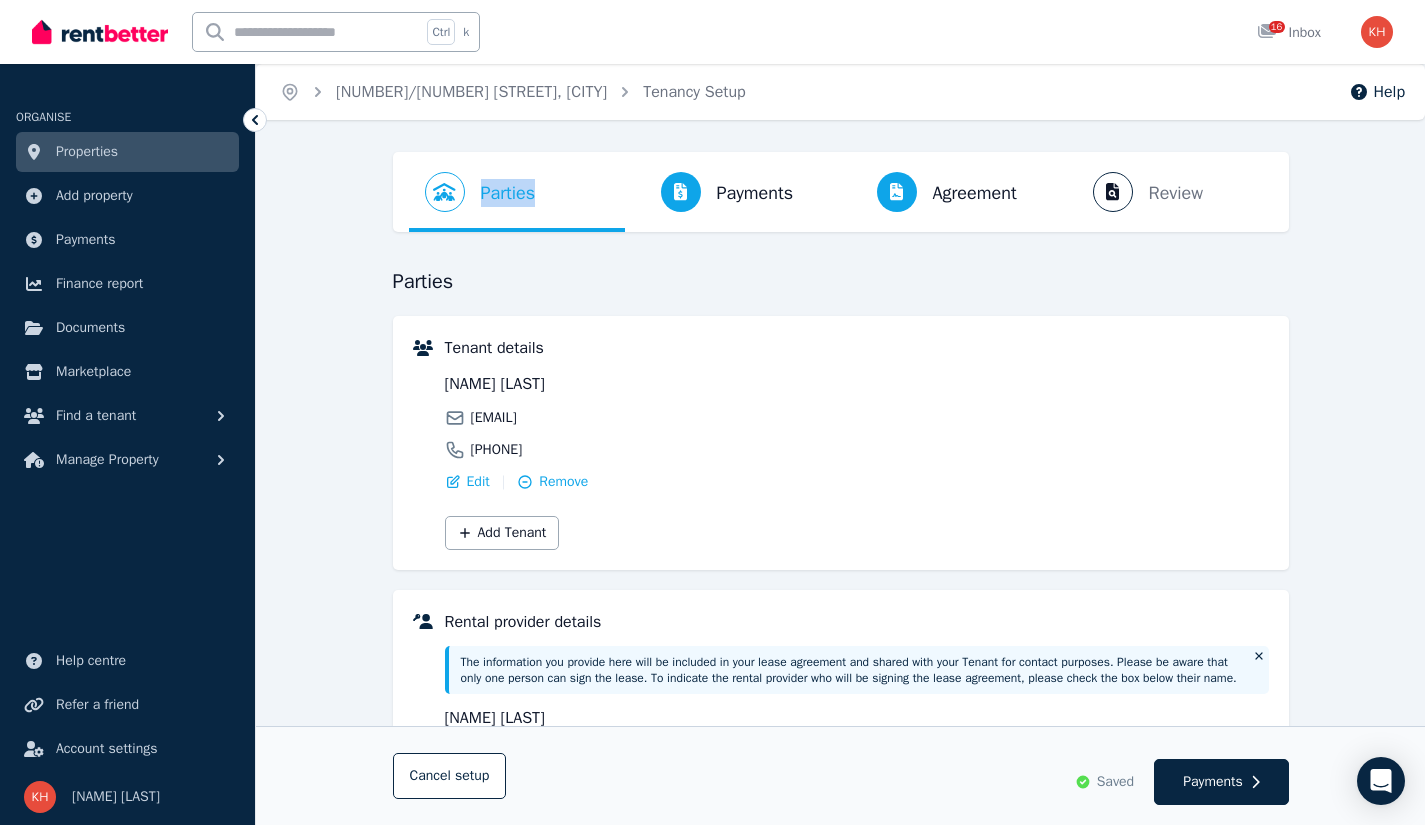 click on "Parties Rental provider and tenant details Payments Bond and rental payments Agreement Lease agreement Review Send tenancy details" at bounding box center (841, 192) 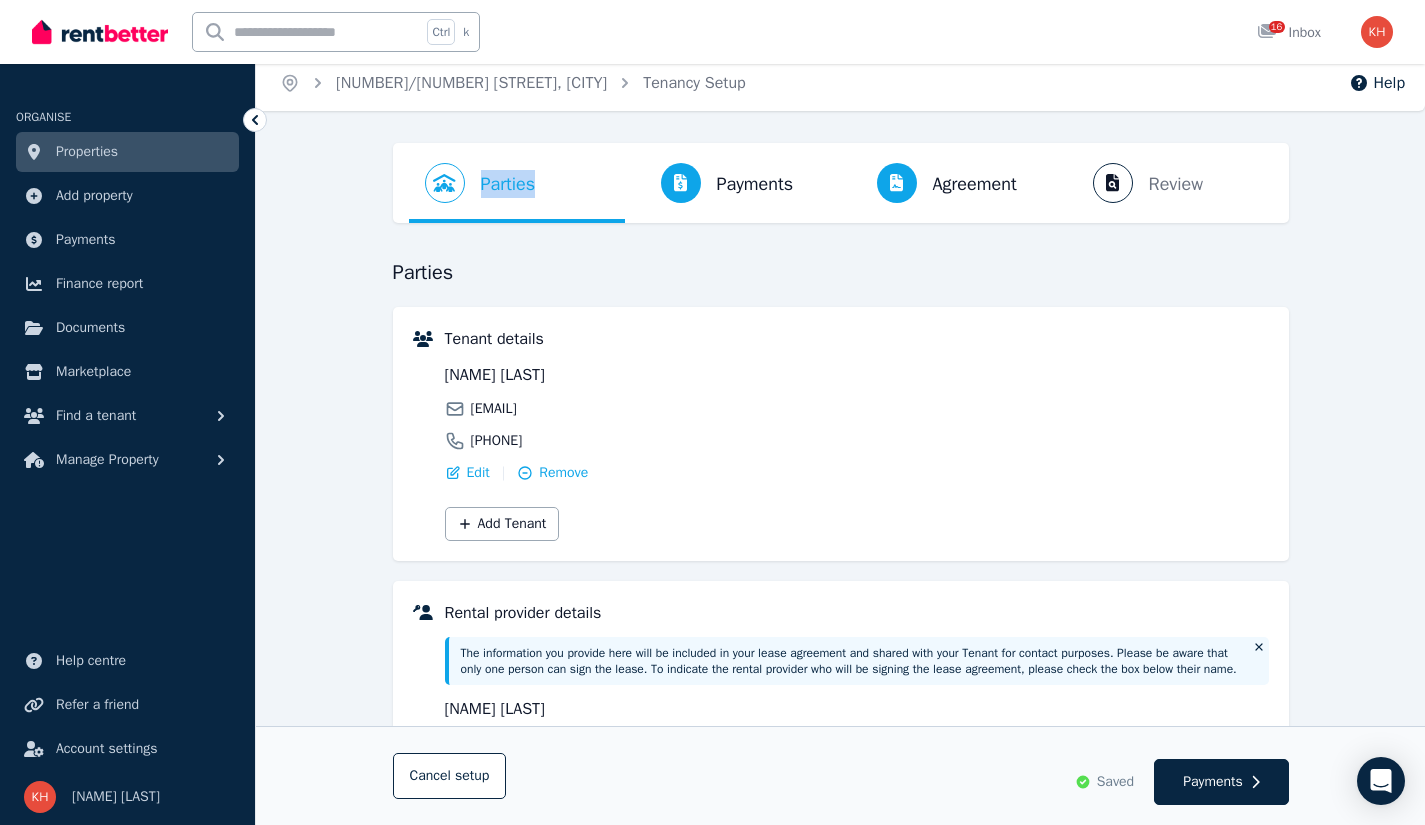 scroll, scrollTop: 0, scrollLeft: 0, axis: both 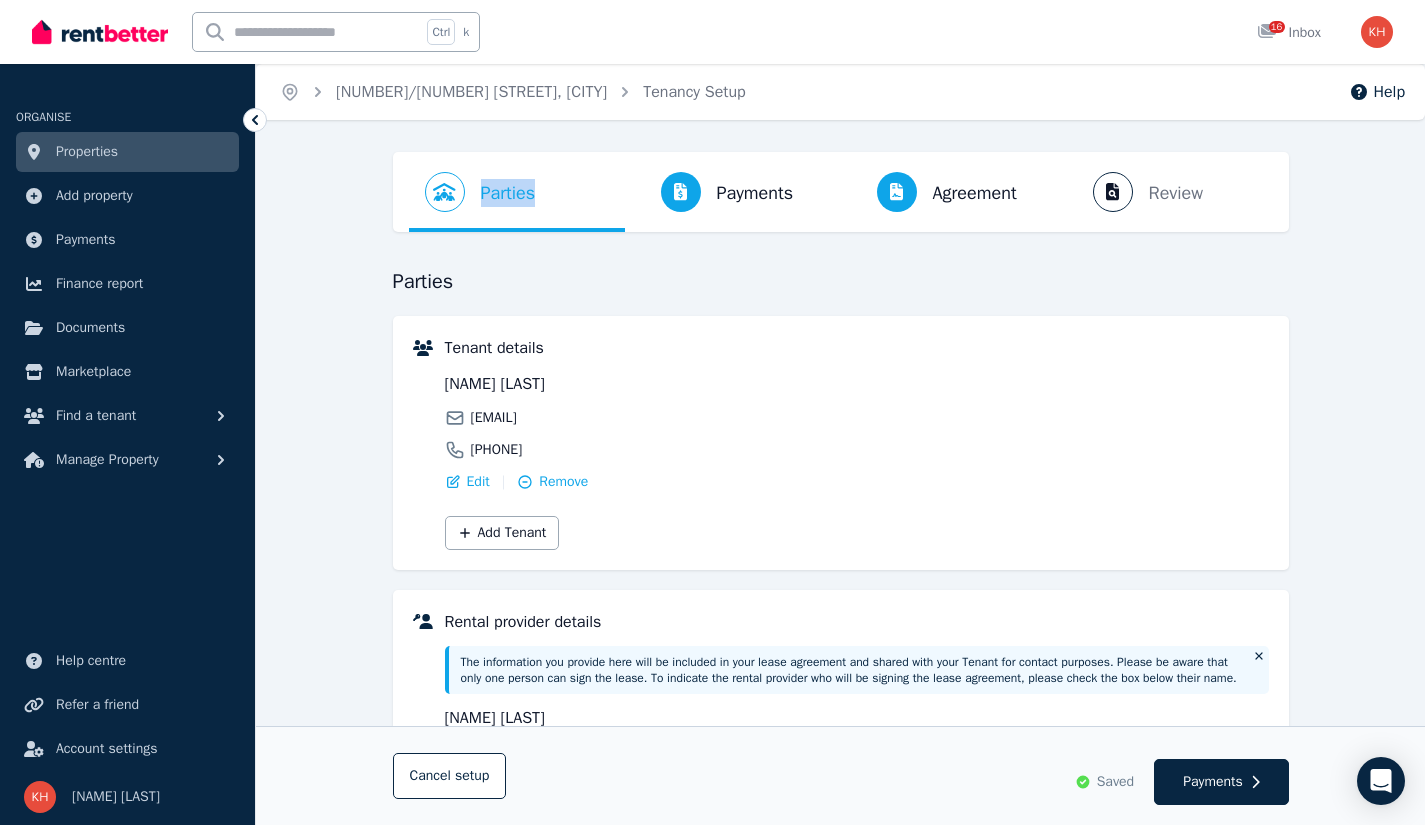 click on "Payments Bond and rental payments" at bounding box center (717, 192) 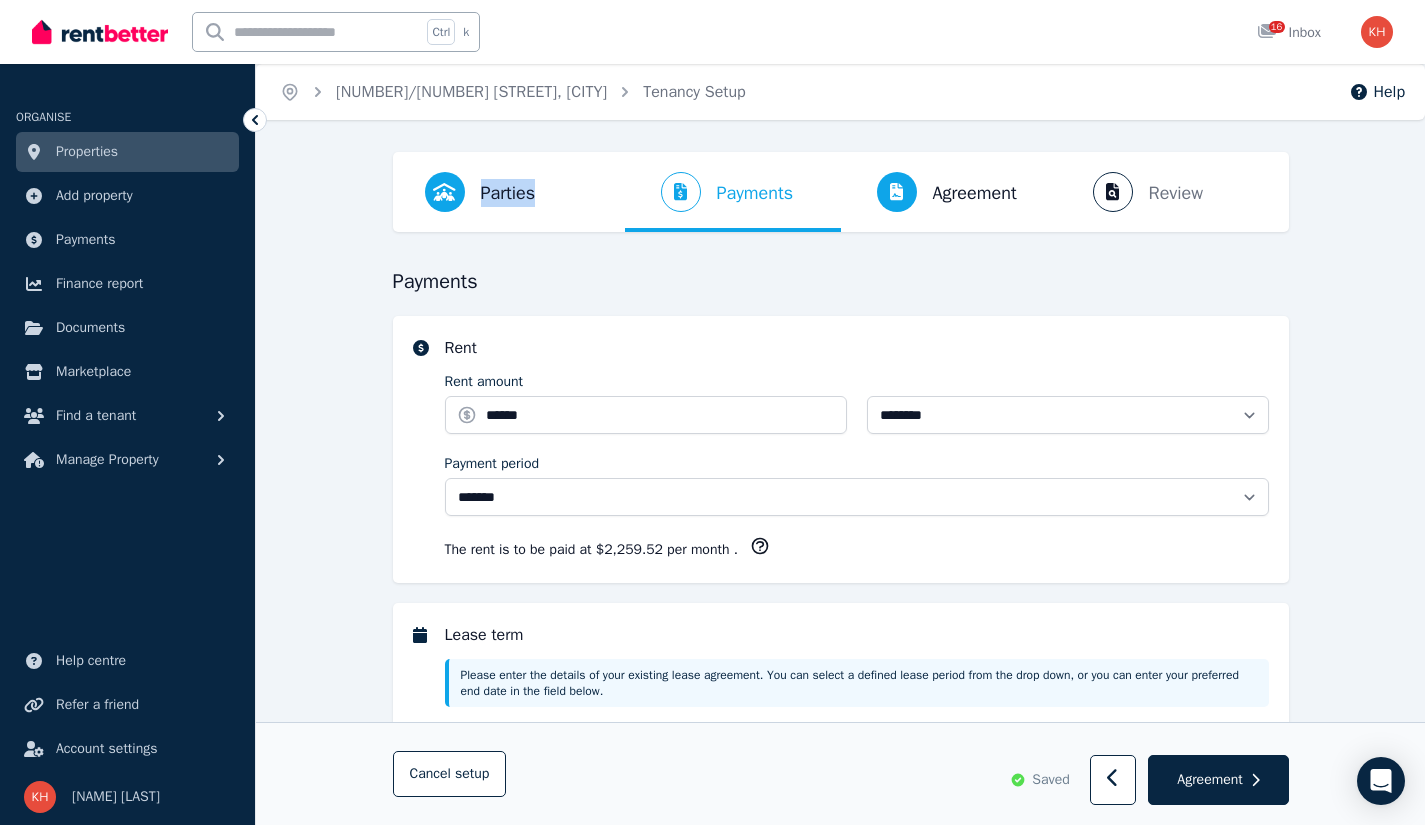 select on "**********" 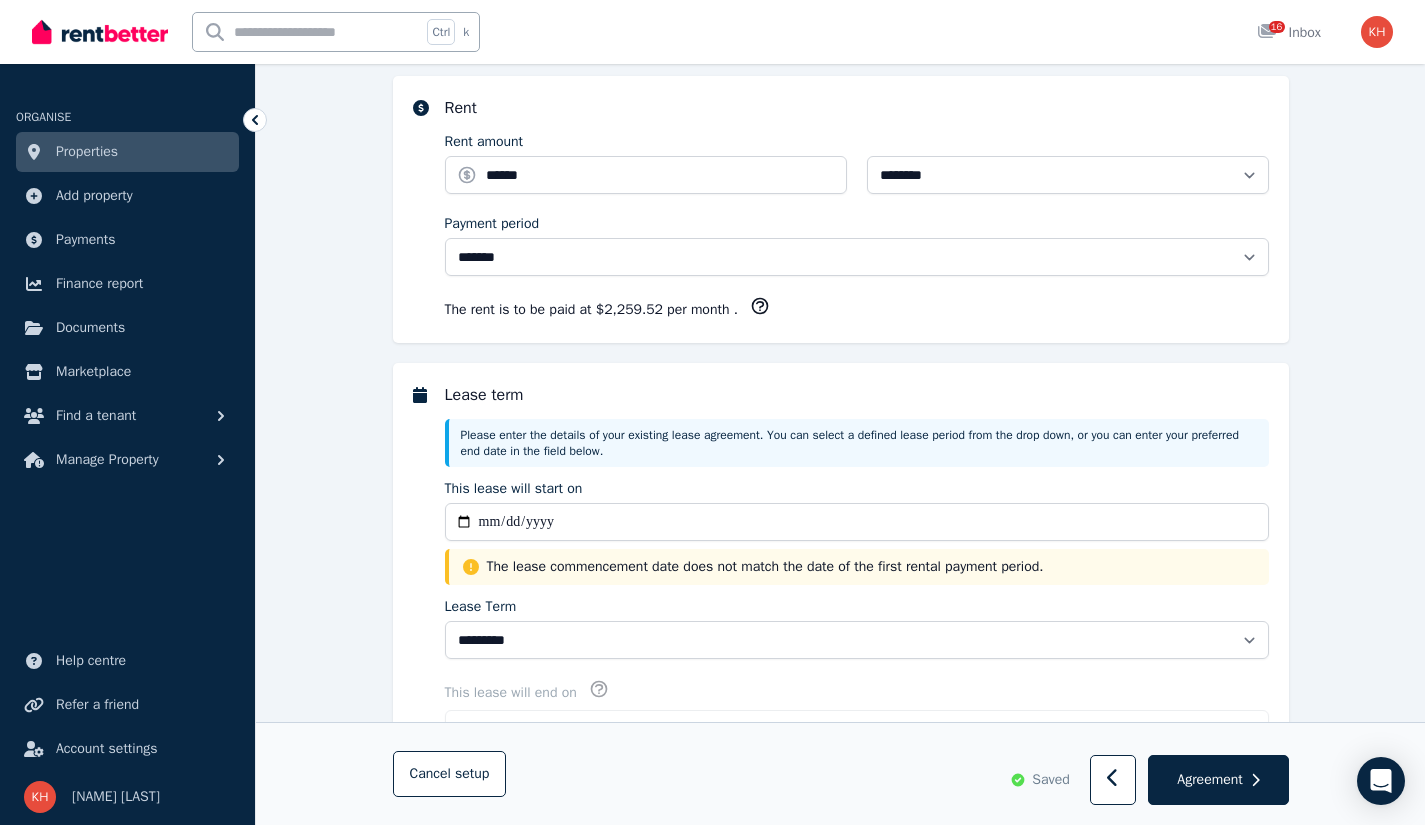 scroll, scrollTop: 242, scrollLeft: 0, axis: vertical 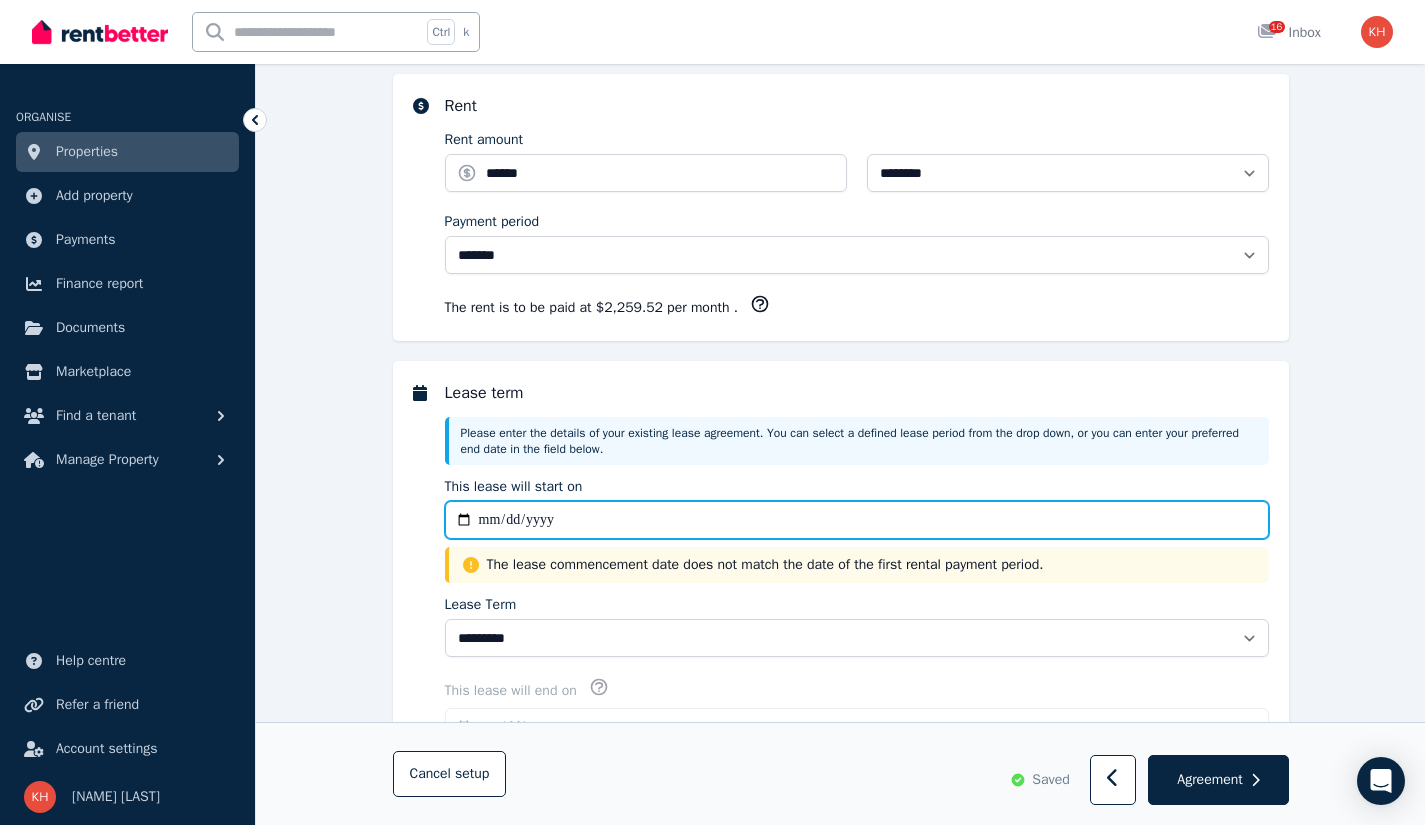 click on "**********" at bounding box center [857, 520] 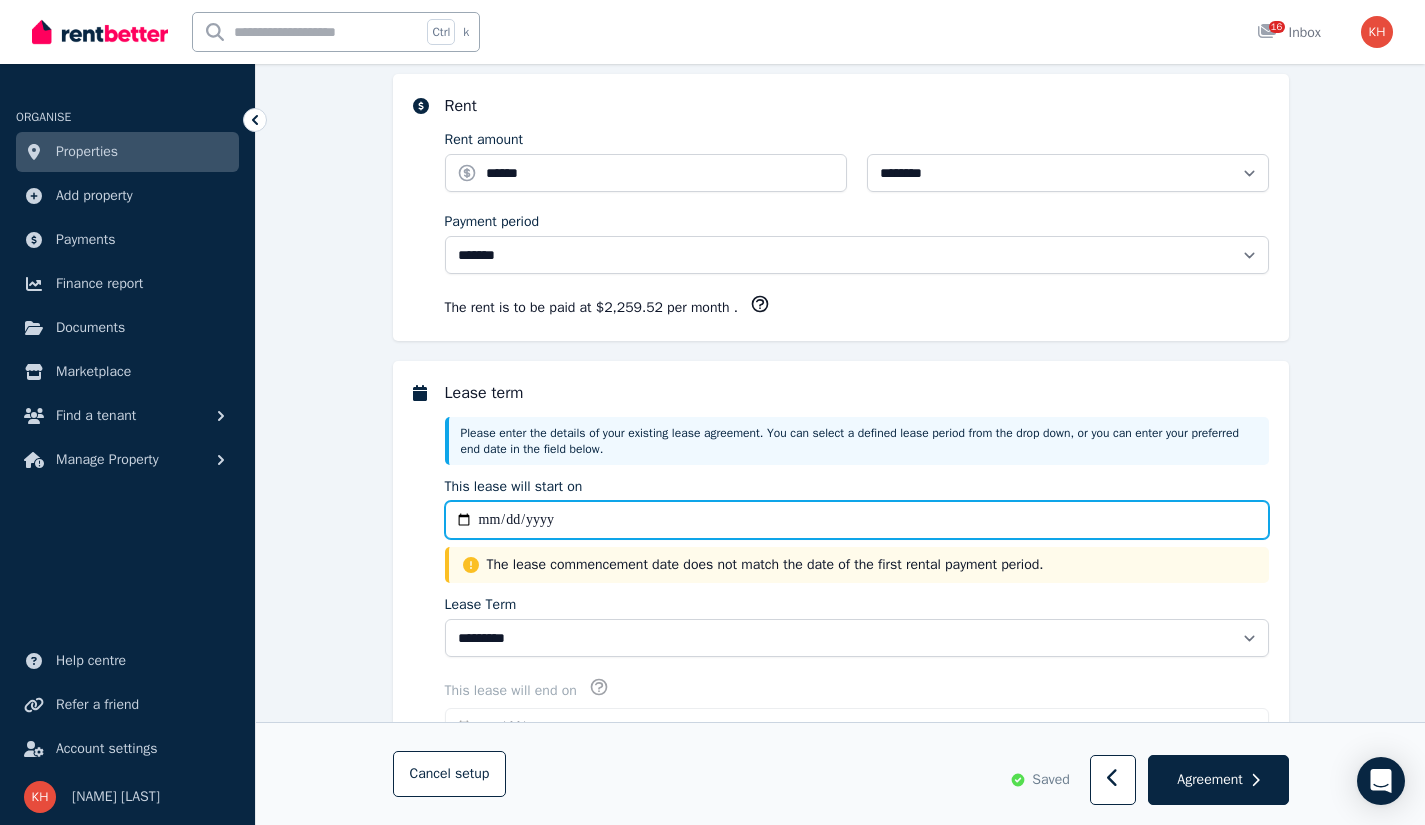 type on "**********" 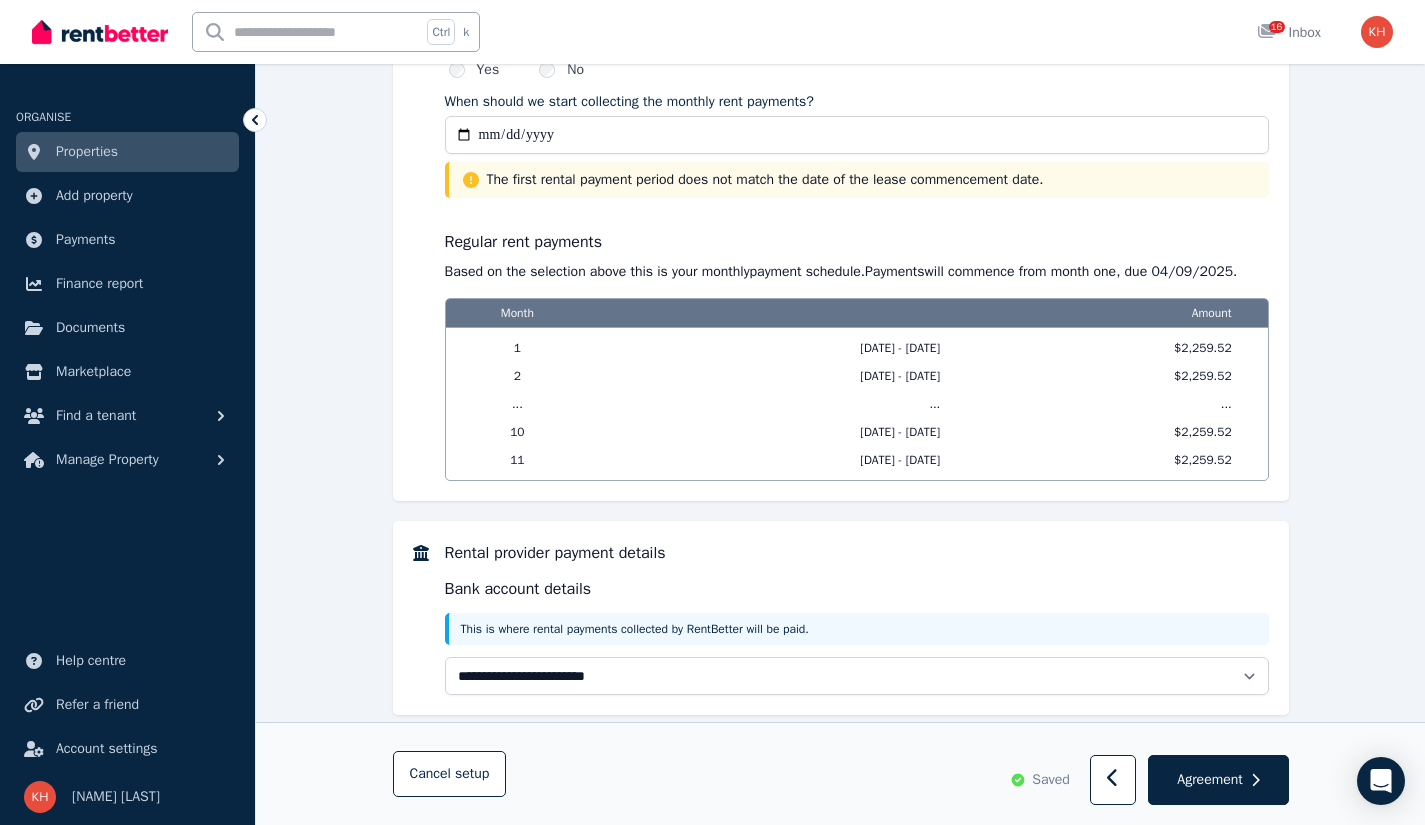 scroll, scrollTop: 1658, scrollLeft: 0, axis: vertical 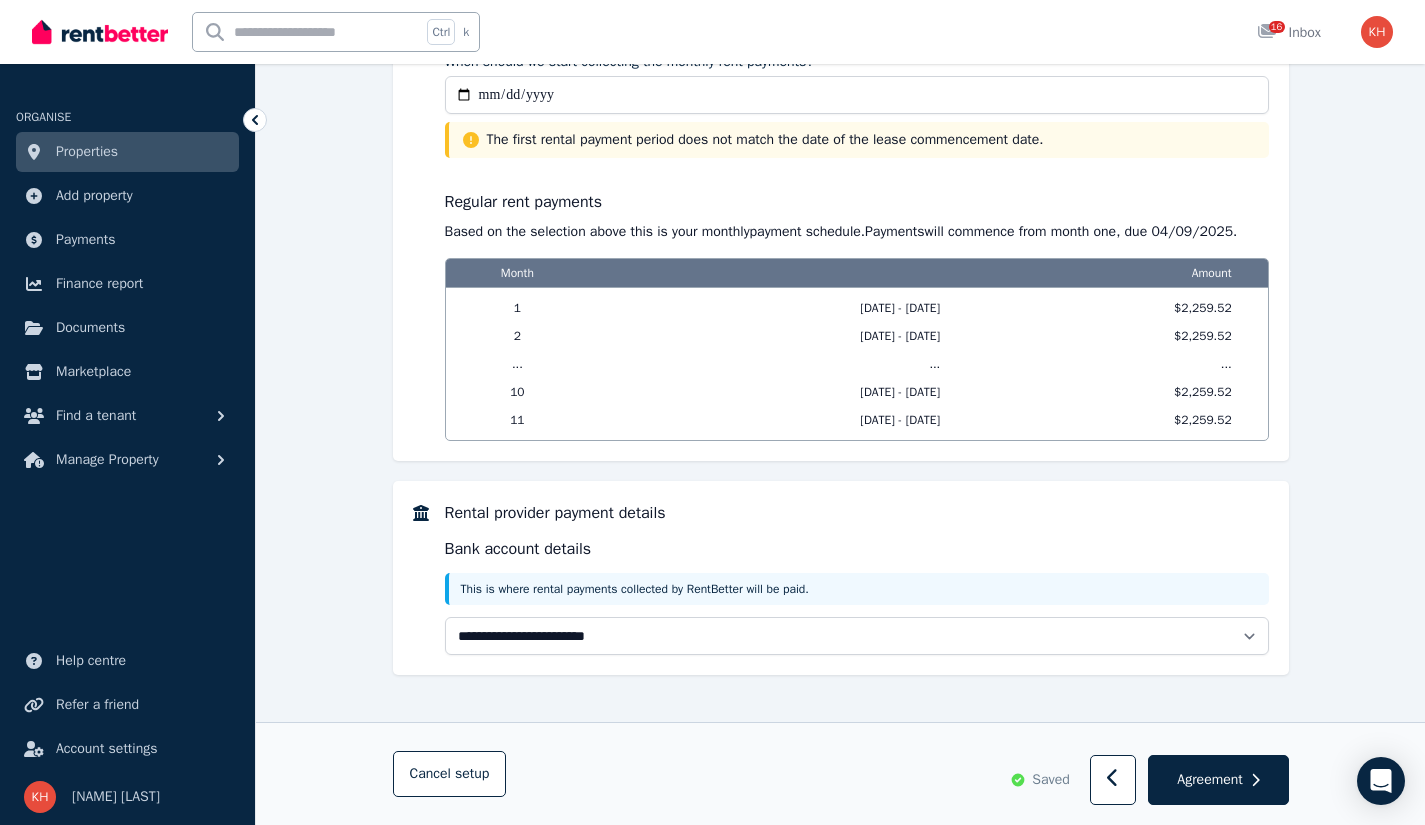 click on "Agreement" at bounding box center [1209, 780] 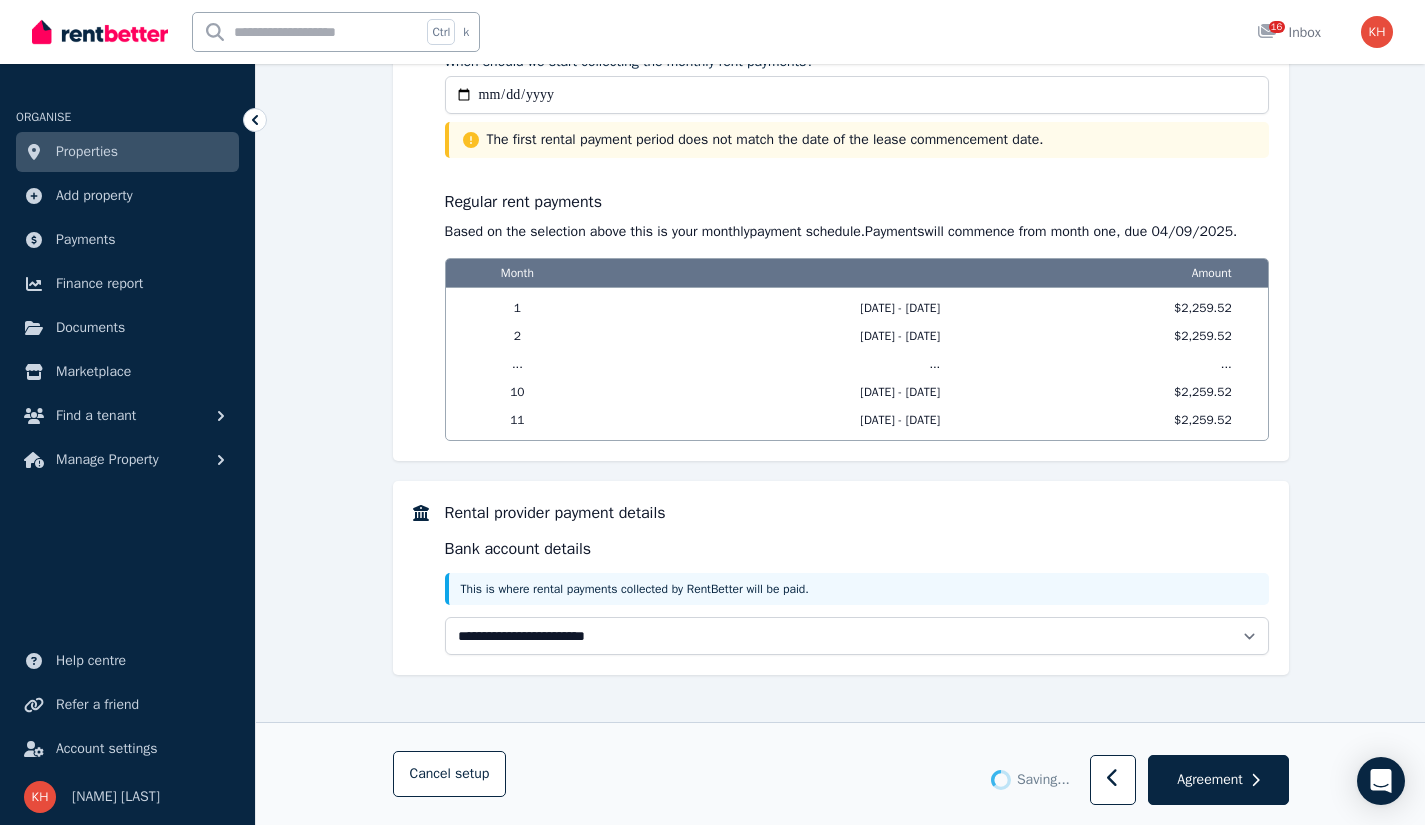 scroll, scrollTop: 0, scrollLeft: 0, axis: both 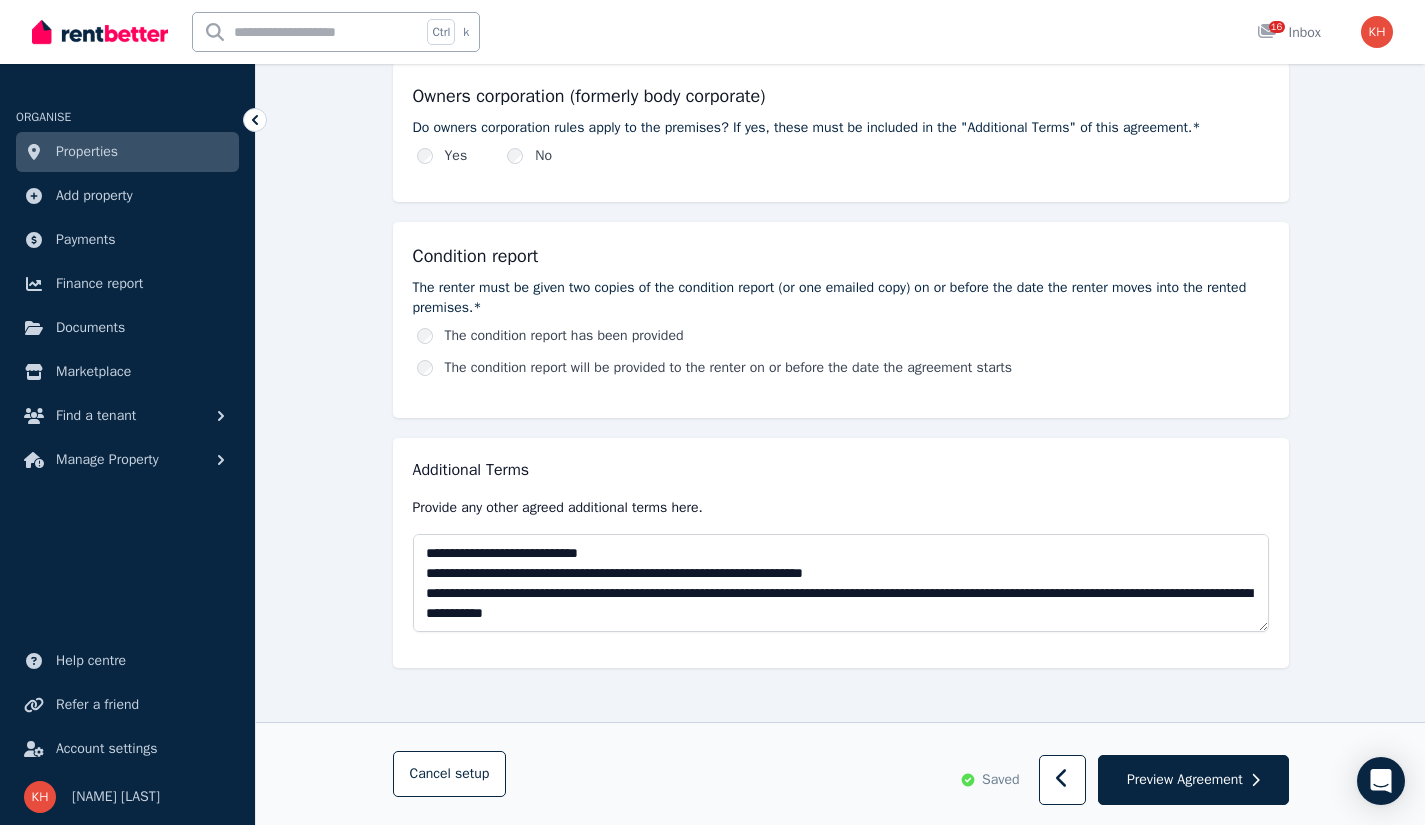 click on "Preview Agreement" at bounding box center [1185, 780] 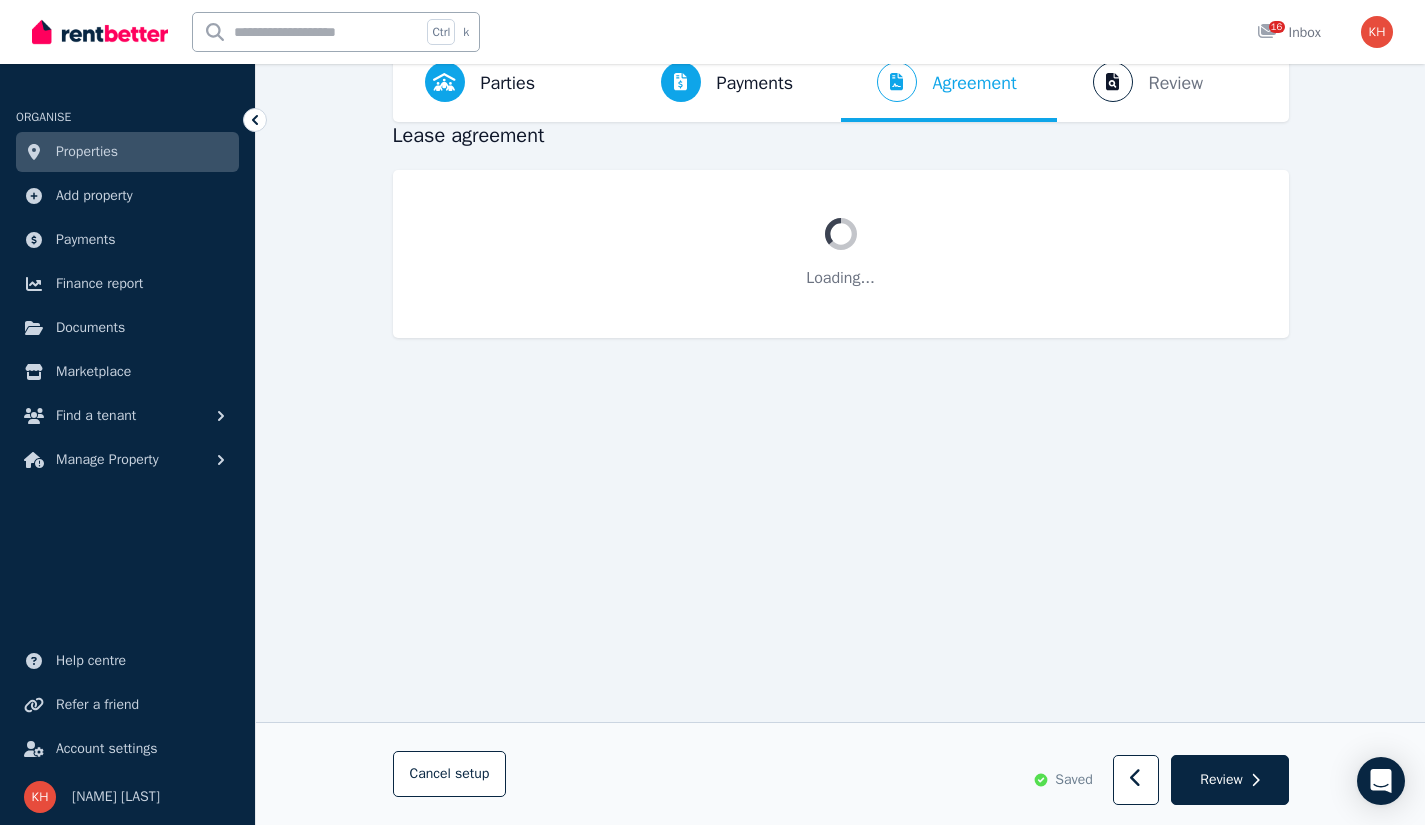 scroll, scrollTop: 0, scrollLeft: 0, axis: both 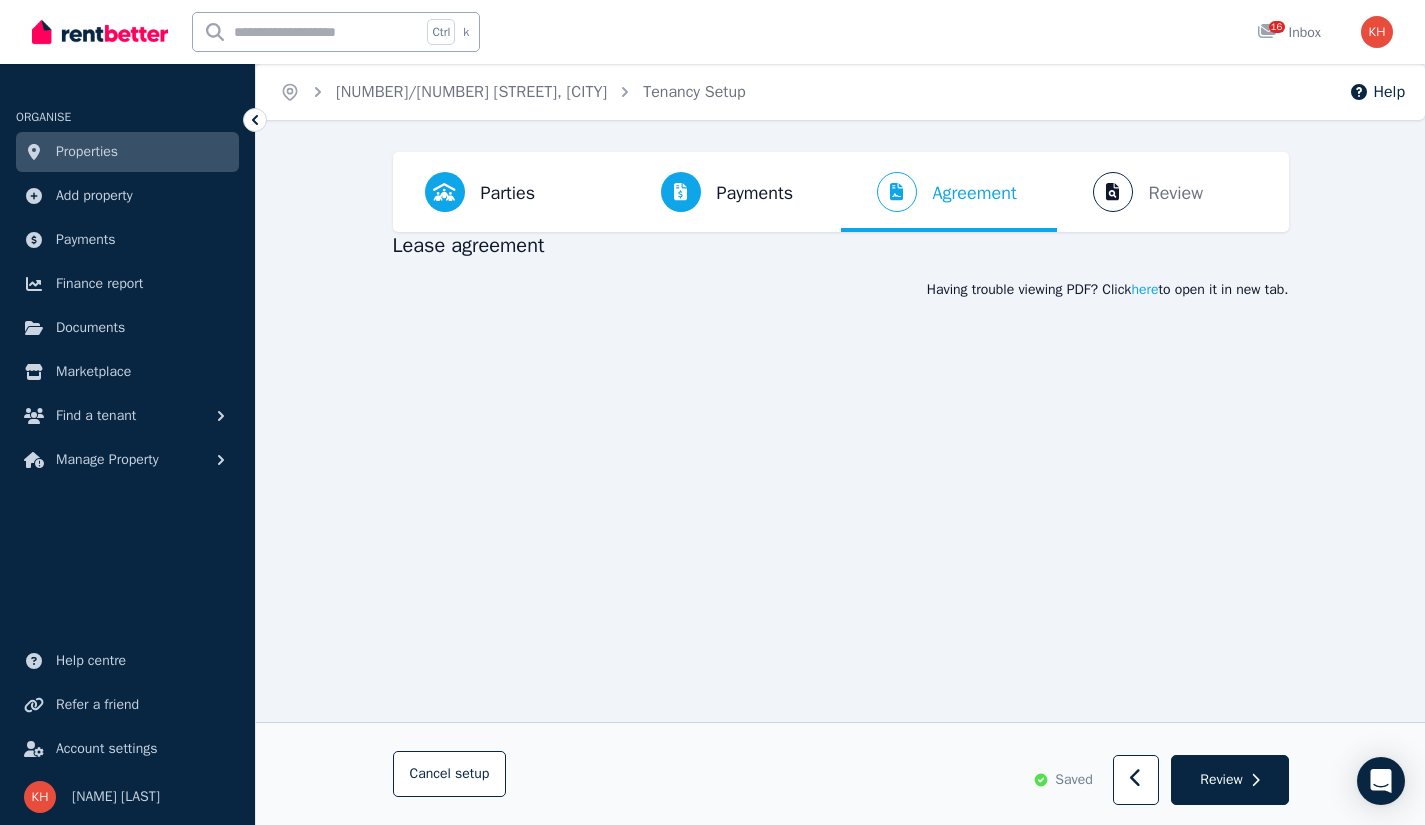 click on "Parties" at bounding box center (508, 193) 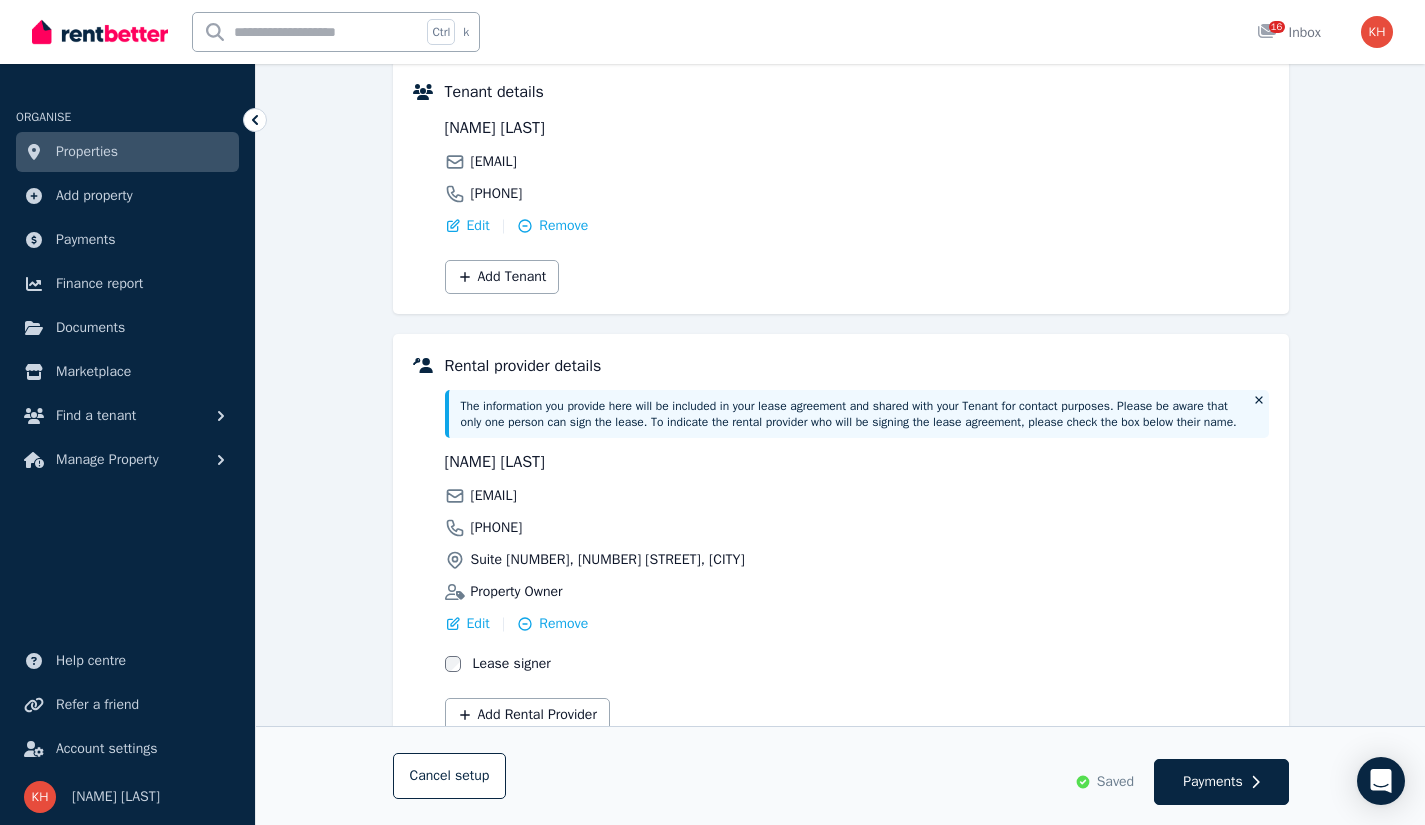 scroll, scrollTop: 257, scrollLeft: 0, axis: vertical 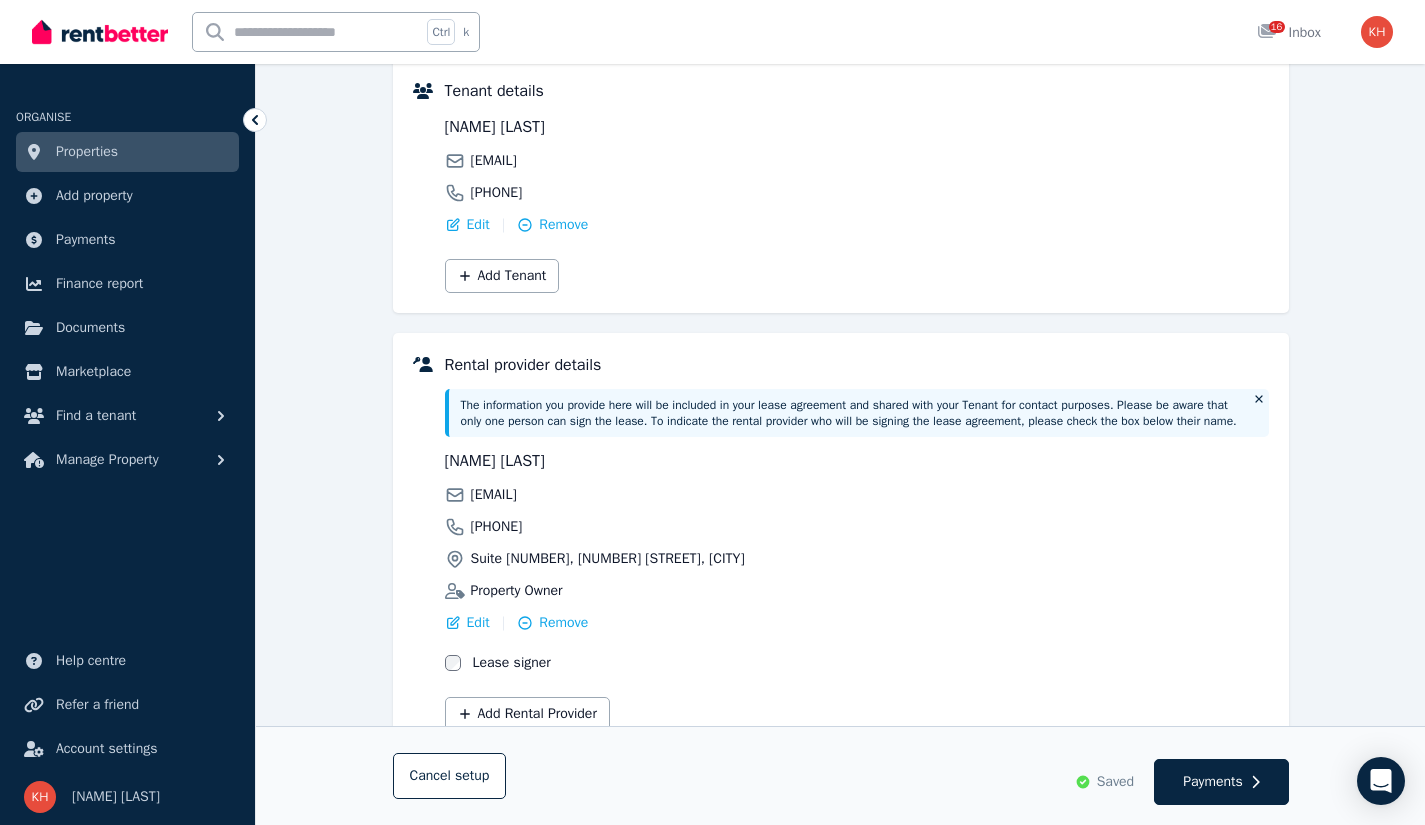 click on "Payments" at bounding box center (1213, 782) 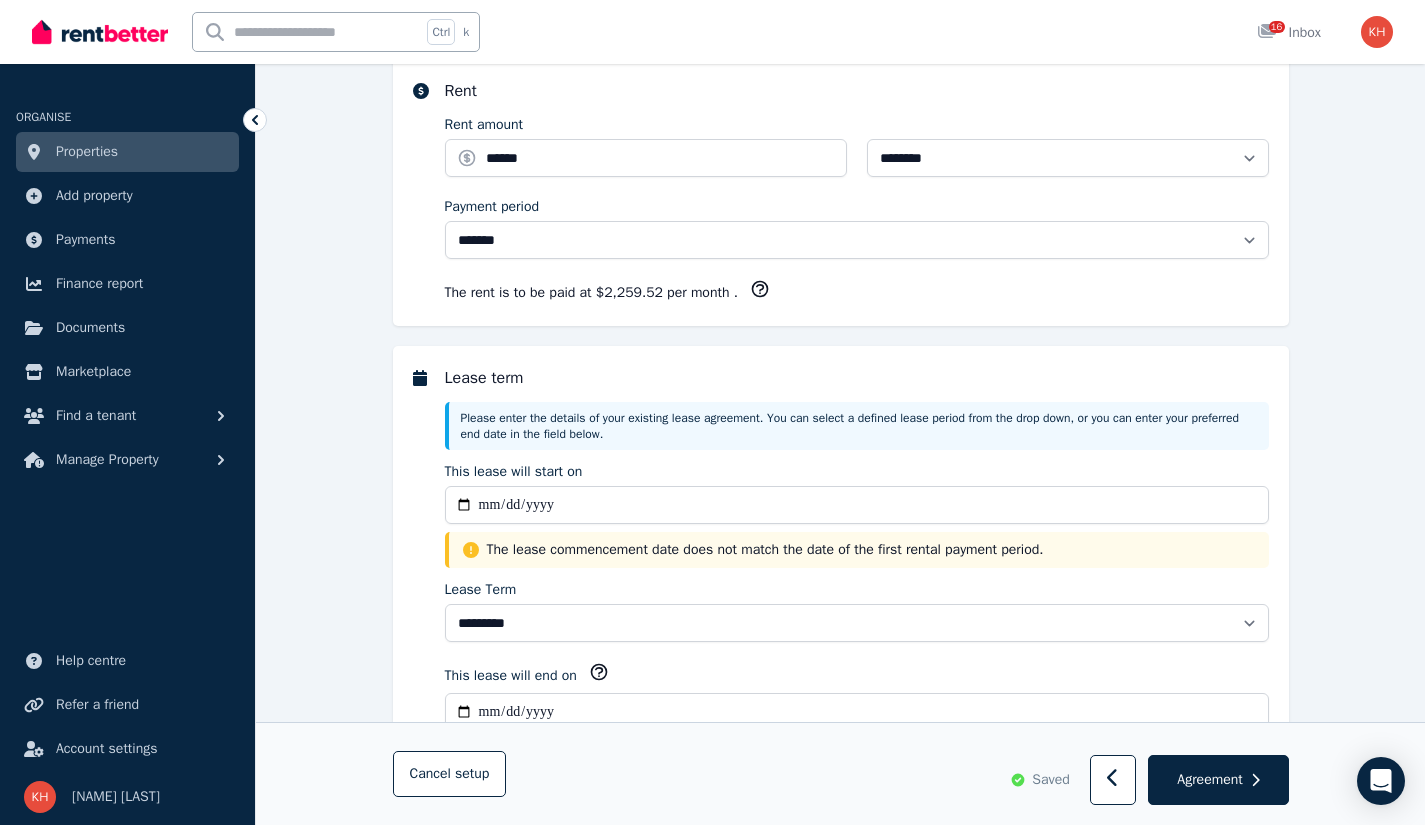 scroll, scrollTop: 0, scrollLeft: 0, axis: both 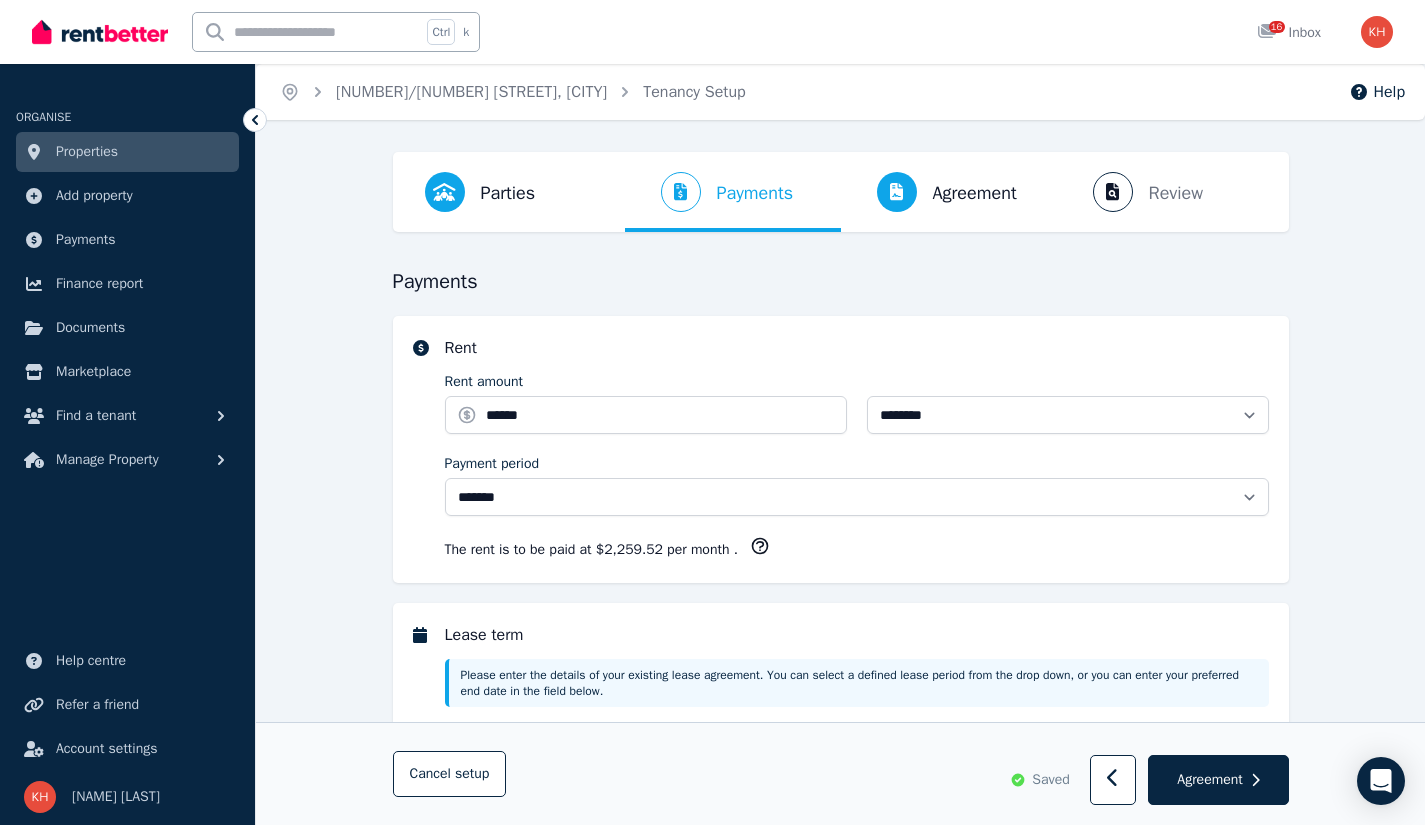 select on "**********" 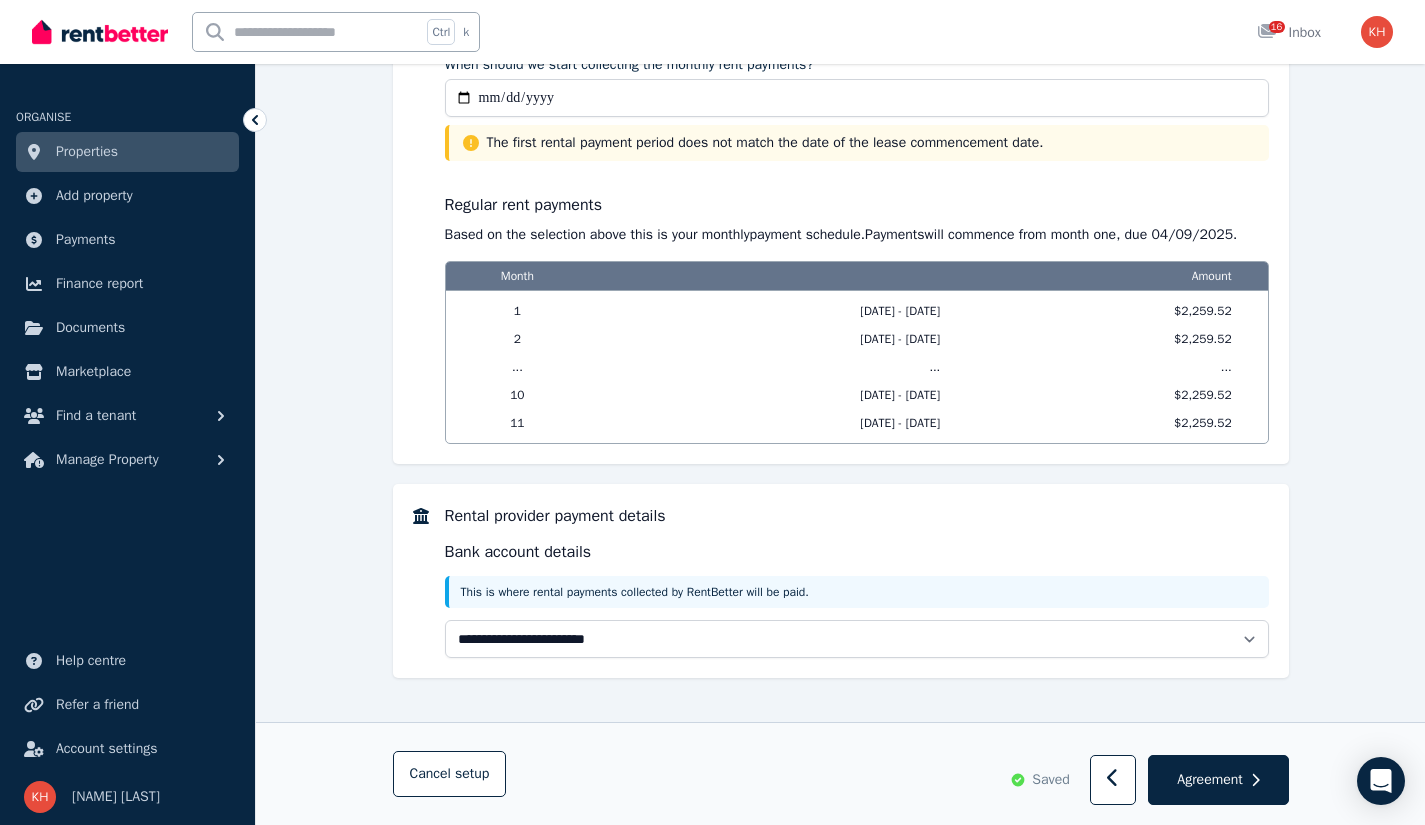 scroll, scrollTop: 1658, scrollLeft: 0, axis: vertical 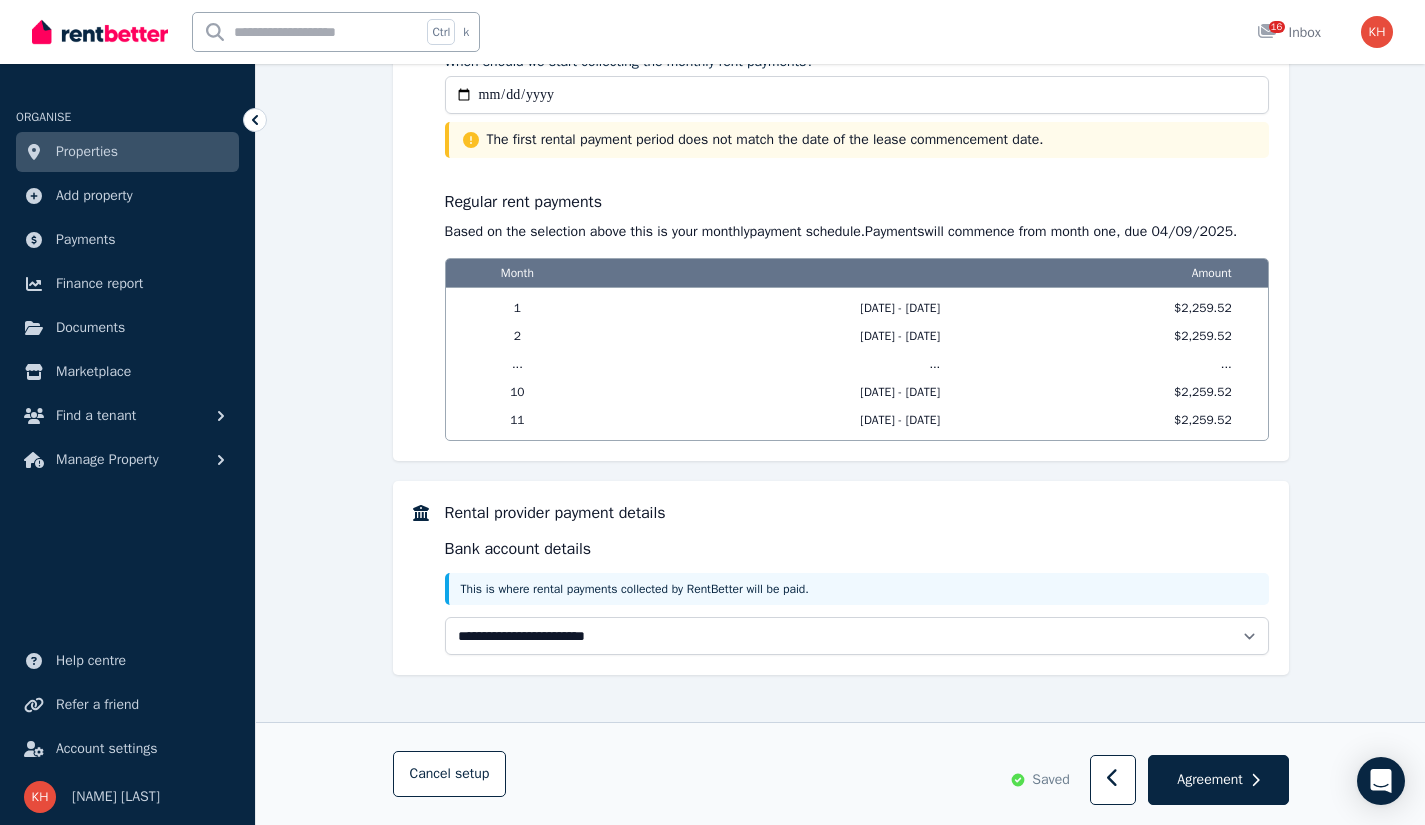 click on "Agreement" at bounding box center [1218, 781] 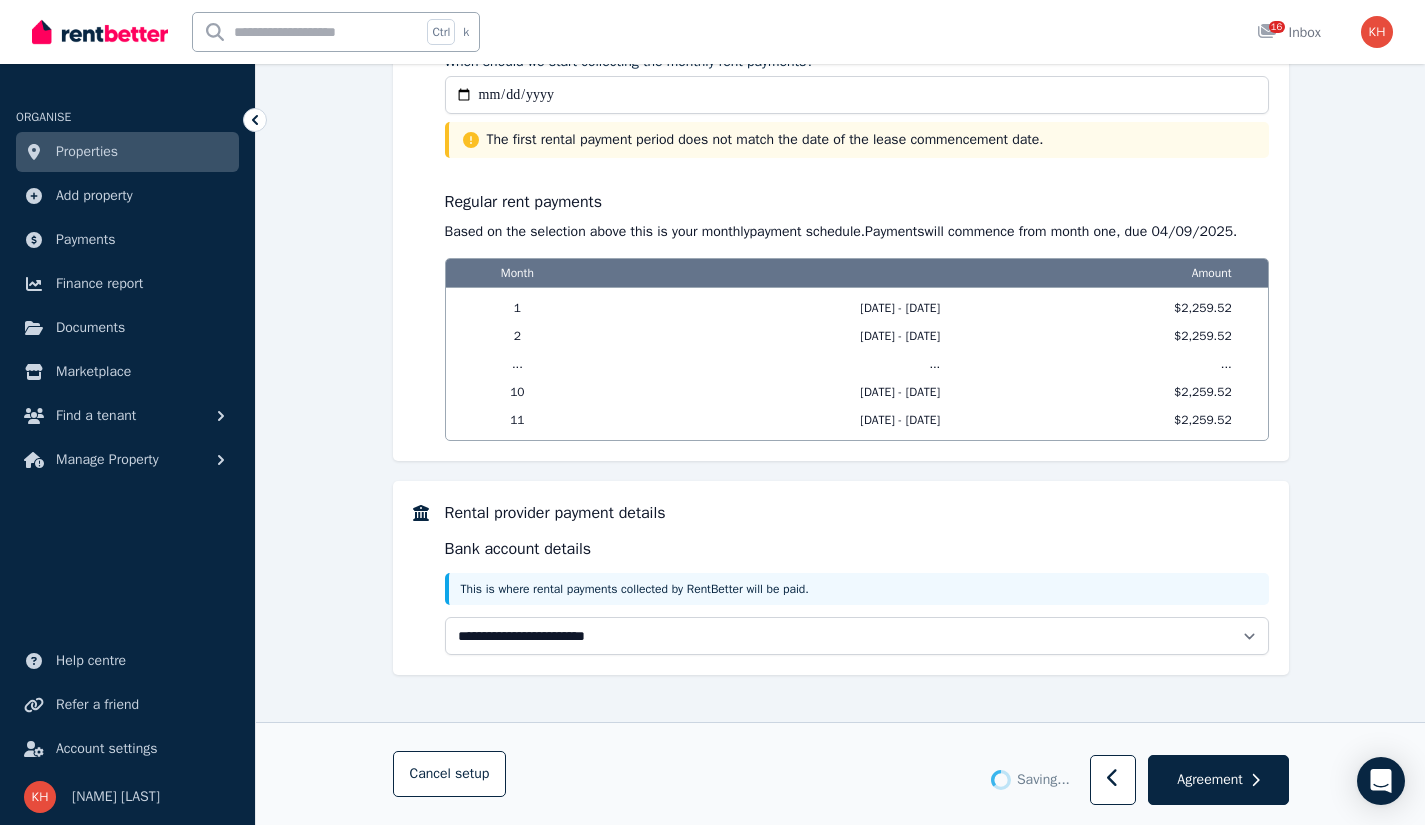 scroll, scrollTop: 0, scrollLeft: 0, axis: both 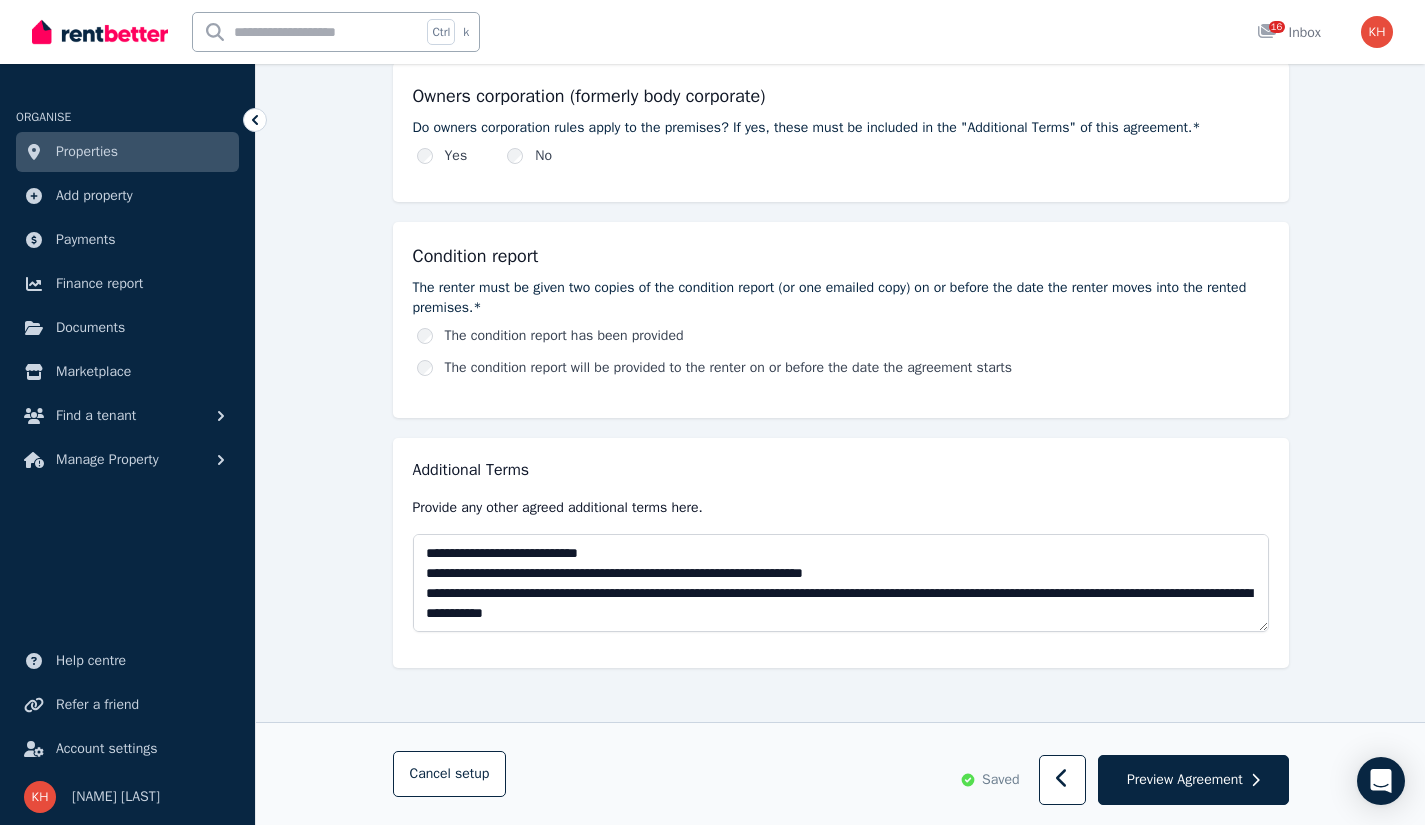 click on "Preview Agreement" at bounding box center [1193, 781] 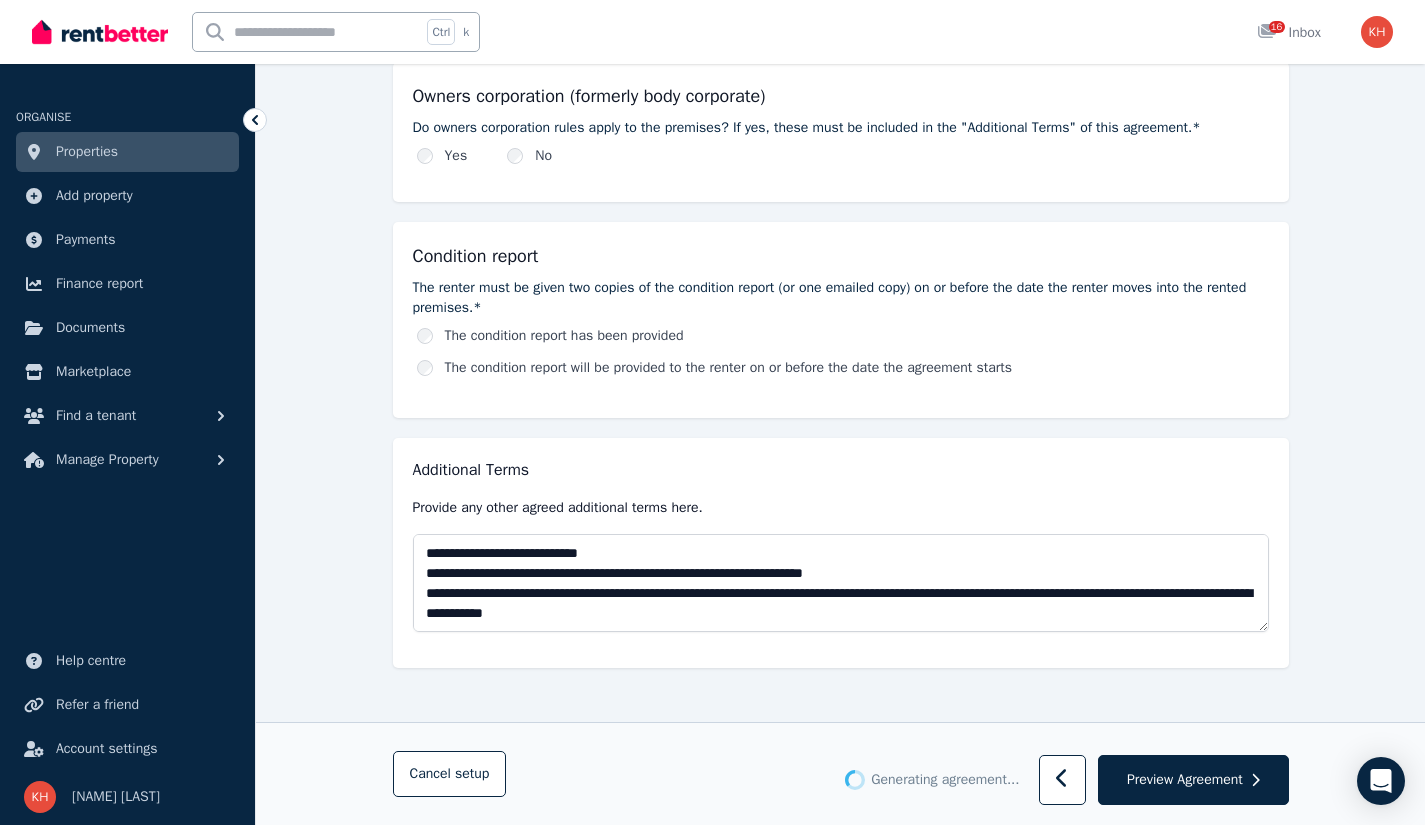 scroll, scrollTop: 0, scrollLeft: 0, axis: both 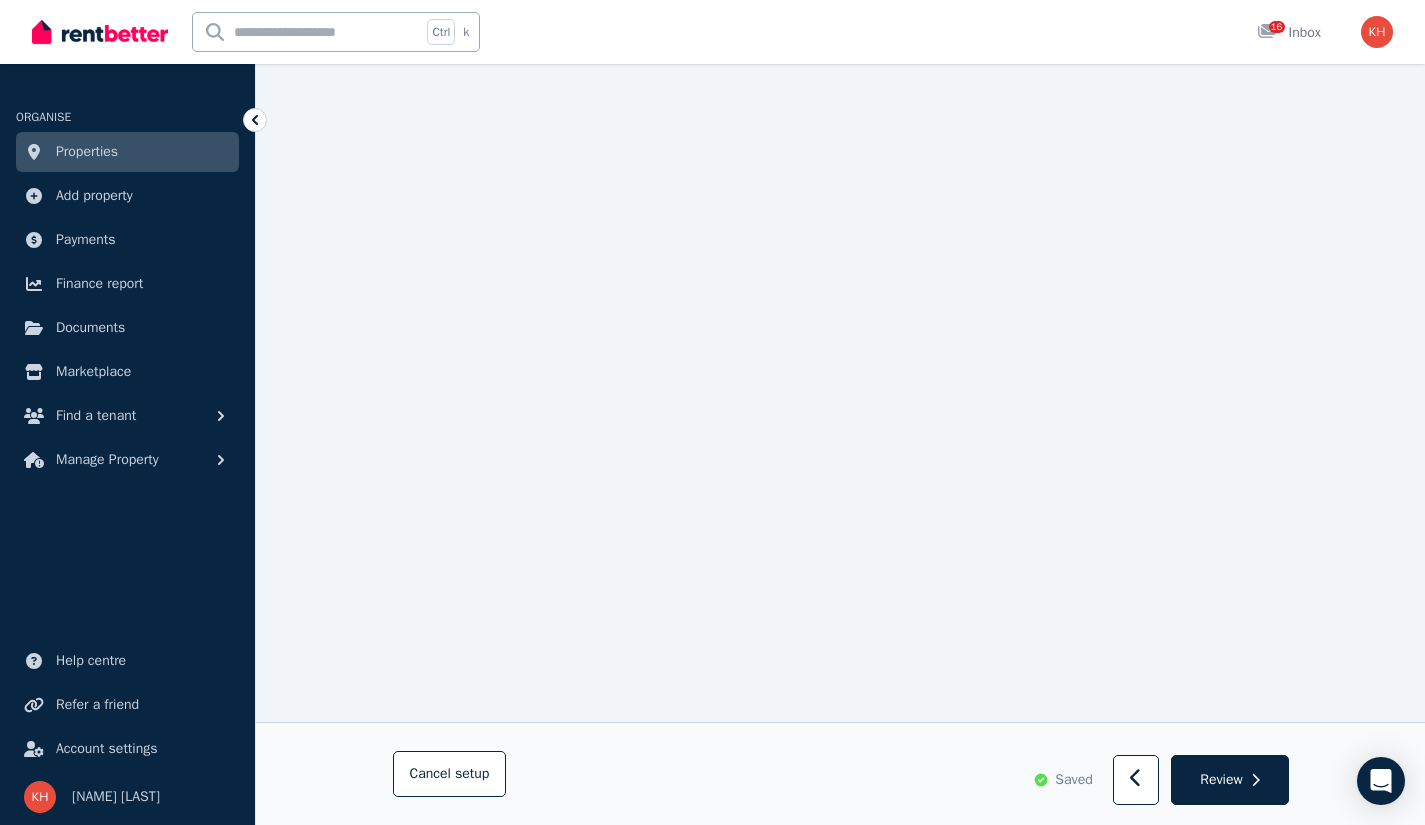 click on "Review" at bounding box center [1221, 780] 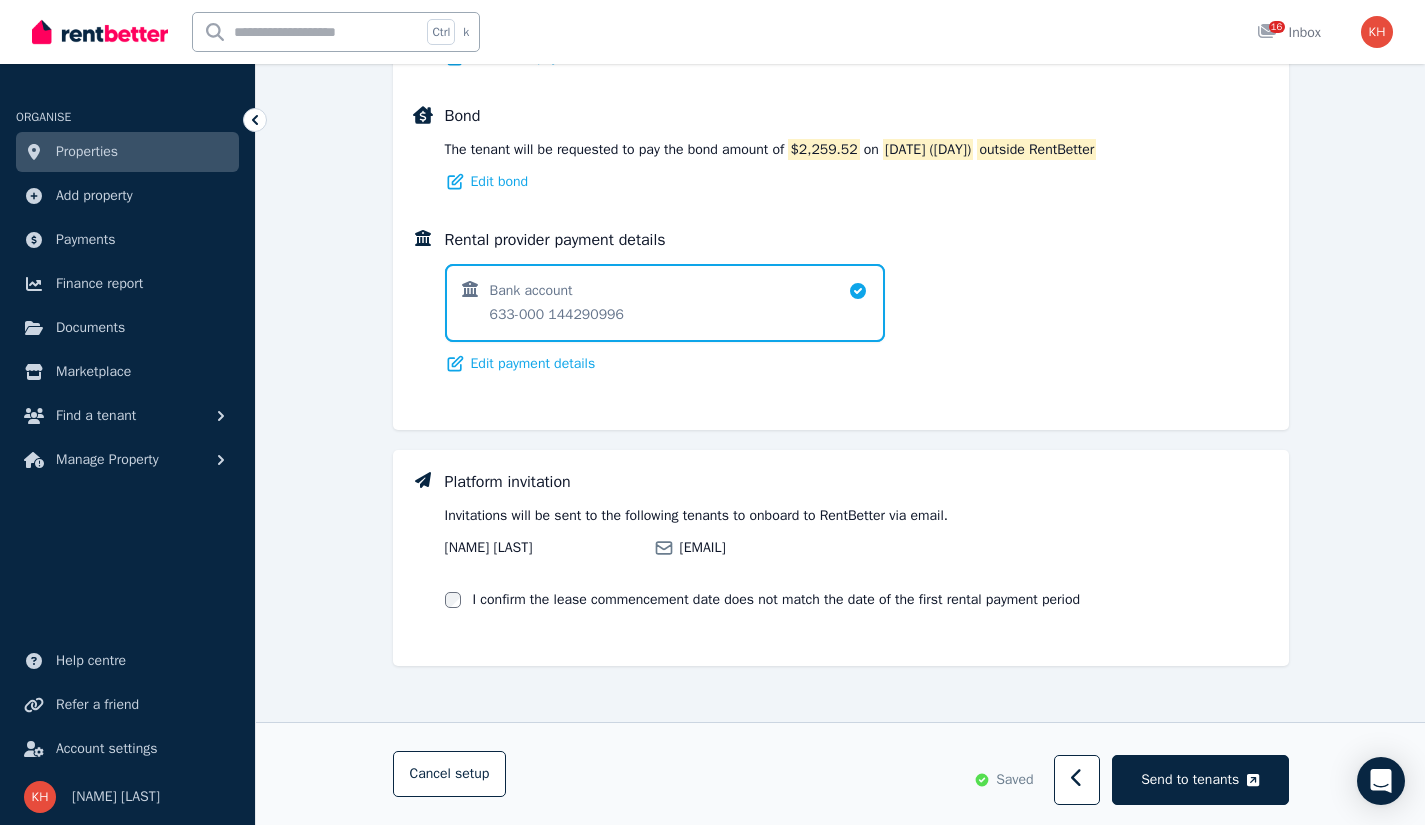 scroll, scrollTop: 0, scrollLeft: 0, axis: both 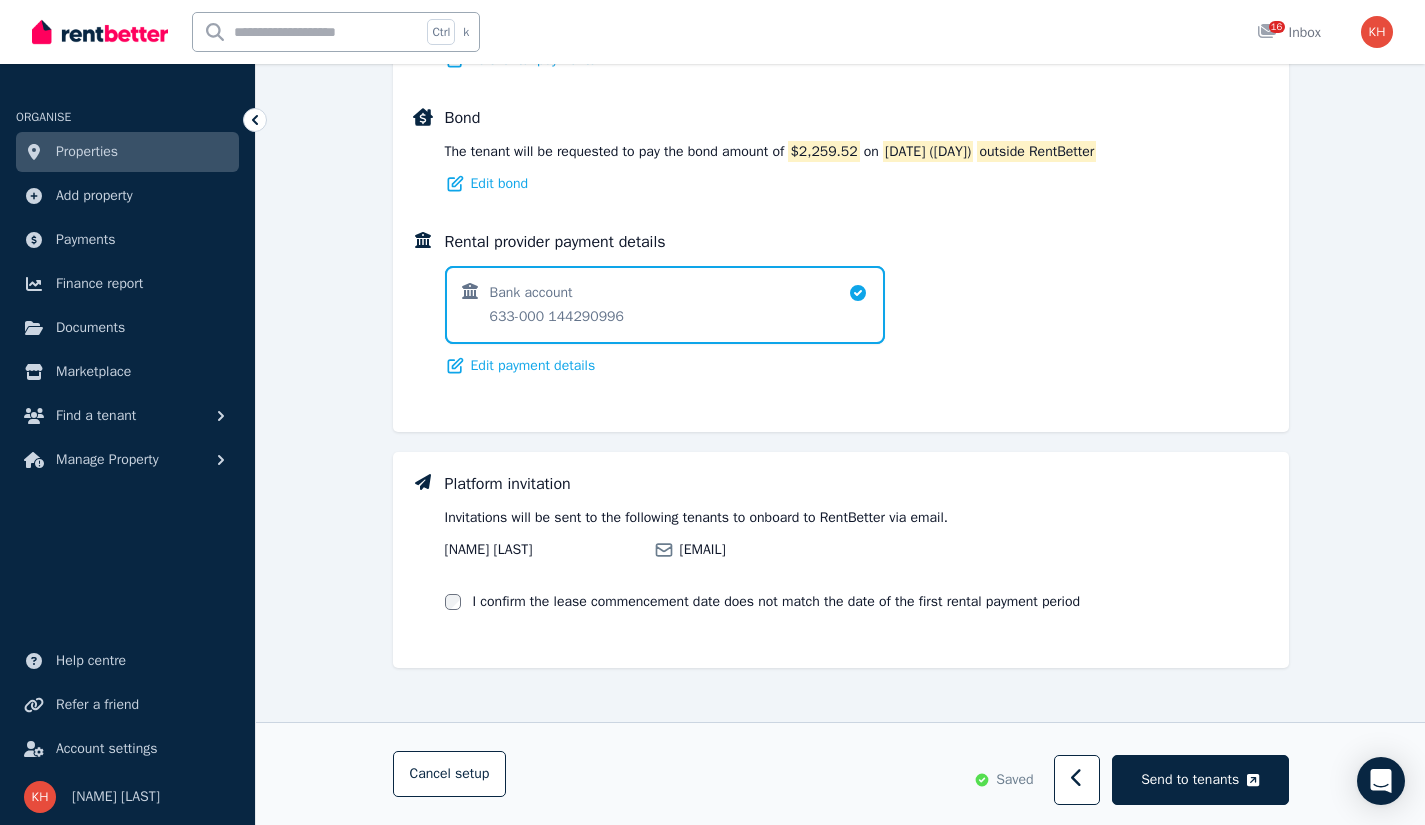 click on "Send to tenants" at bounding box center [1190, 780] 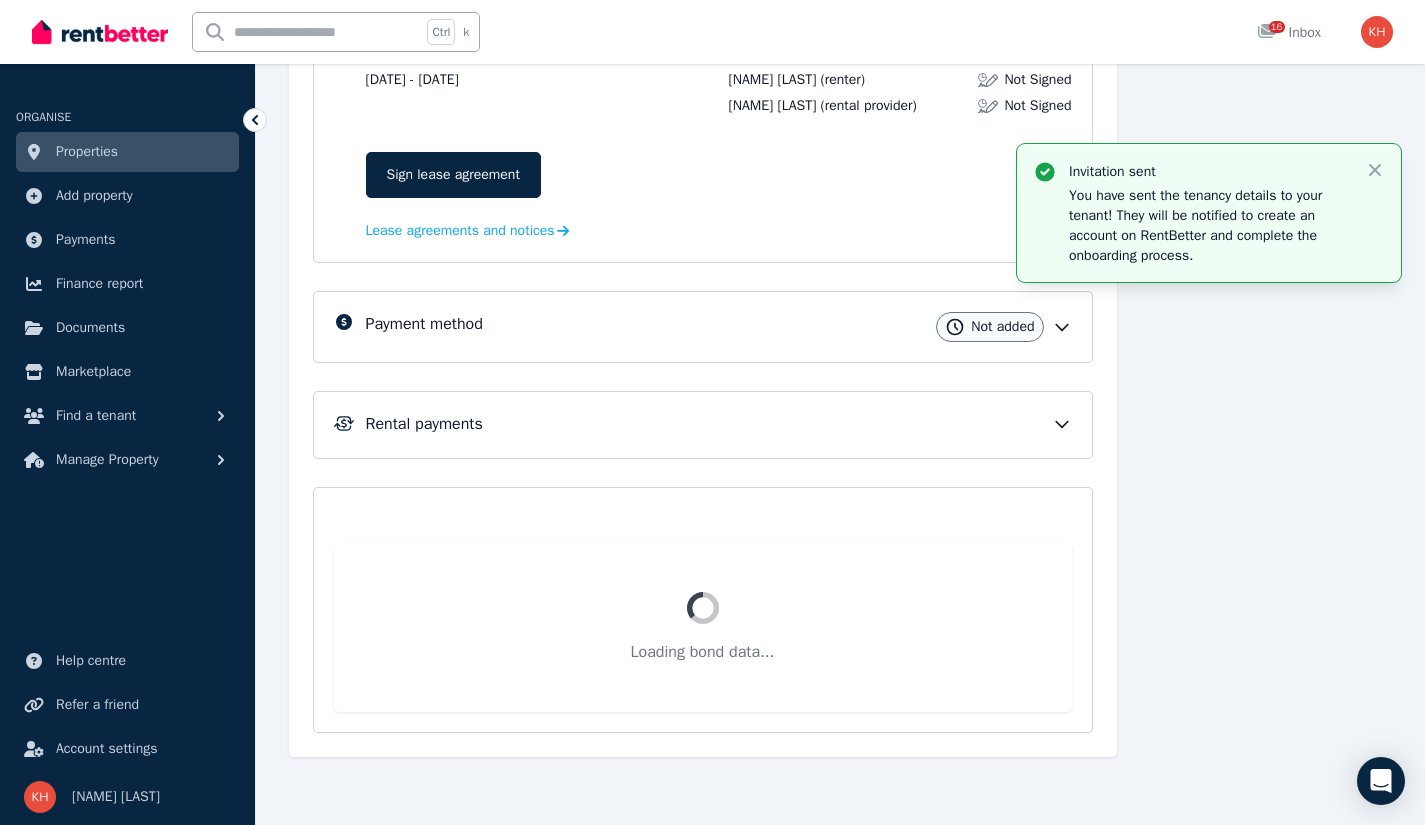 scroll, scrollTop: 309, scrollLeft: 0, axis: vertical 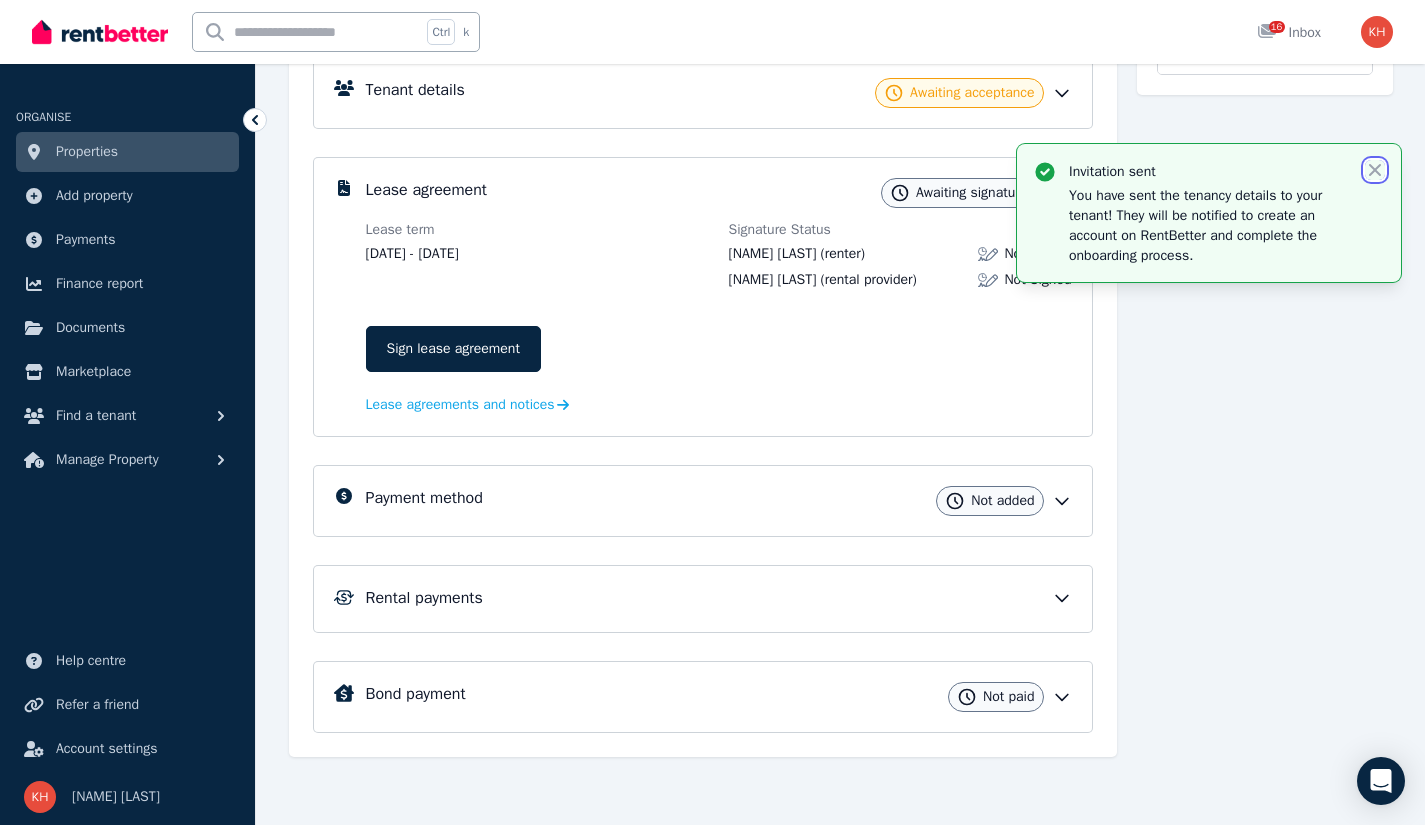 click 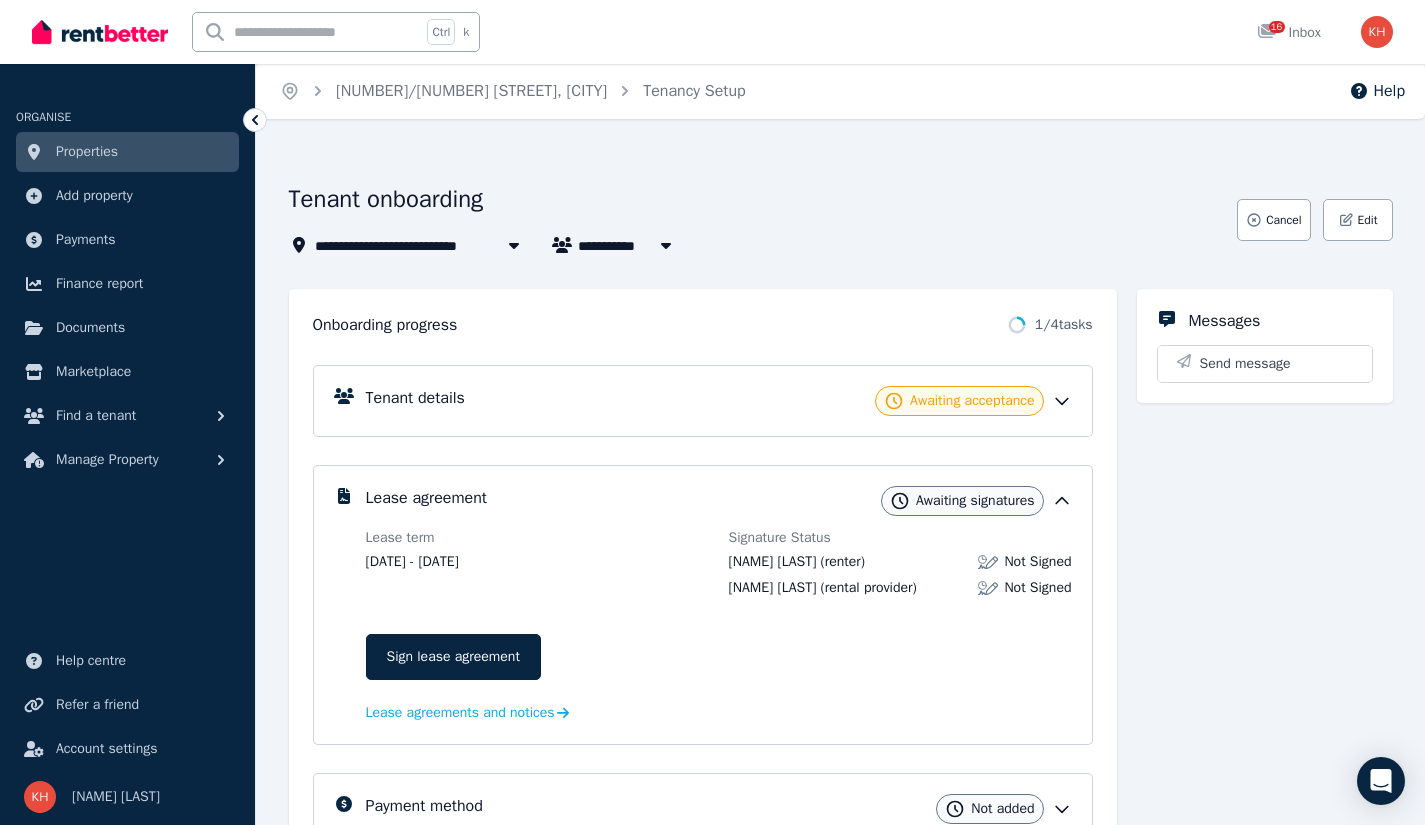scroll, scrollTop: 0, scrollLeft: 0, axis: both 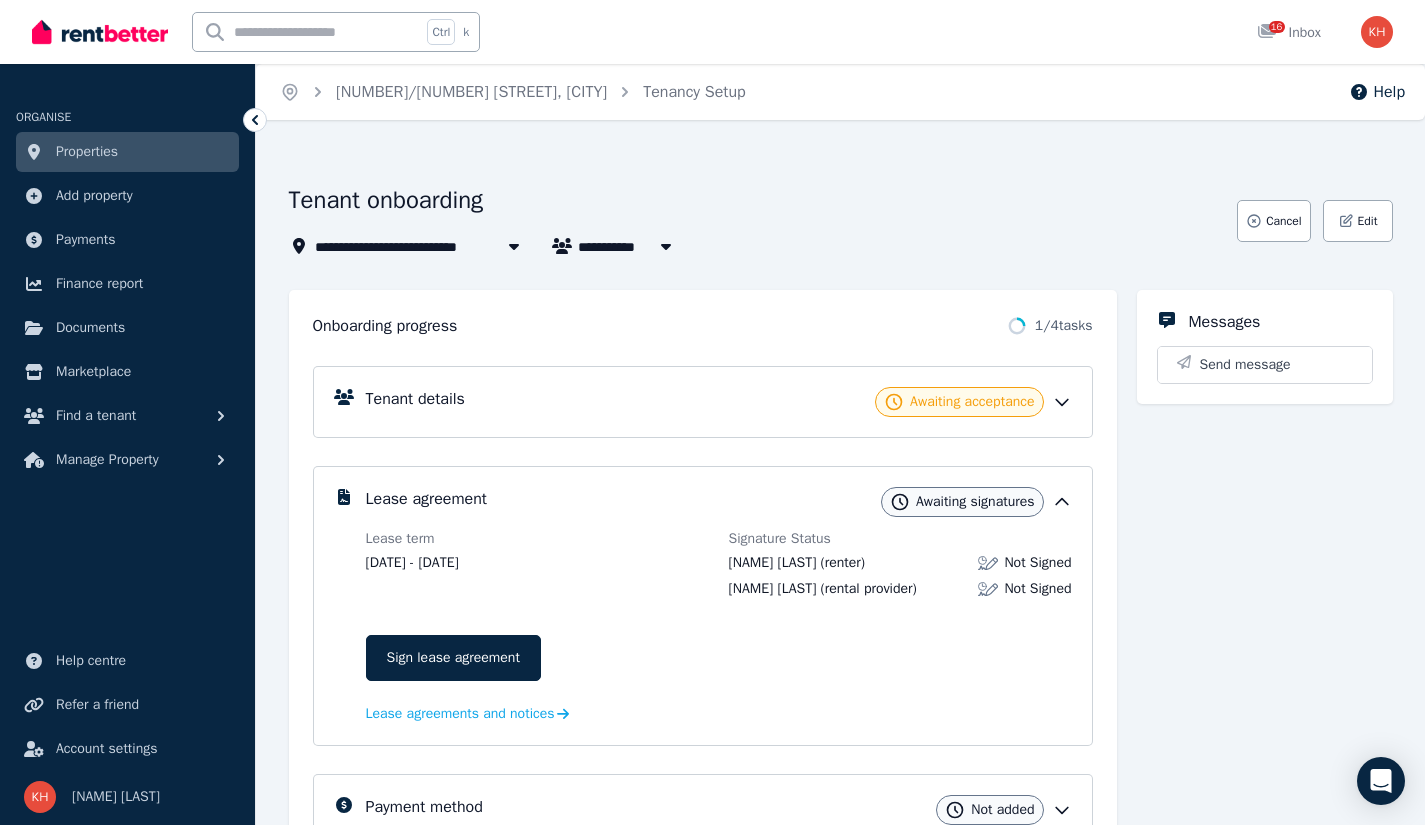 click on "Sign lease agreement" at bounding box center (453, 658) 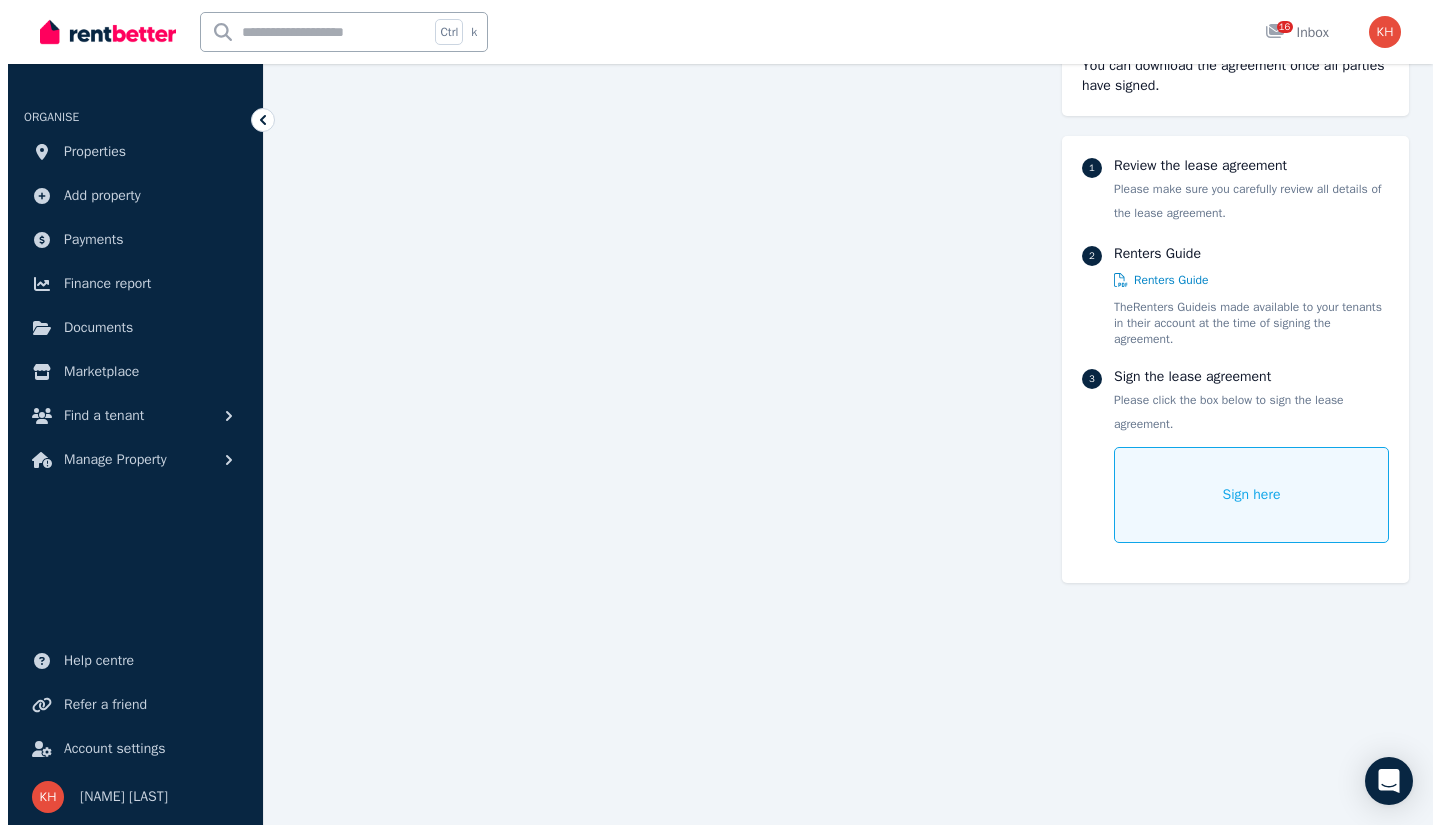 scroll, scrollTop: 12729, scrollLeft: 0, axis: vertical 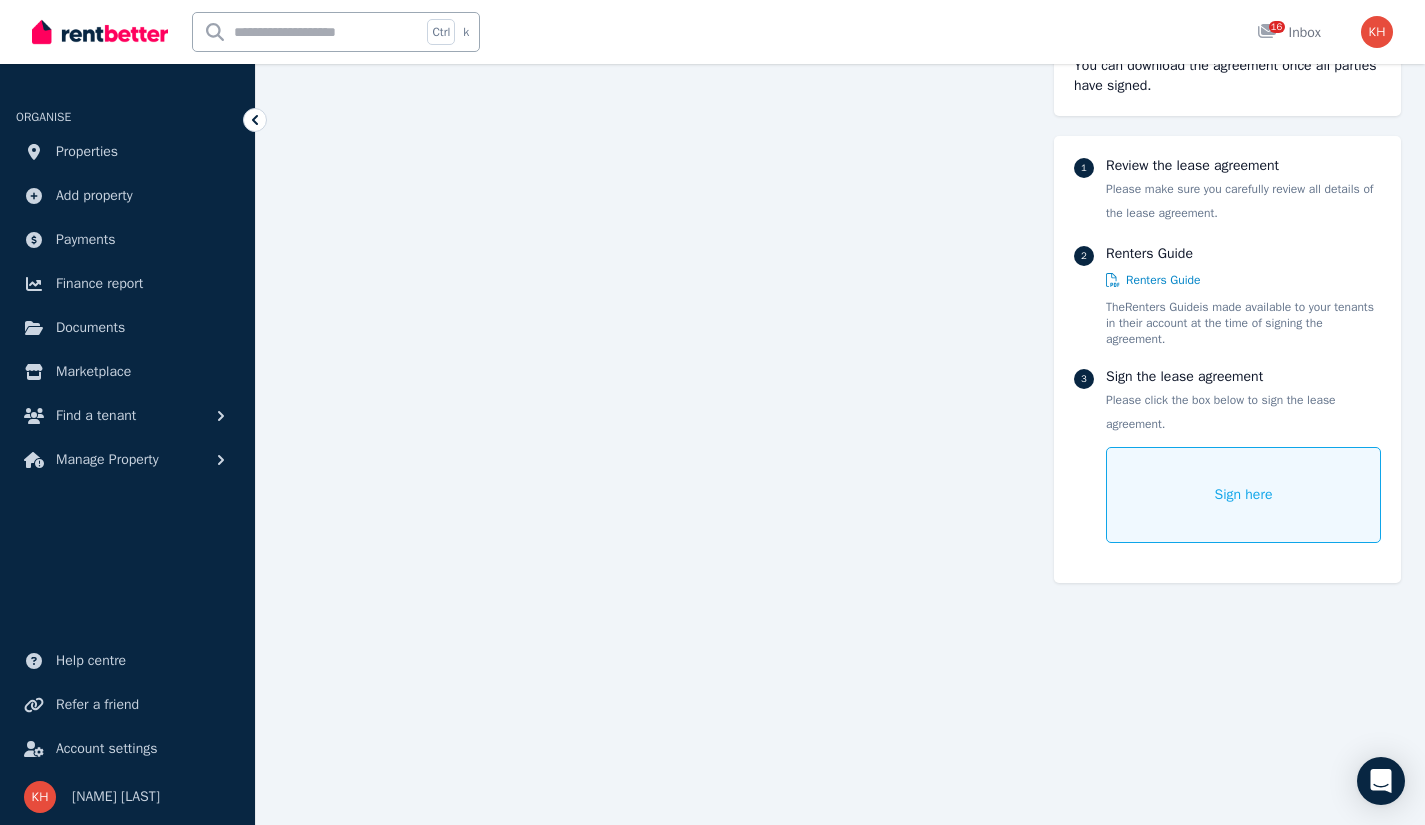 click on "Sign here" at bounding box center [1243, 495] 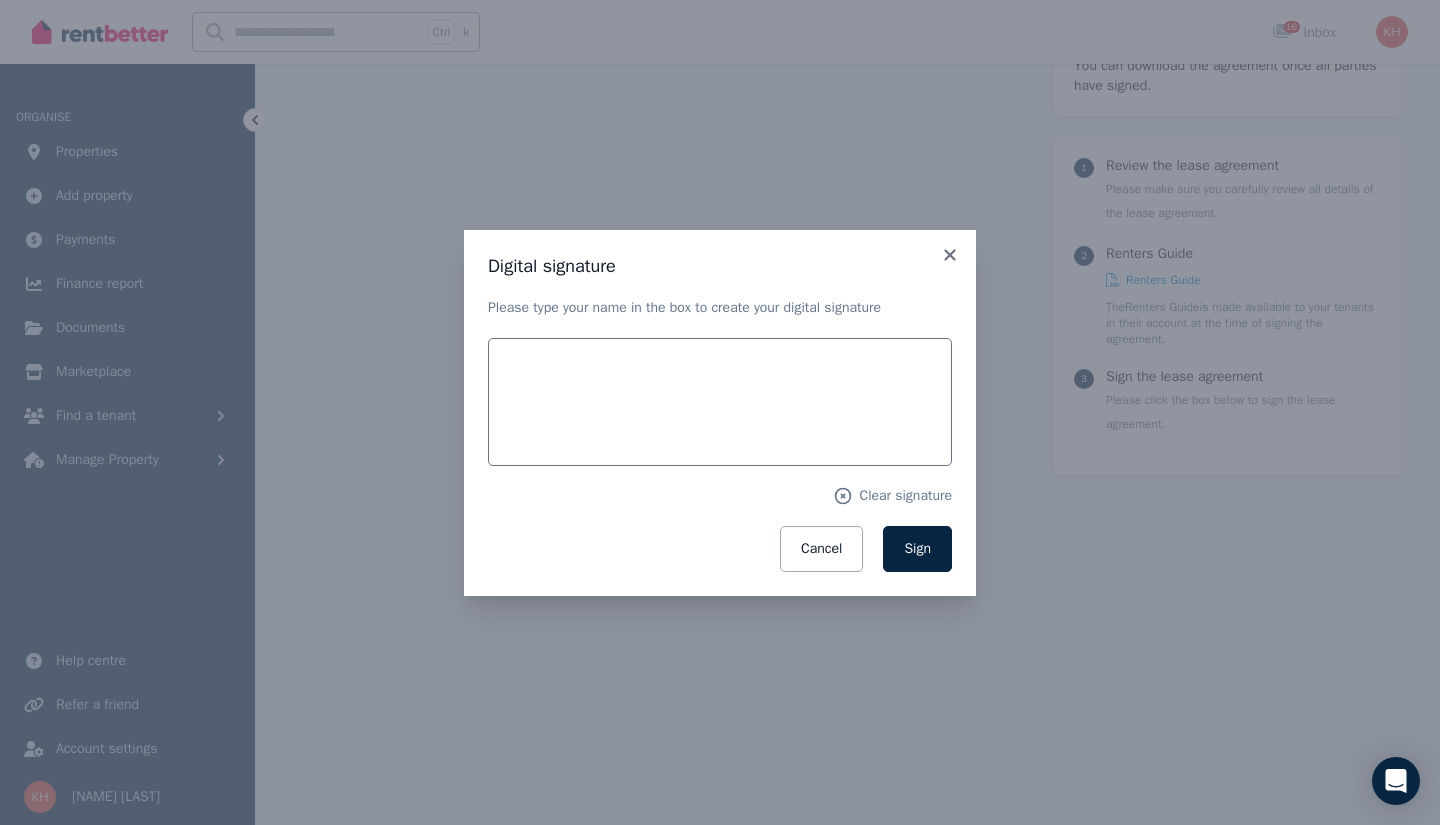 scroll, scrollTop: 12730, scrollLeft: 0, axis: vertical 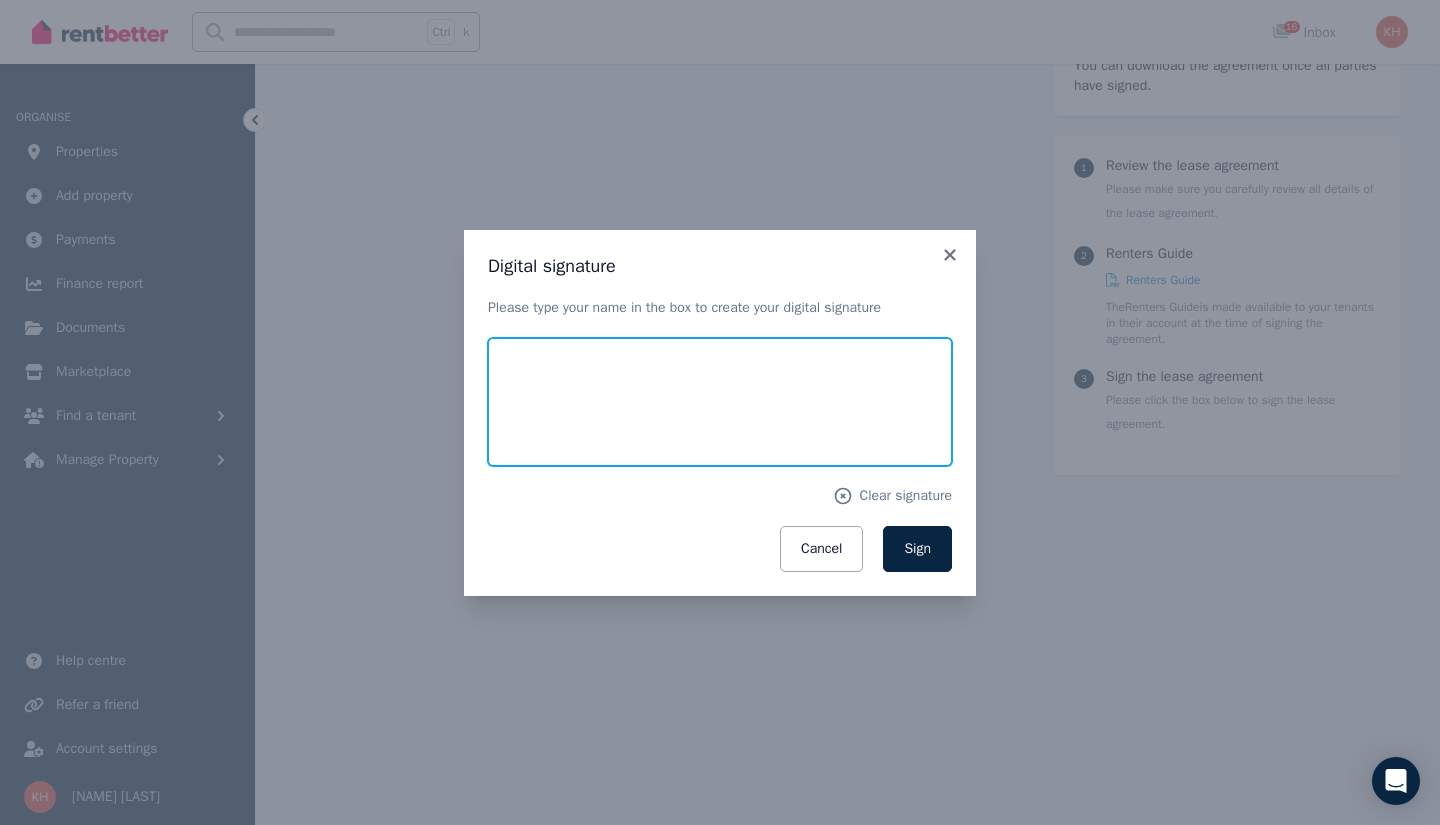 click at bounding box center [720, 402] 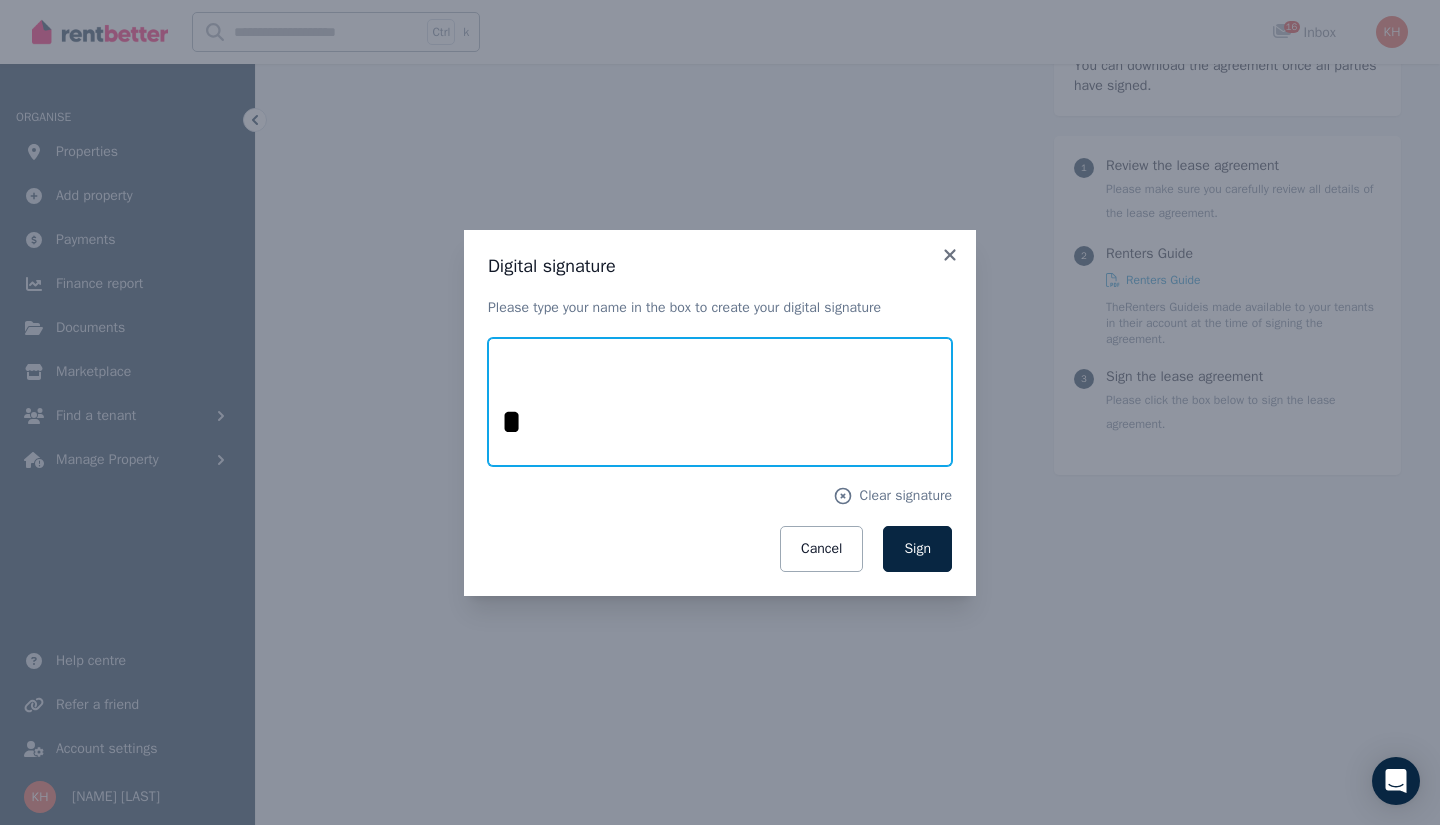 click on "*" at bounding box center (720, 402) 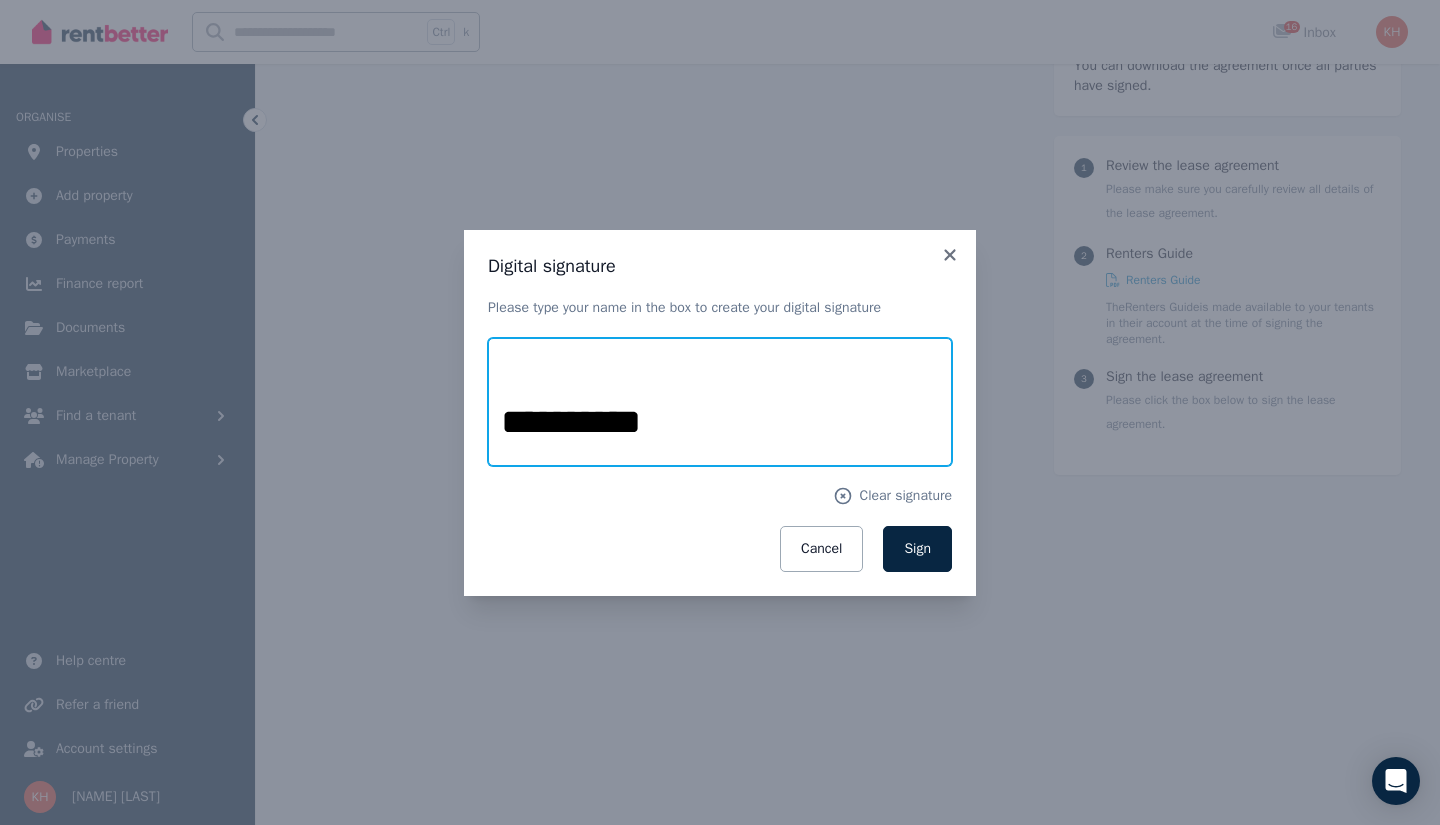 type on "**********" 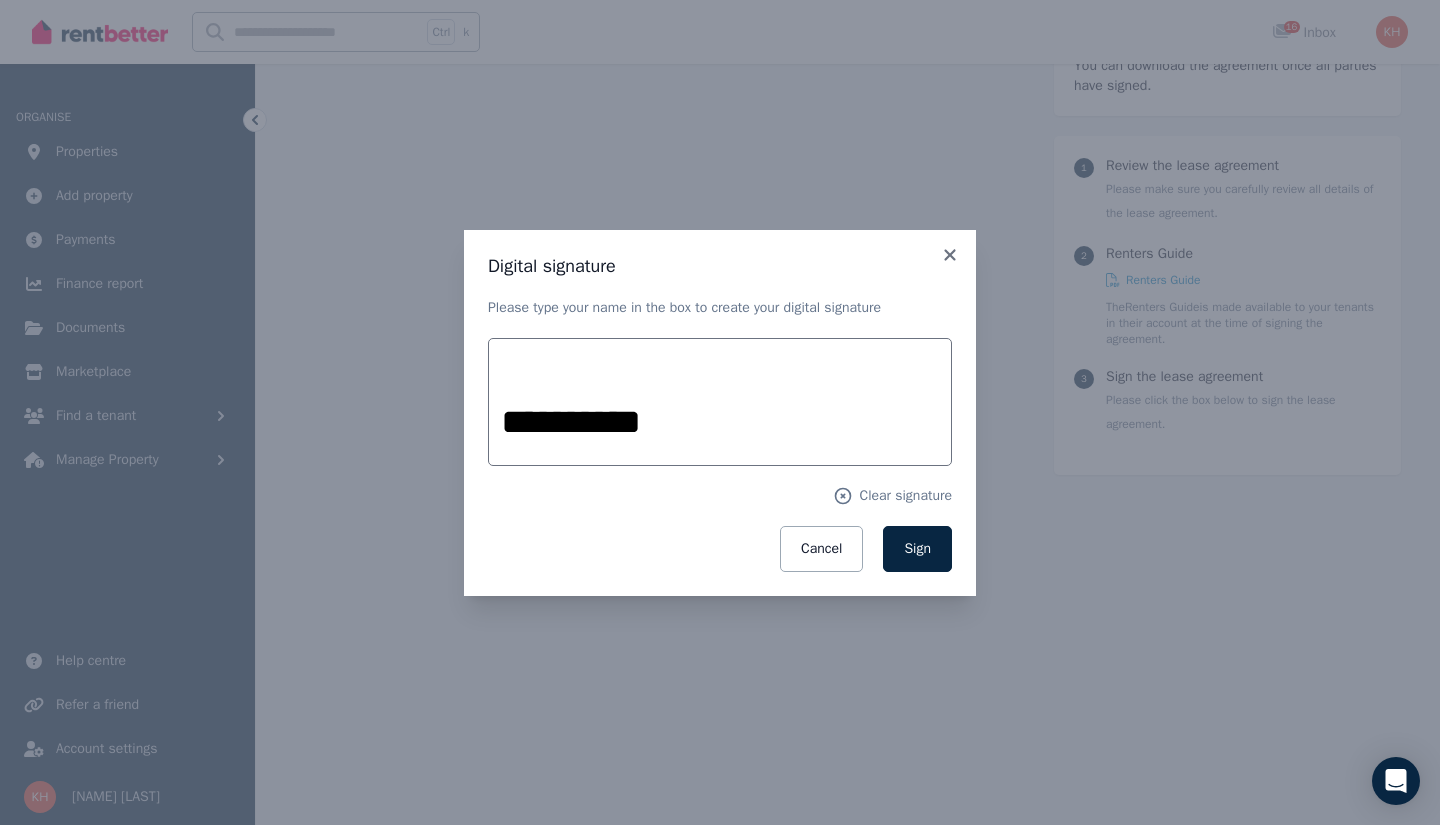 click on "Sign" at bounding box center [917, 548] 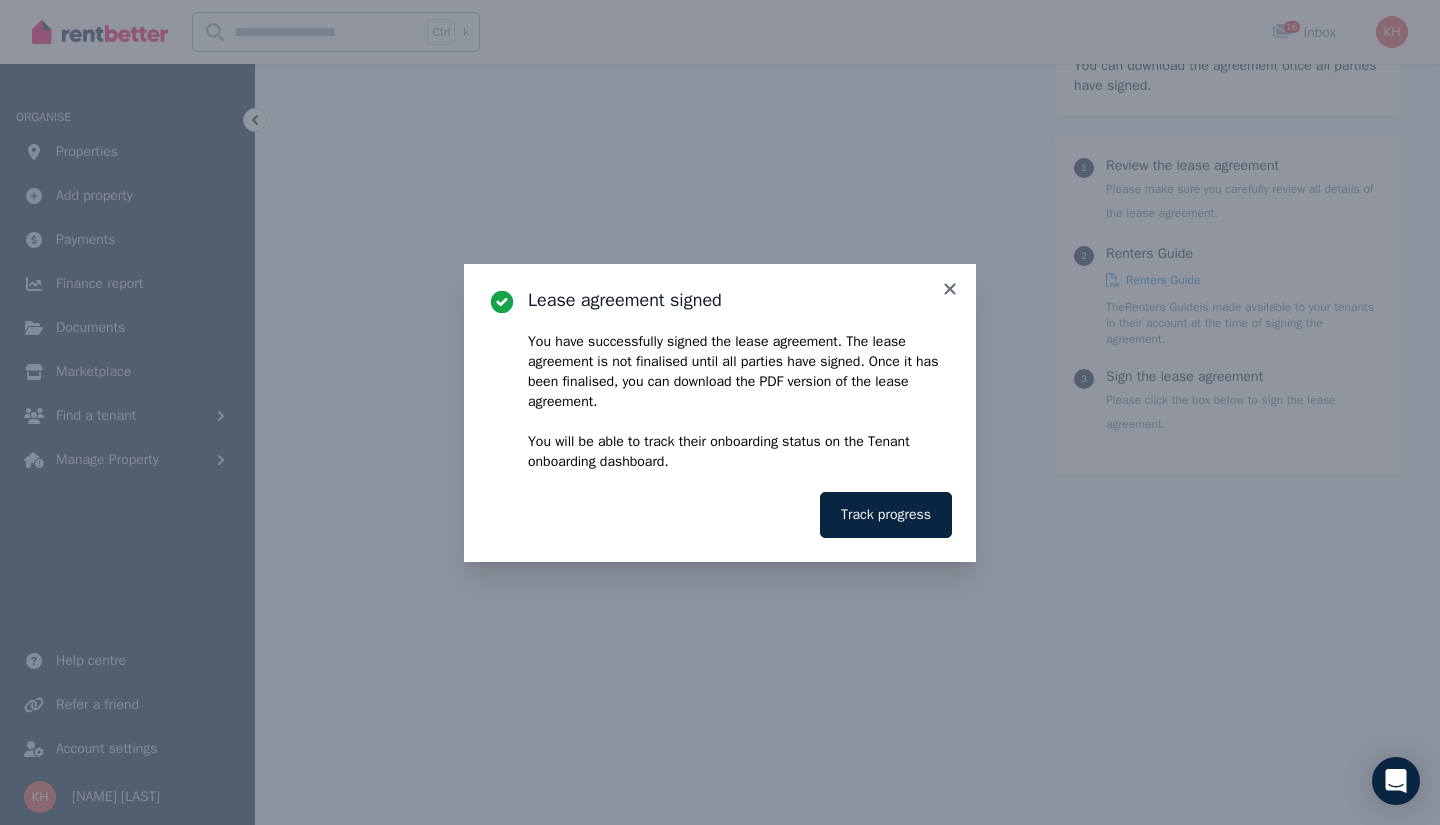 click on "Track progress" at bounding box center (886, 515) 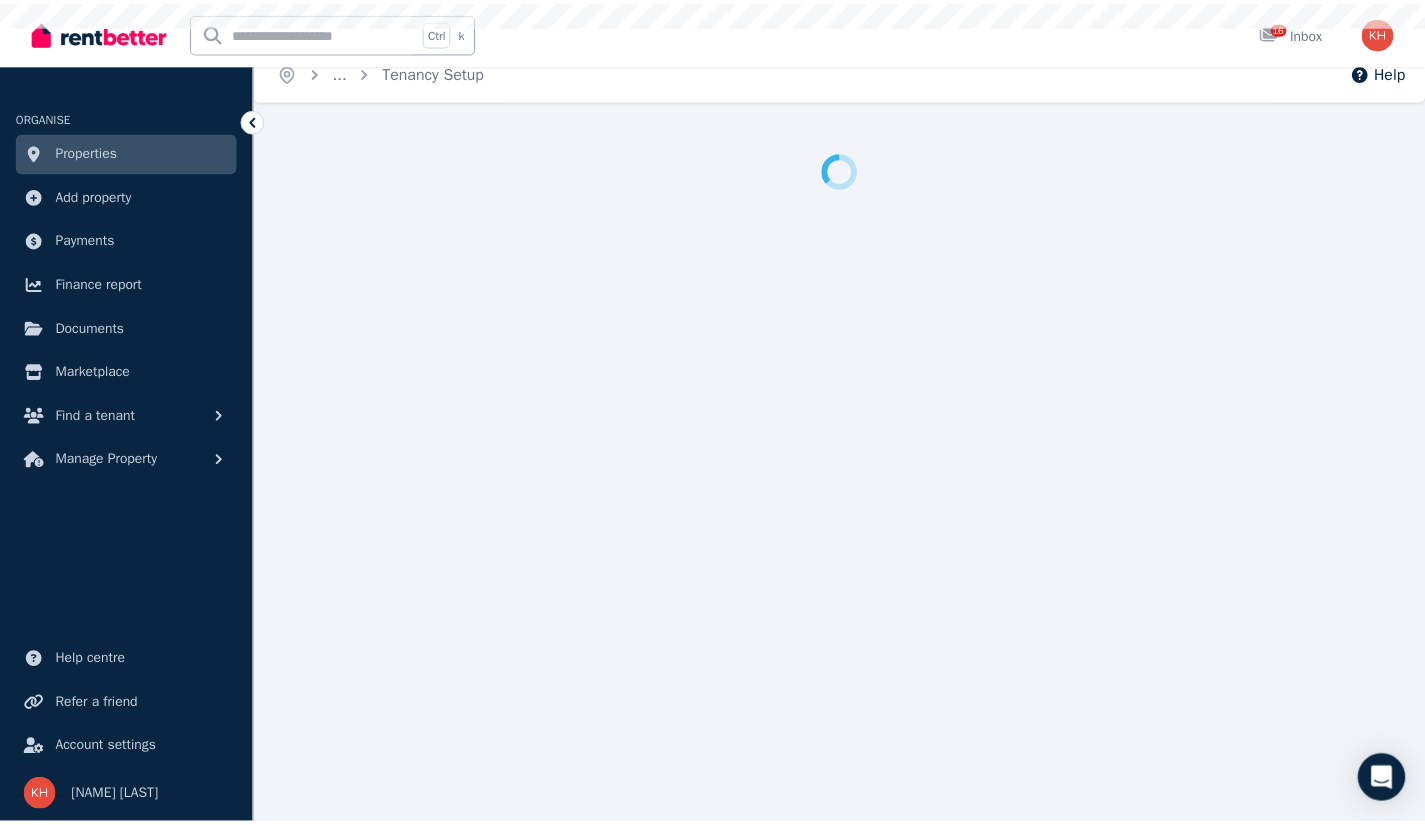 scroll, scrollTop: 0, scrollLeft: 0, axis: both 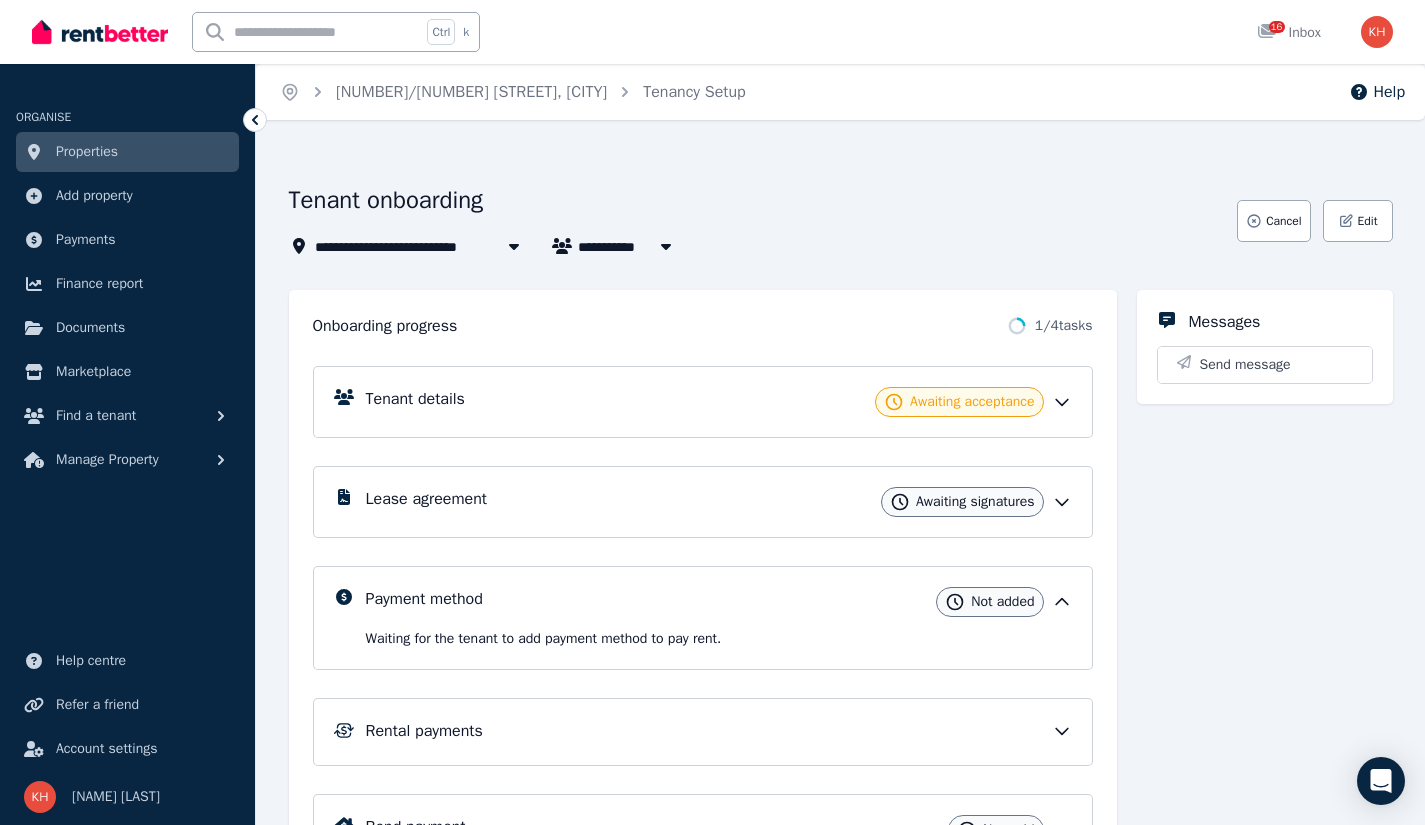 click on "[NUMBER]/[NUMBER] [STREET], [CITY]" at bounding box center (471, 92) 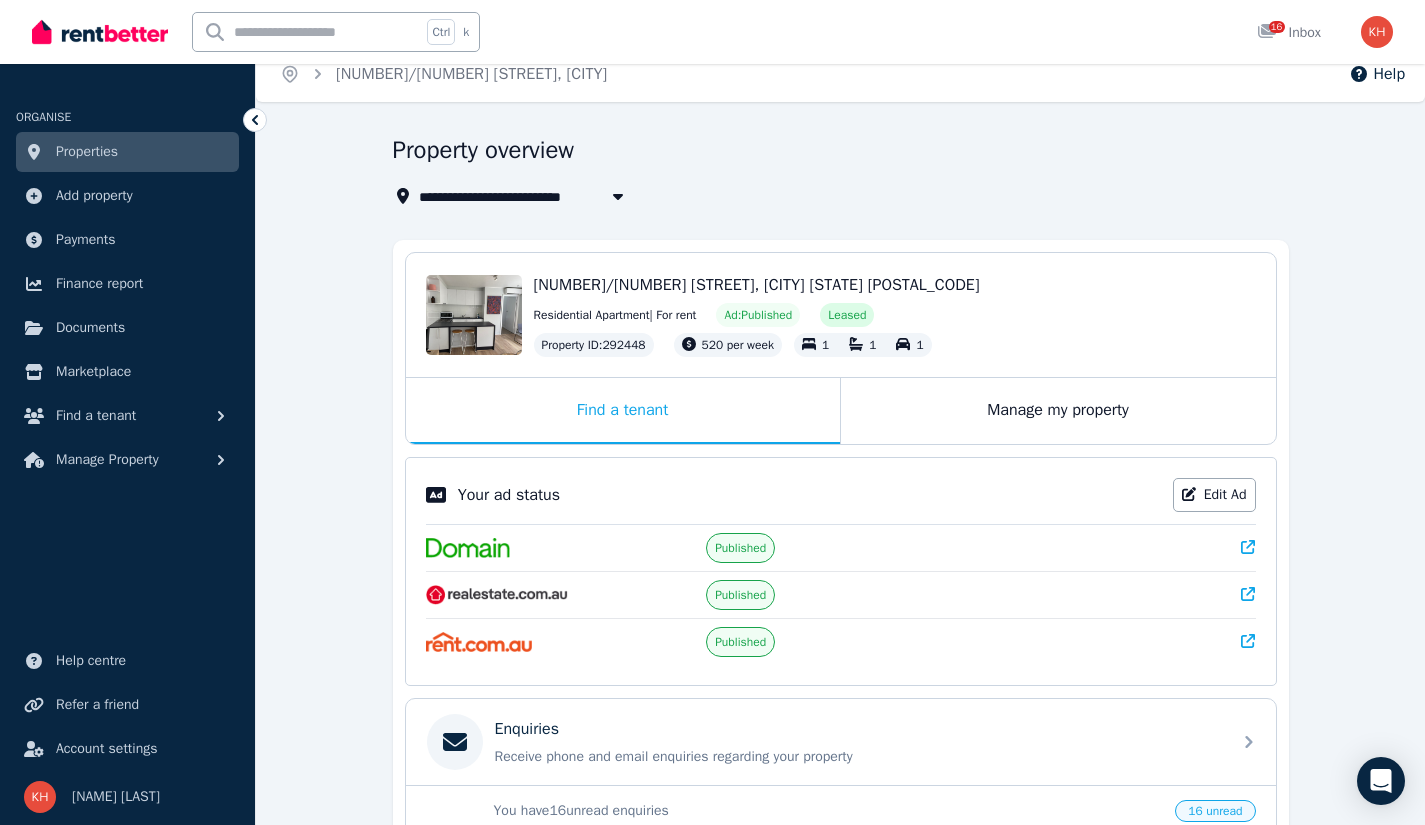 scroll, scrollTop: 0, scrollLeft: 0, axis: both 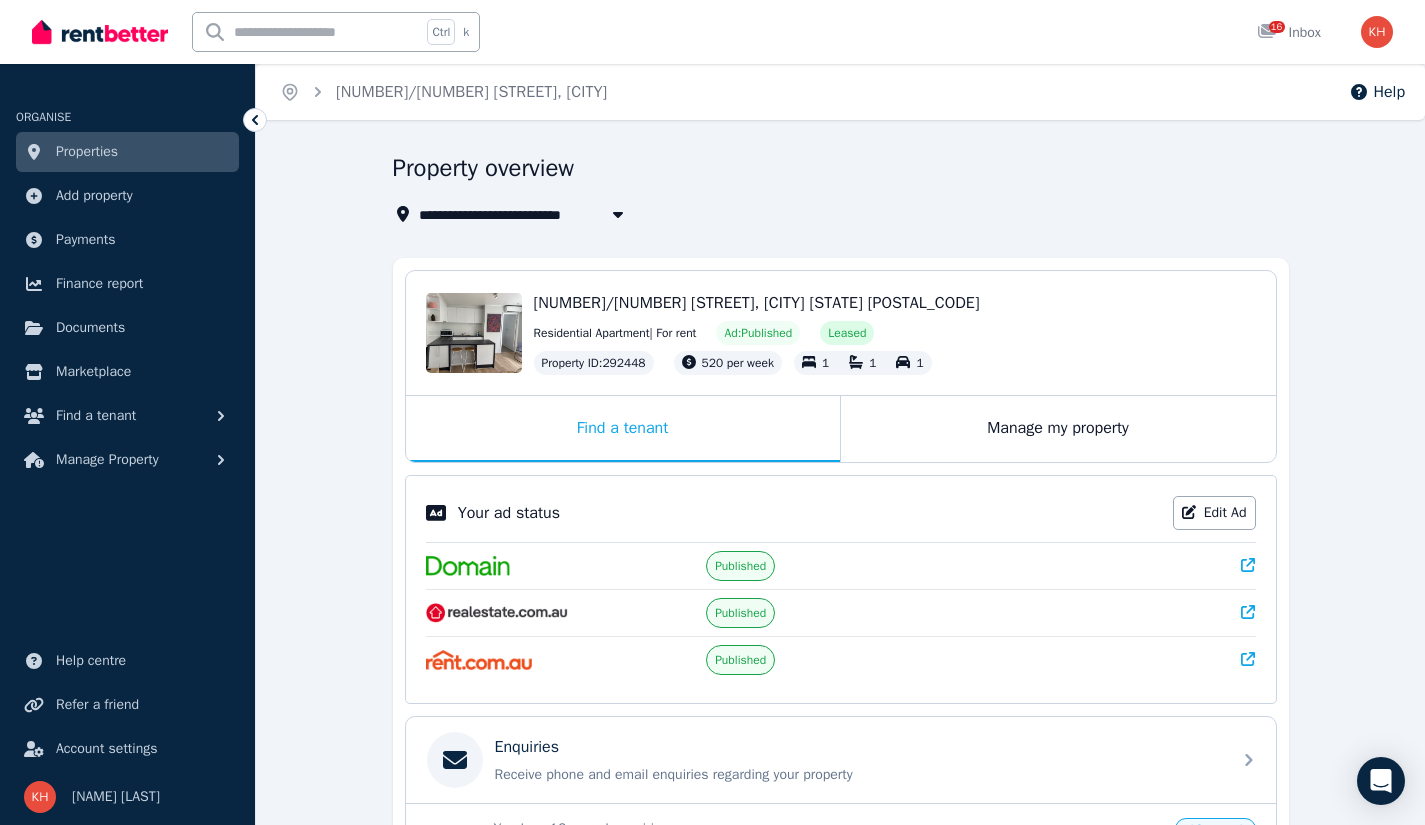 click on "Properties" at bounding box center (127, 152) 